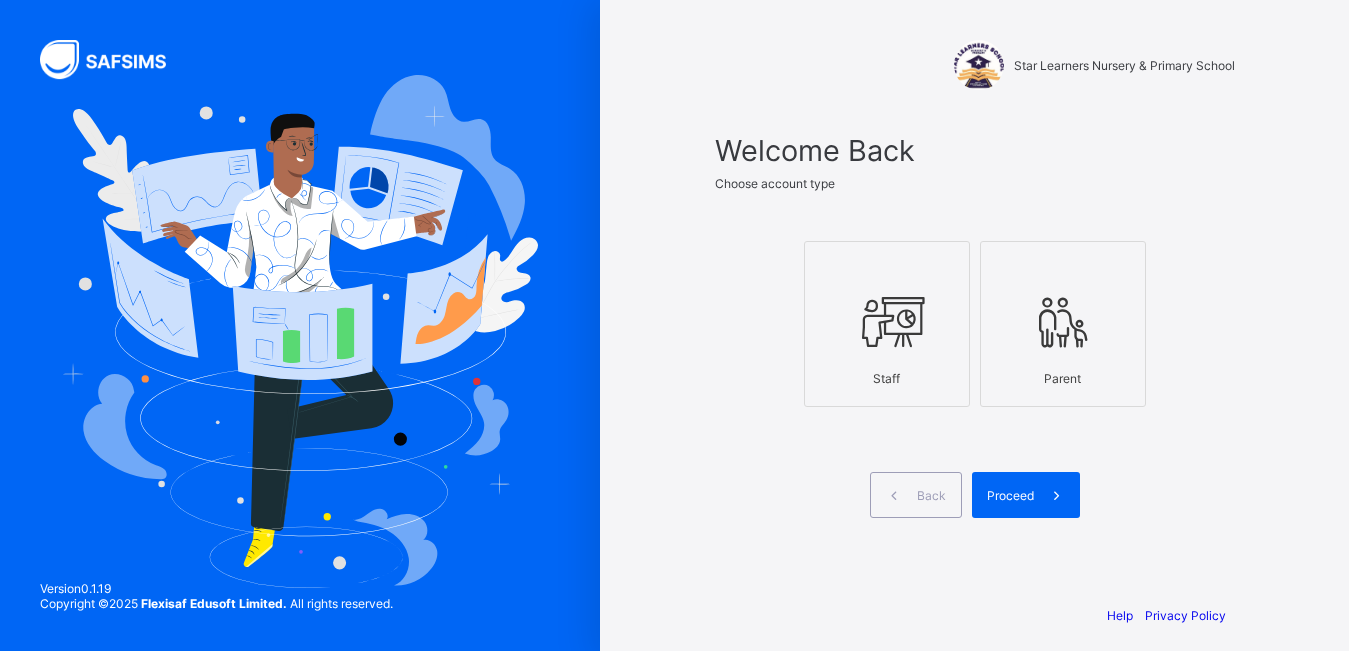scroll, scrollTop: 0, scrollLeft: 0, axis: both 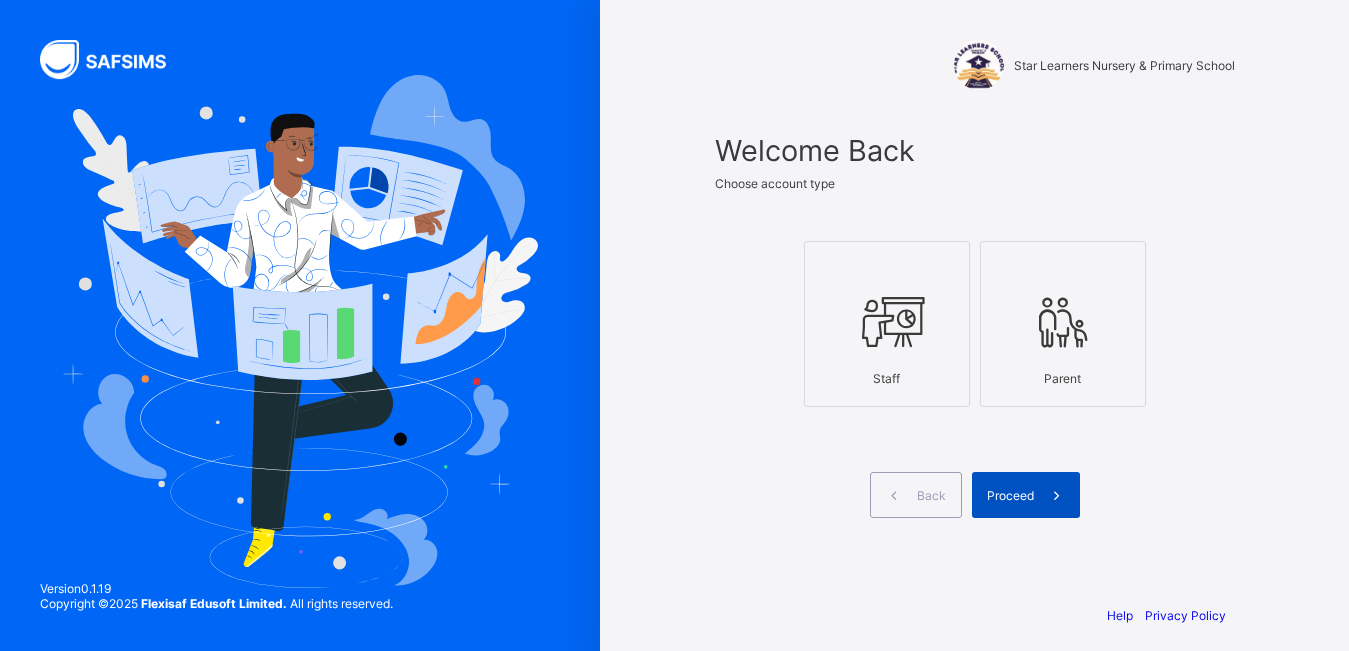click on "Proceed" at bounding box center (1026, 495) 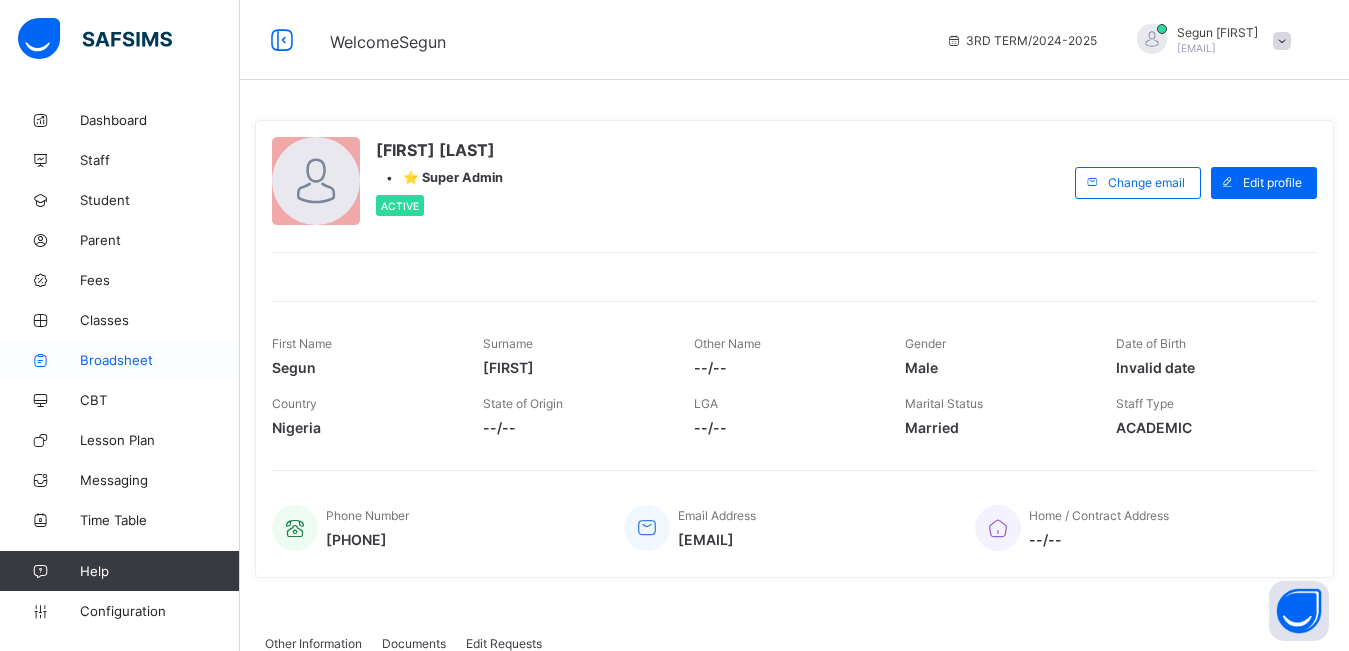 click on "Broadsheet" at bounding box center (160, 360) 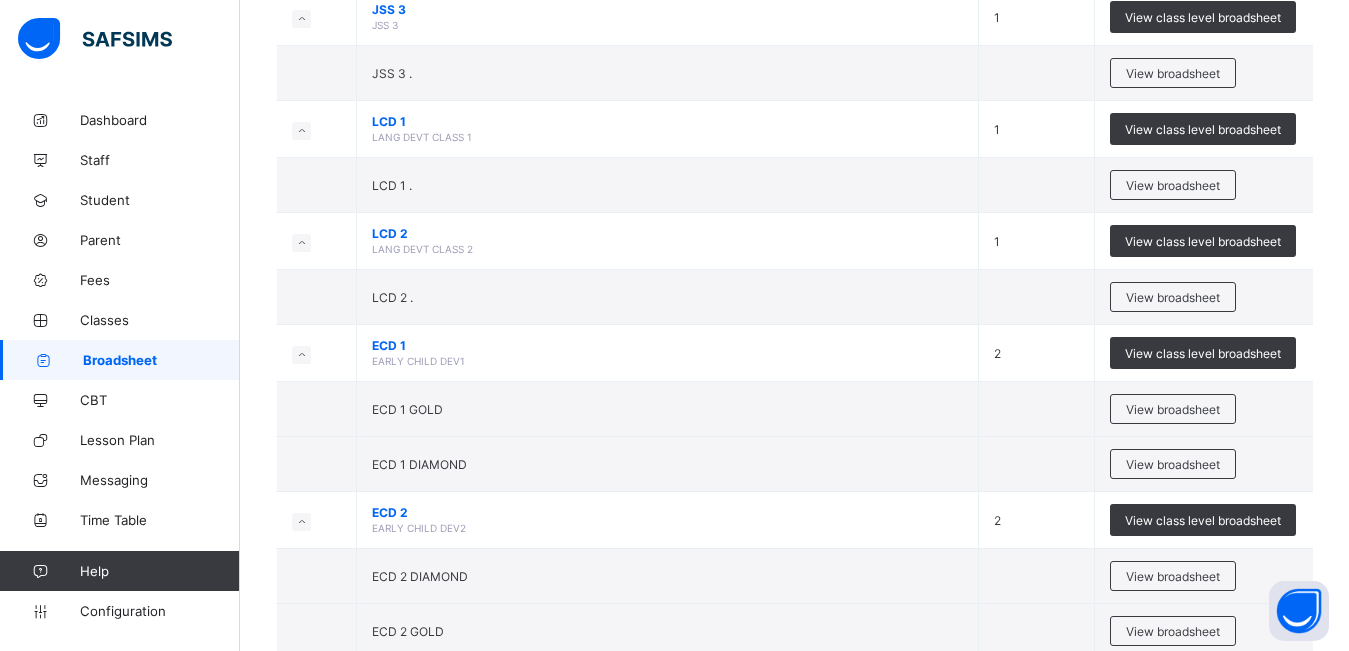 scroll, scrollTop: 1388, scrollLeft: 0, axis: vertical 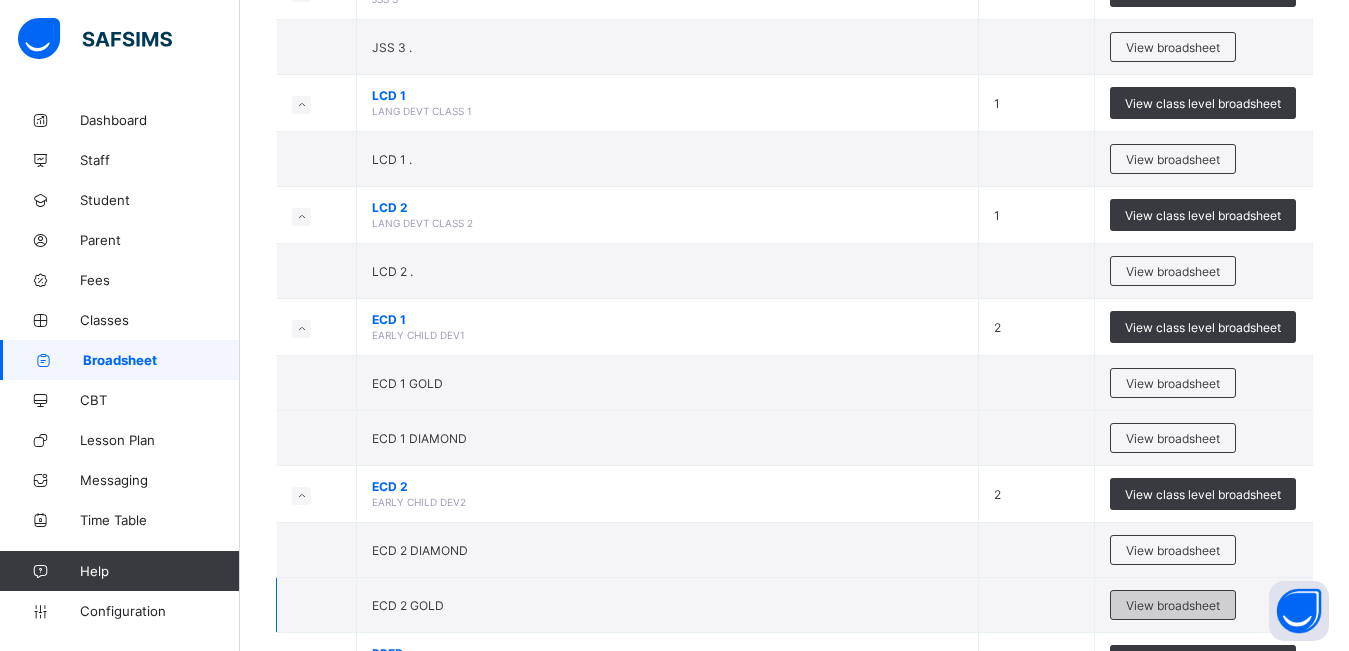 click on "View broadsheet" at bounding box center [1173, 605] 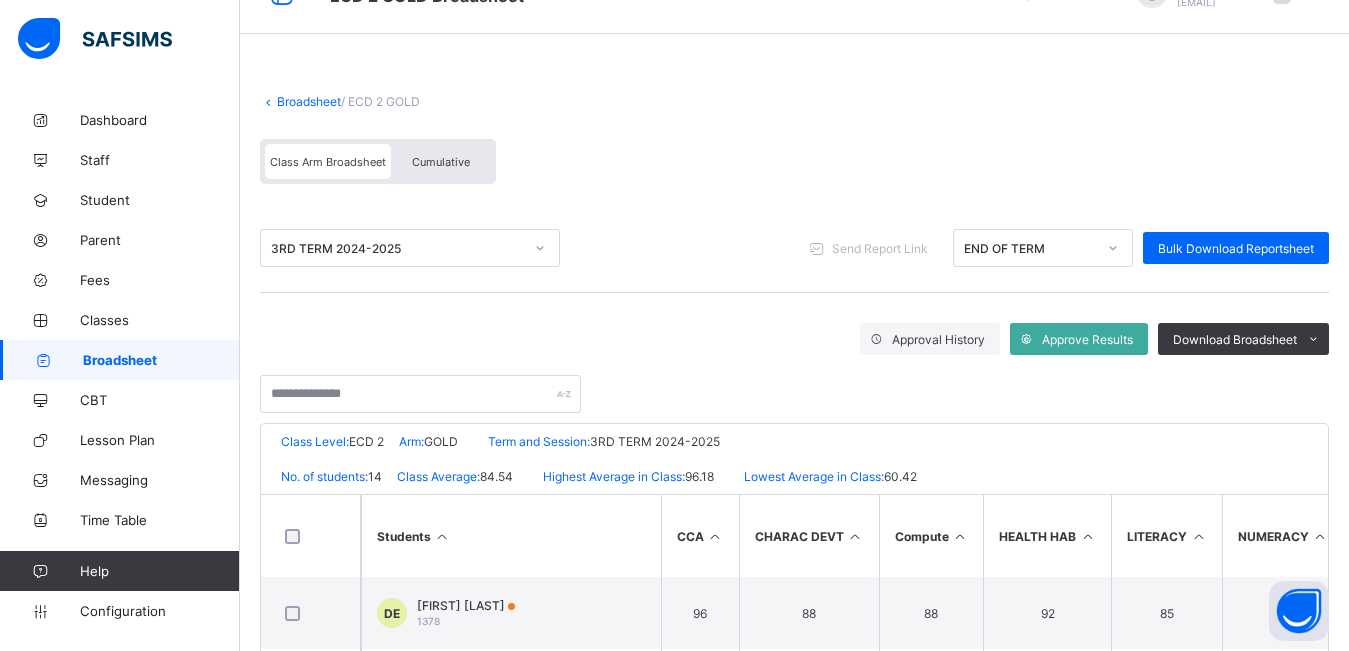 scroll, scrollTop: 0, scrollLeft: 0, axis: both 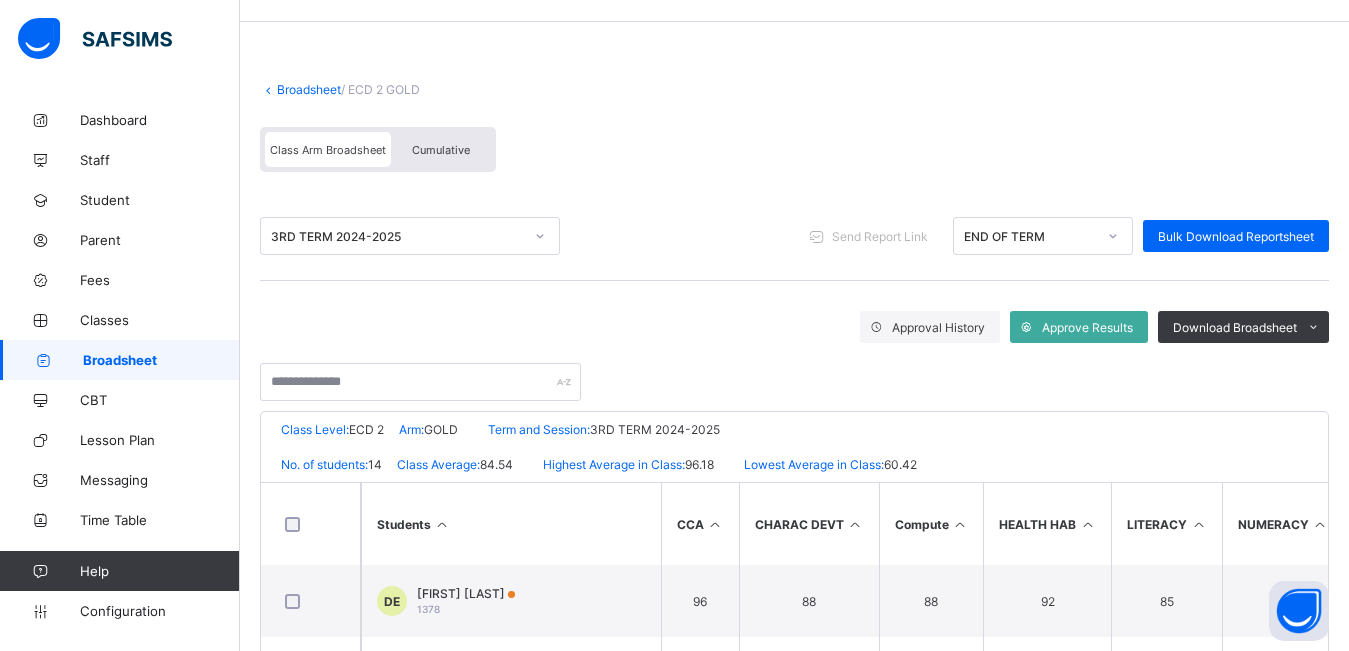 click on "Cumulative" at bounding box center (441, 150) 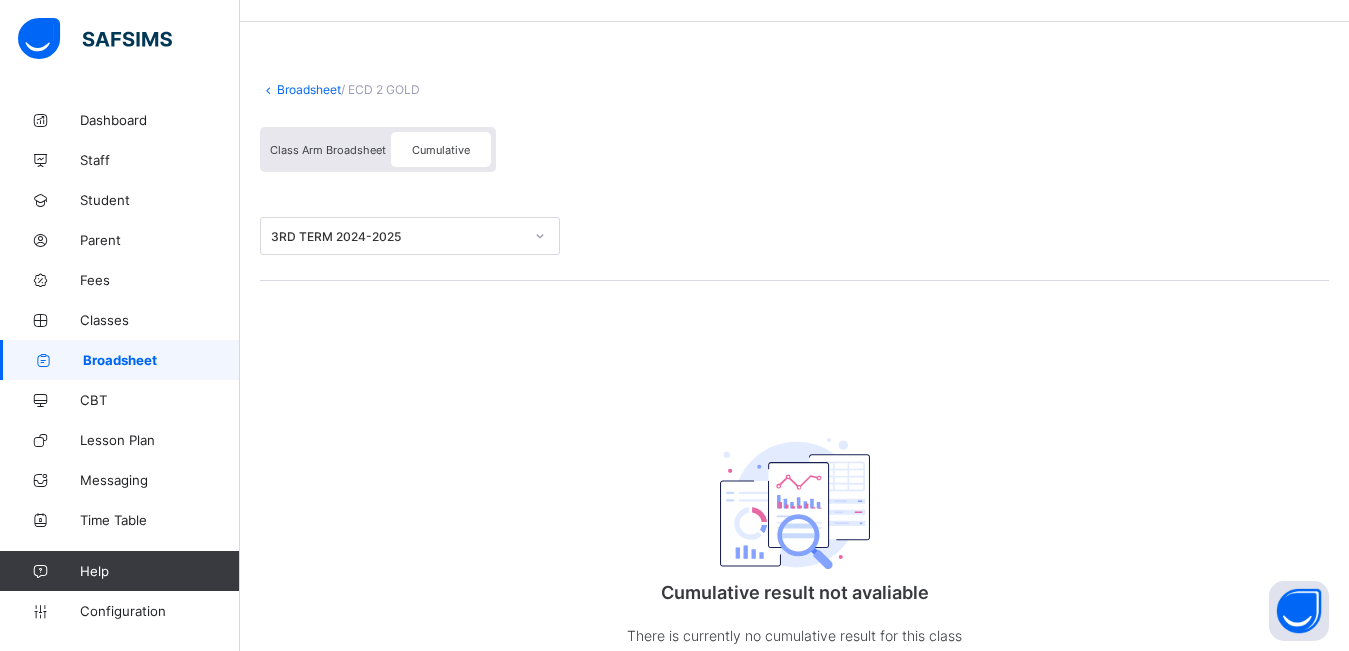 click on "Class Arm Broadsheet" at bounding box center [328, 150] 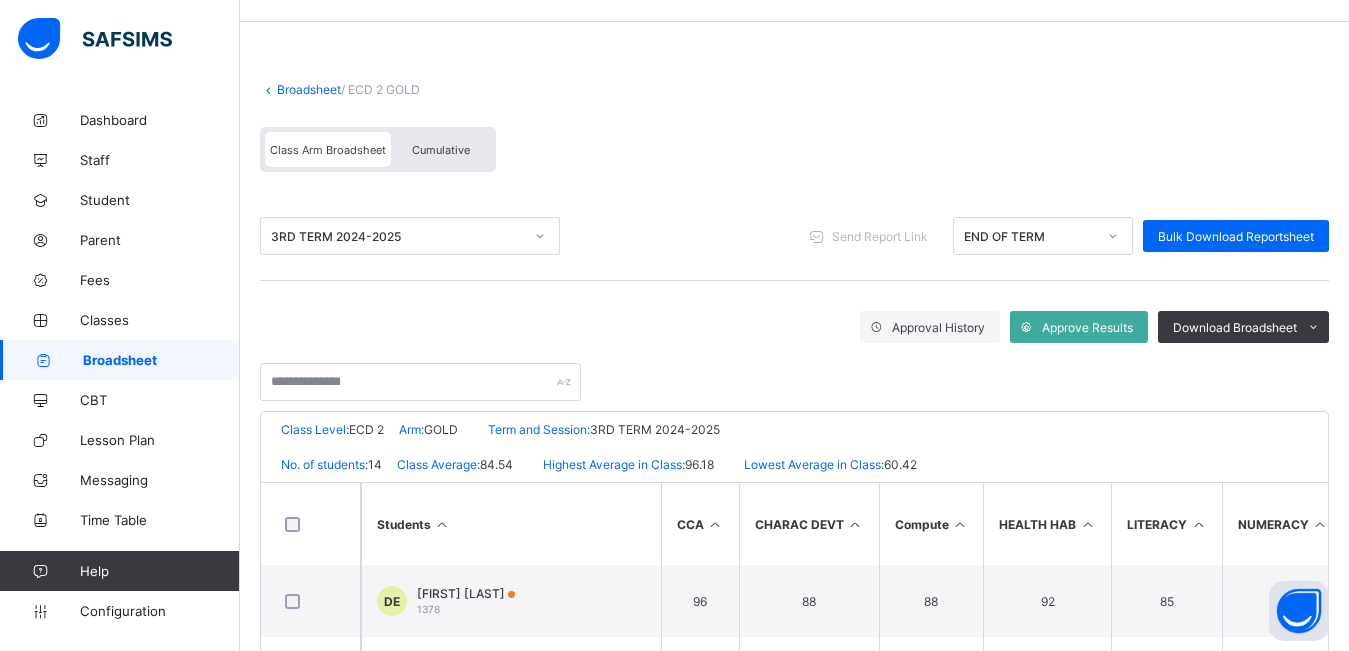 click on "Cumulative" at bounding box center (441, 149) 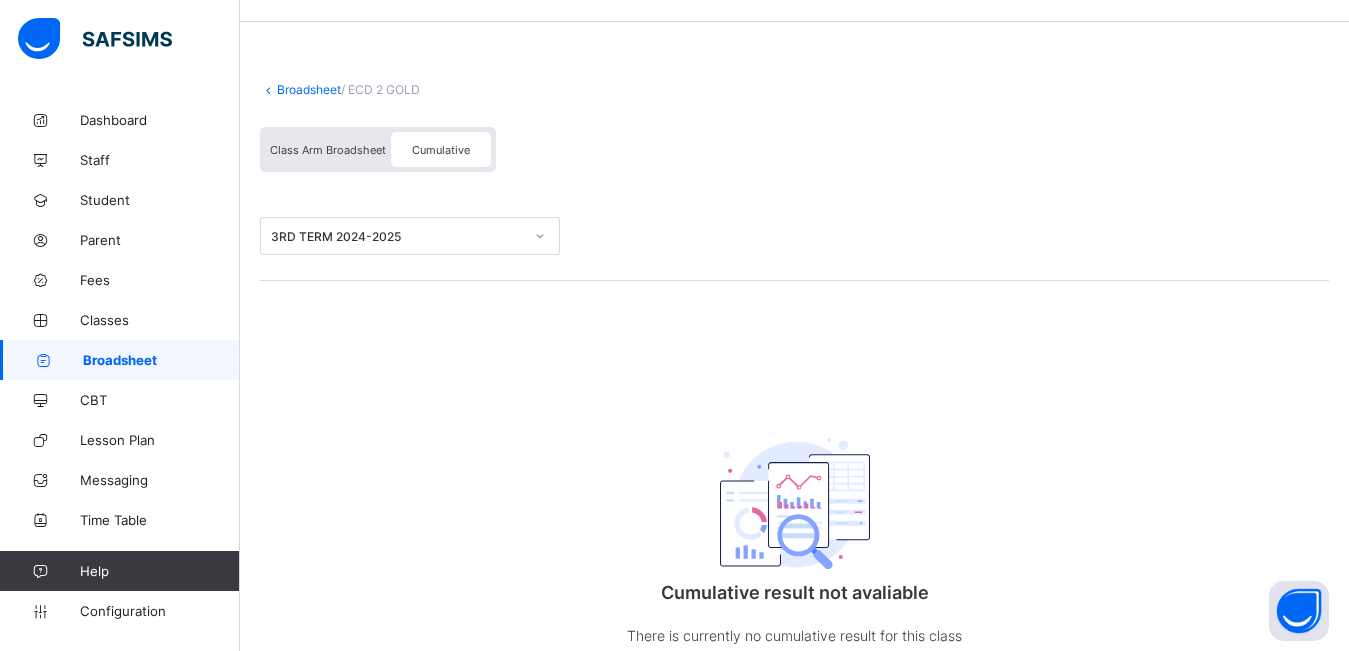 click on "Class Arm Broadsheet" at bounding box center [328, 149] 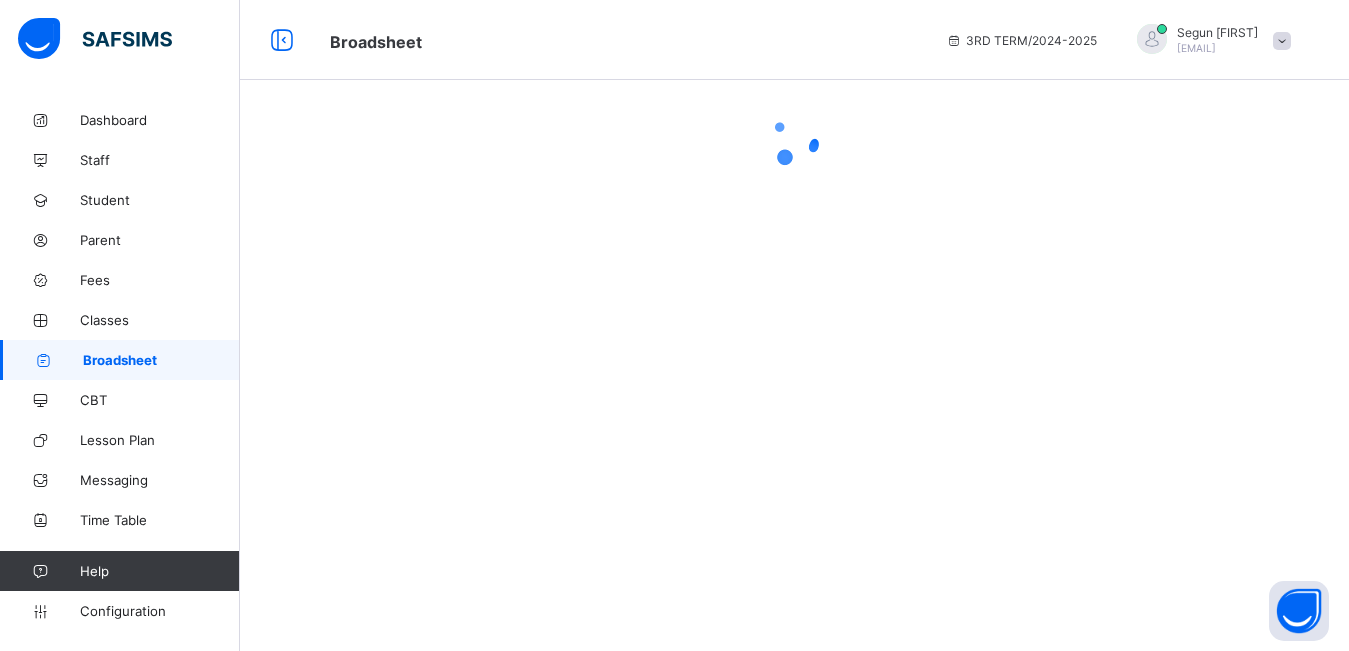scroll, scrollTop: 0, scrollLeft: 0, axis: both 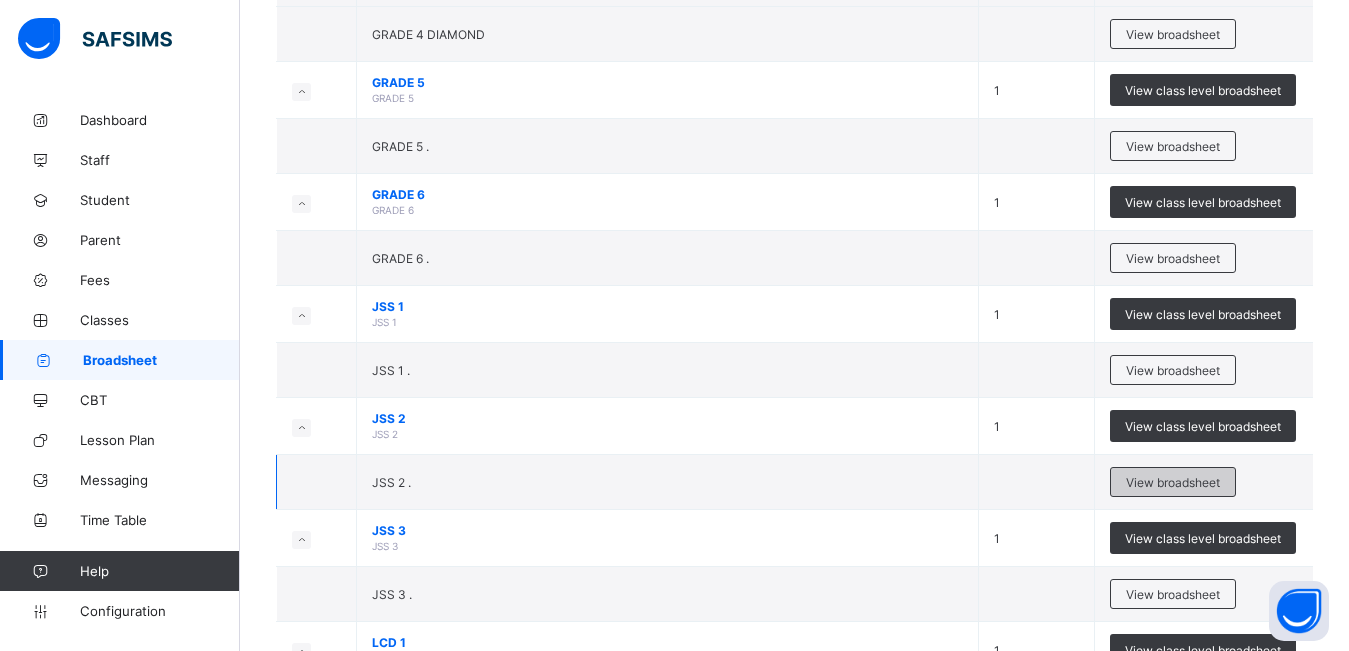 click on "View broadsheet" at bounding box center (1173, 482) 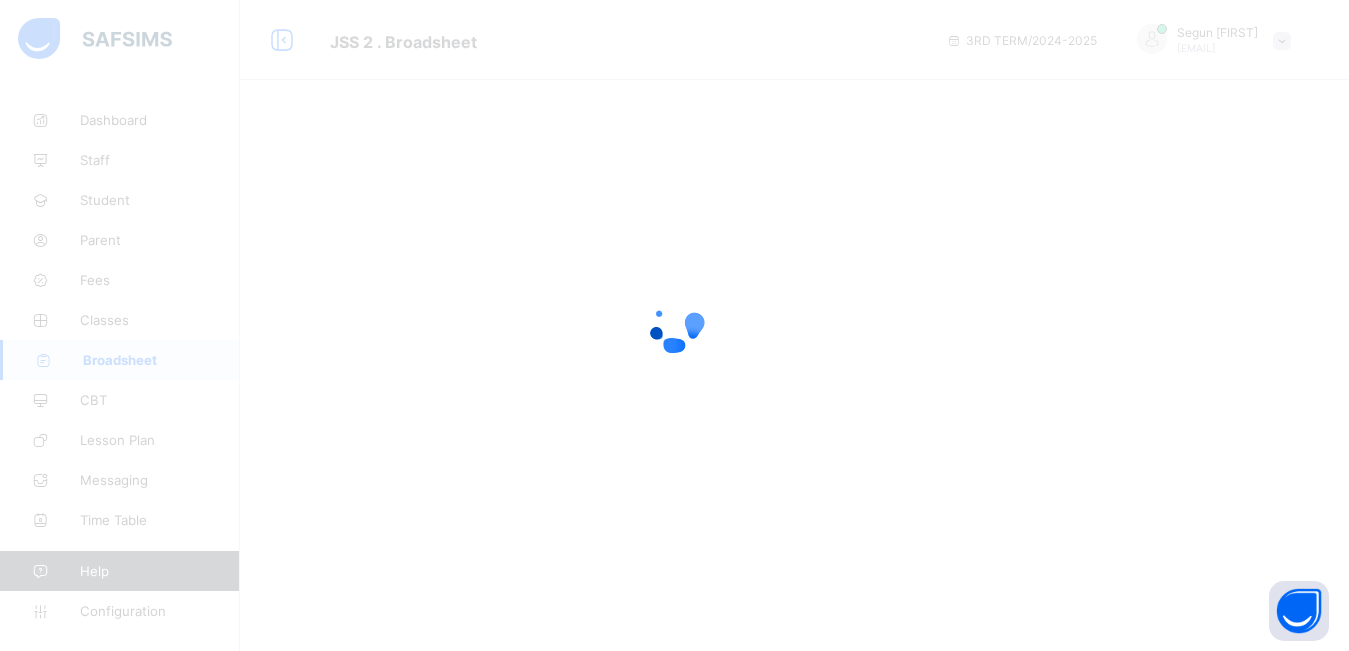 scroll, scrollTop: 0, scrollLeft: 0, axis: both 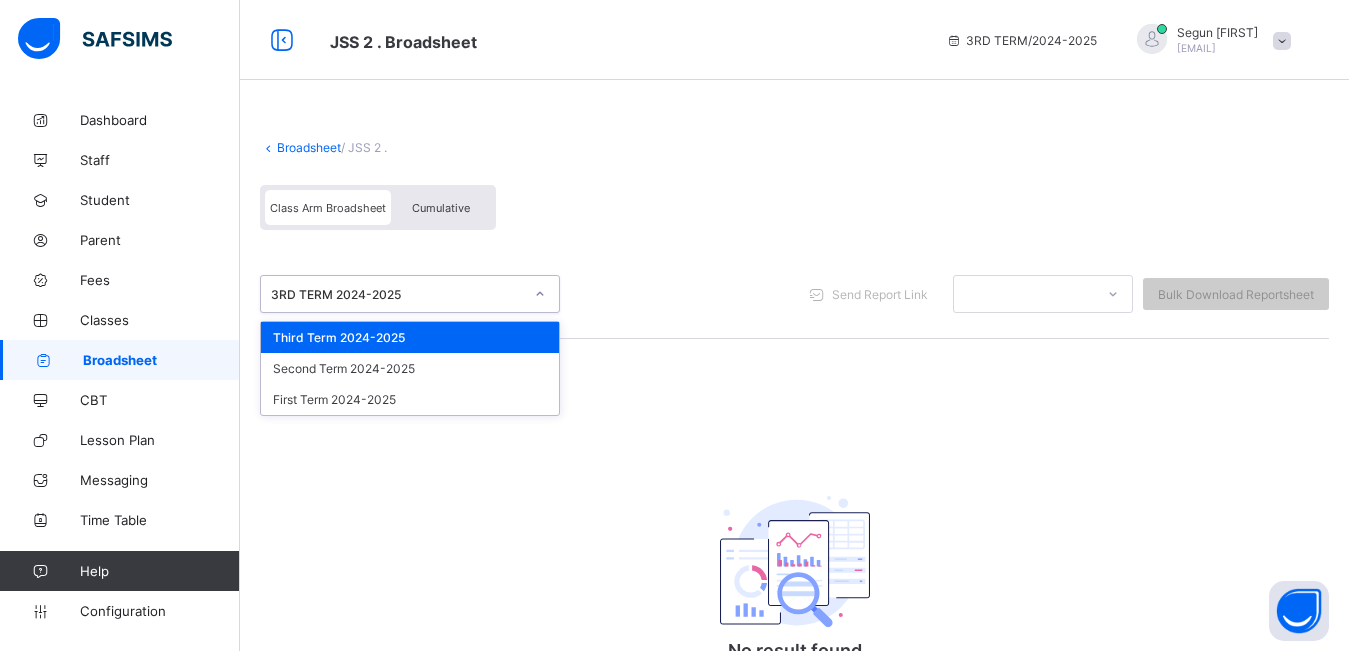 click at bounding box center [540, 294] 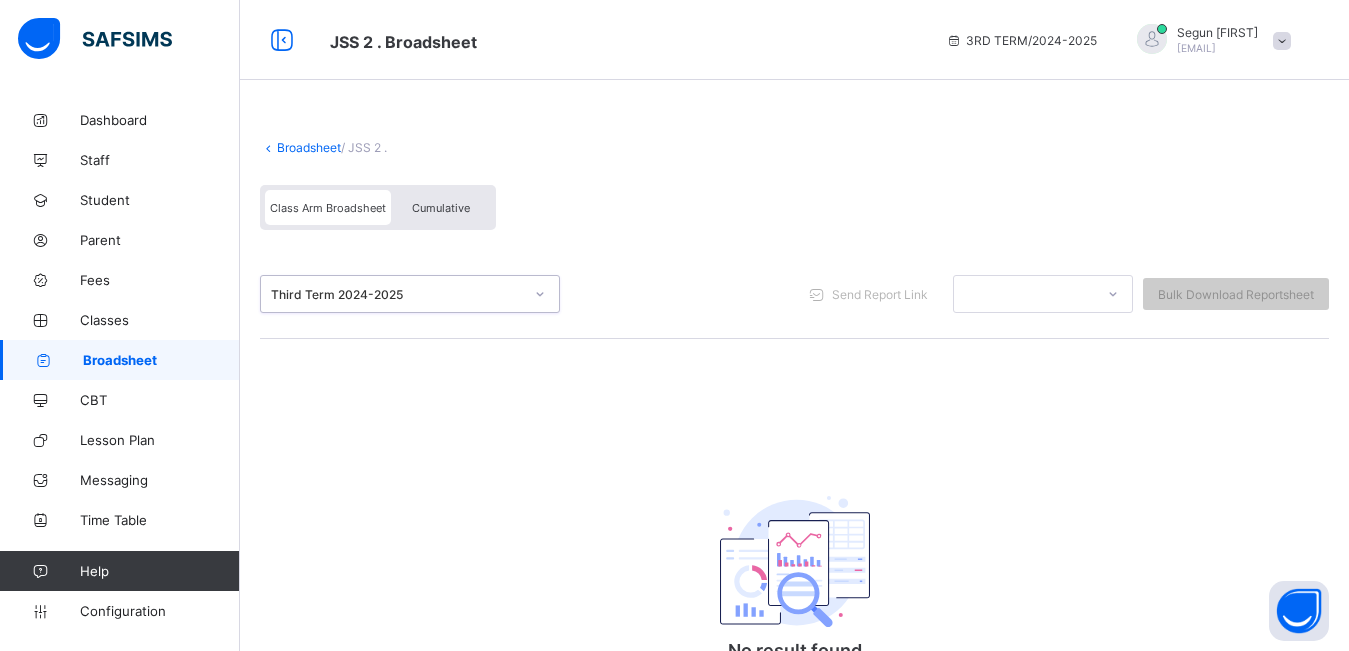 scroll, scrollTop: 137, scrollLeft: 0, axis: vertical 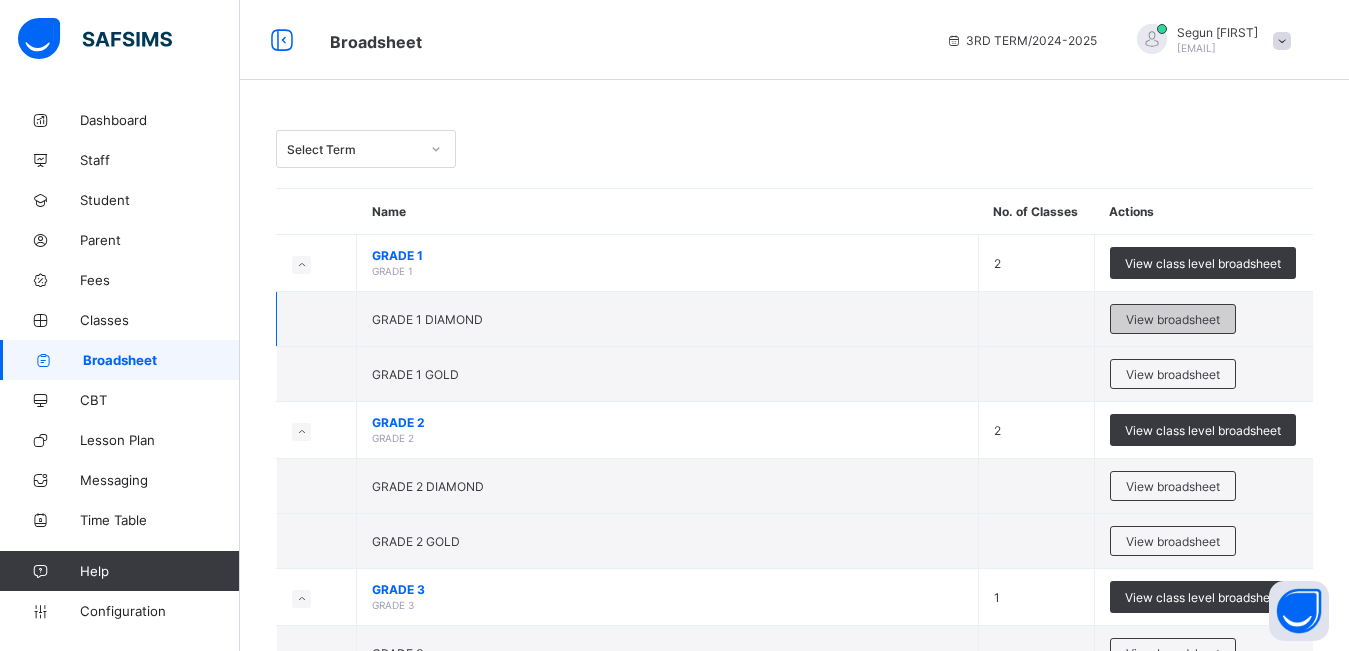 click on "View broadsheet" at bounding box center [1173, 319] 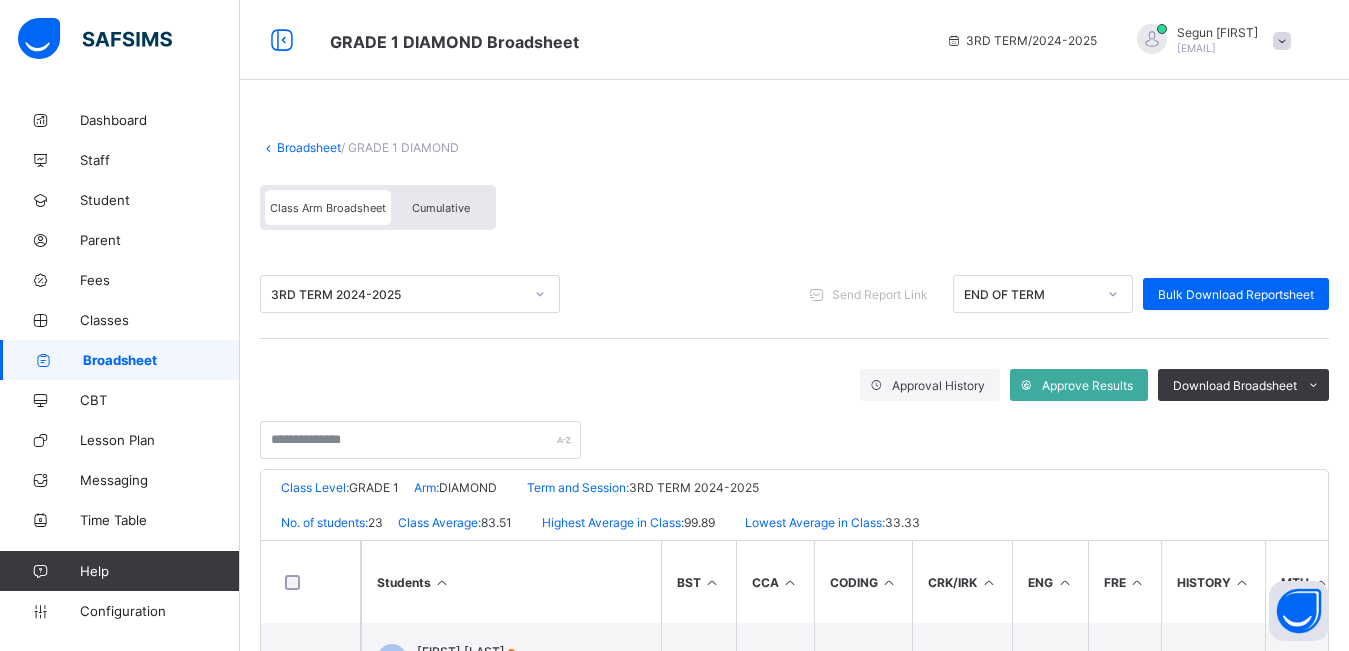 click on "Cumulative" at bounding box center (441, 208) 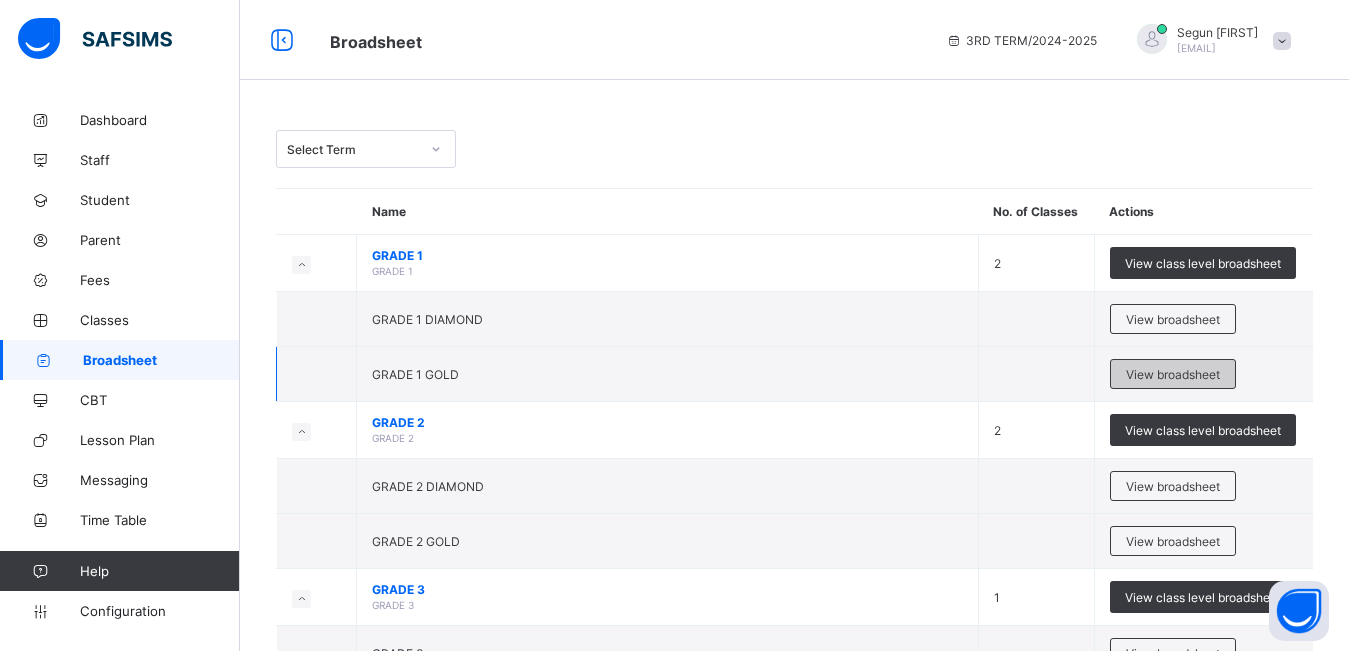 click on "View broadsheet" at bounding box center [1173, 374] 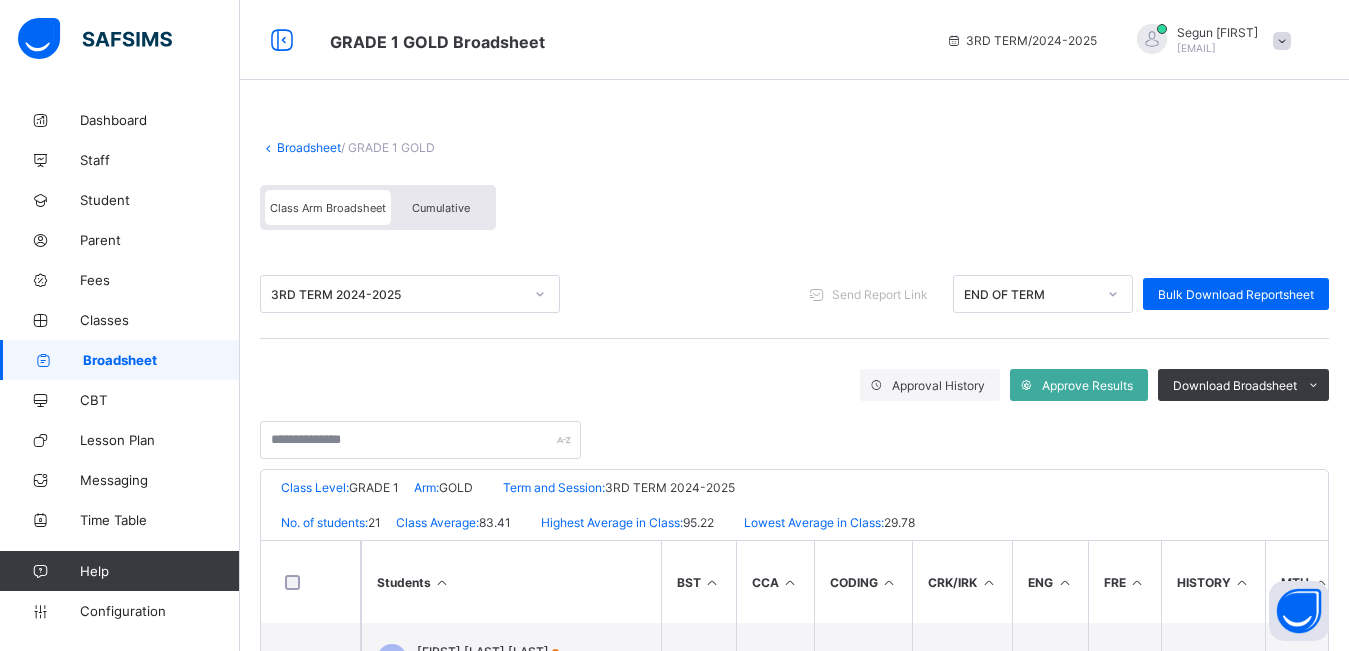 click on "Cumulative" at bounding box center [441, 208] 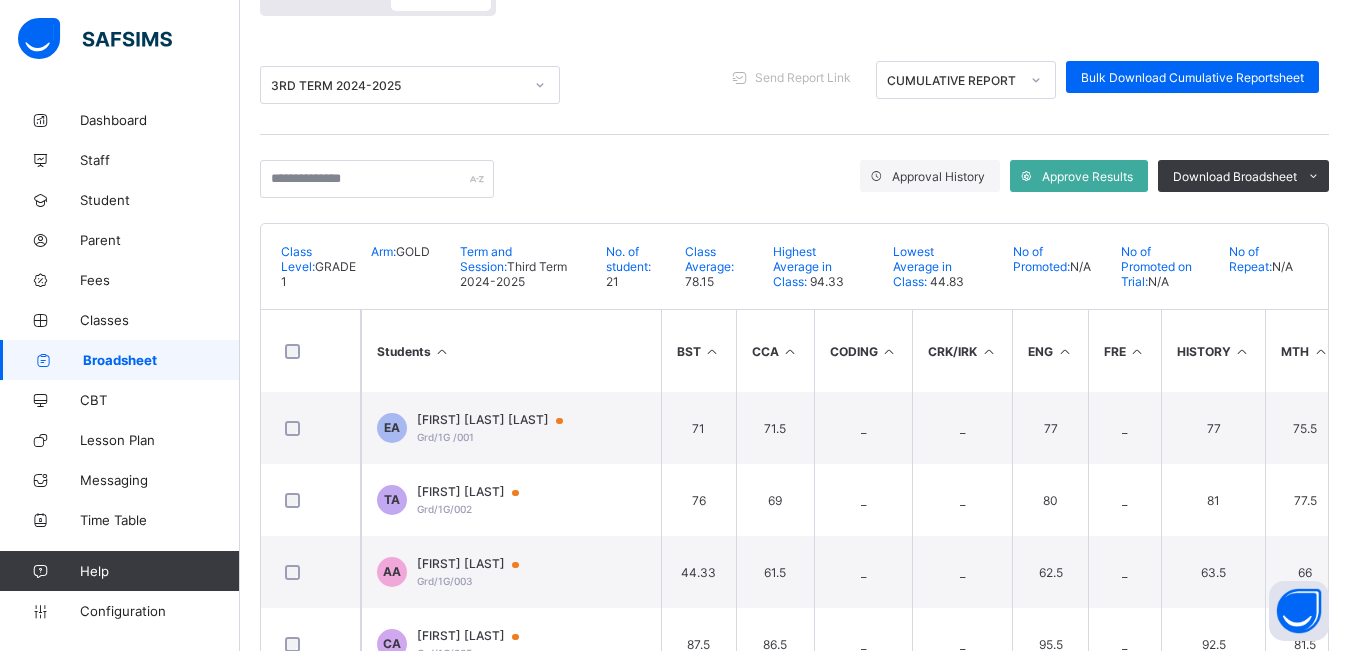 scroll, scrollTop: 232, scrollLeft: 0, axis: vertical 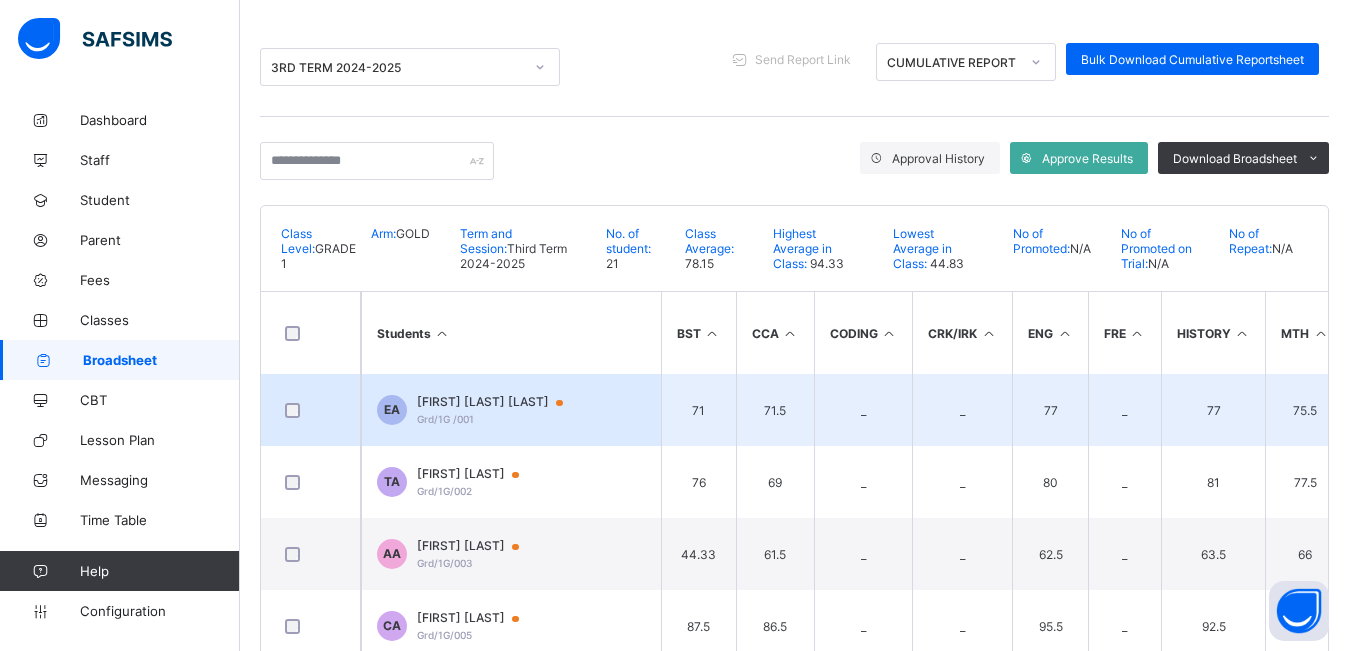 click on "[FIRST] [LAST] [LAST]" at bounding box center [499, 402] 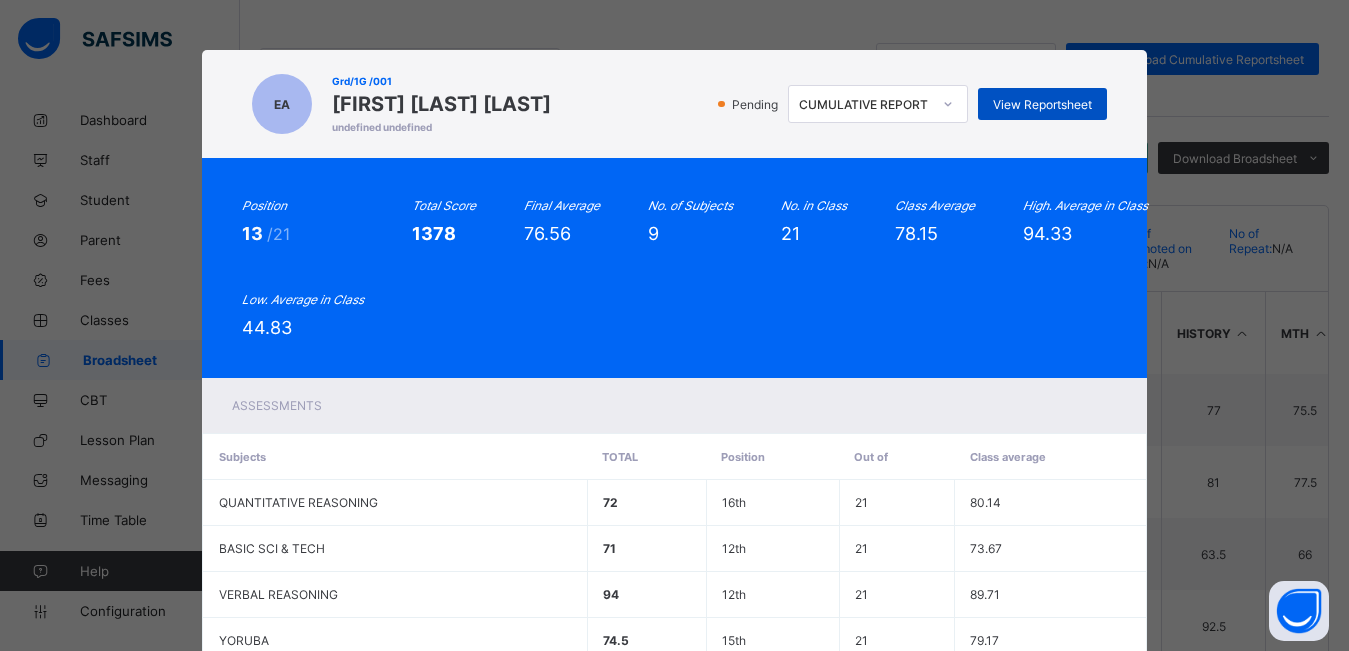 click on "View Reportsheet" at bounding box center (1042, 104) 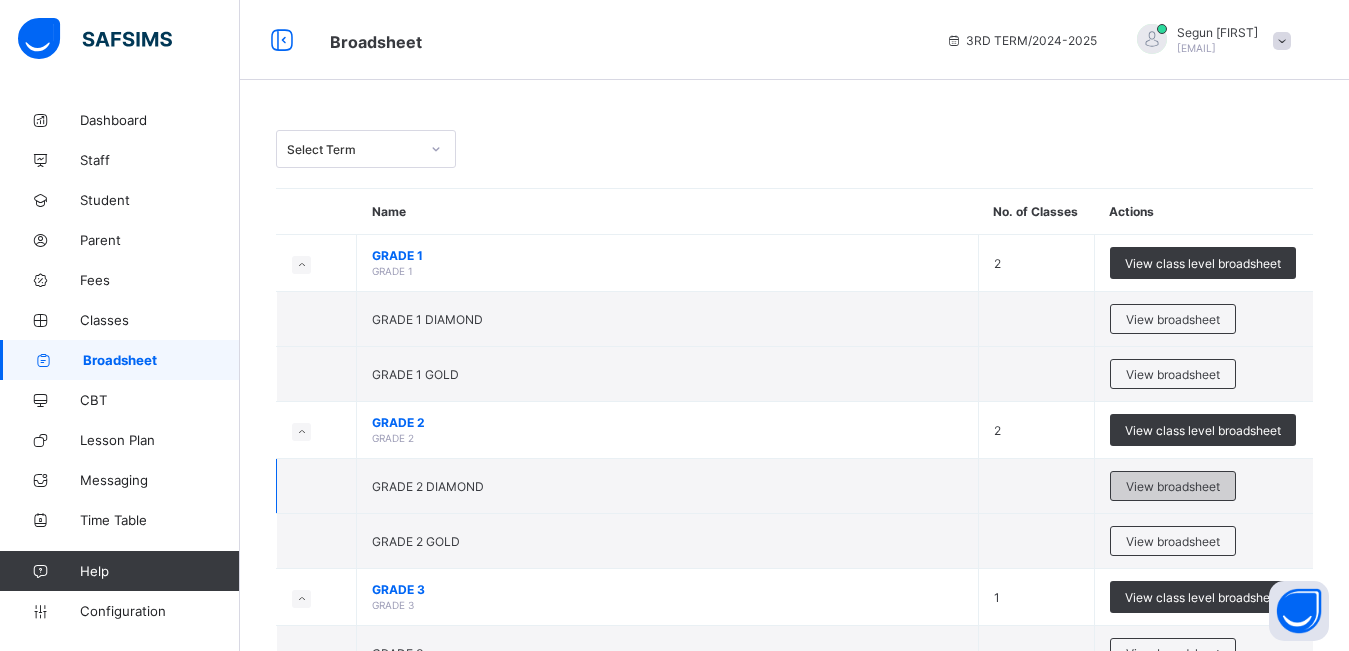 click on "View broadsheet" at bounding box center (1173, 486) 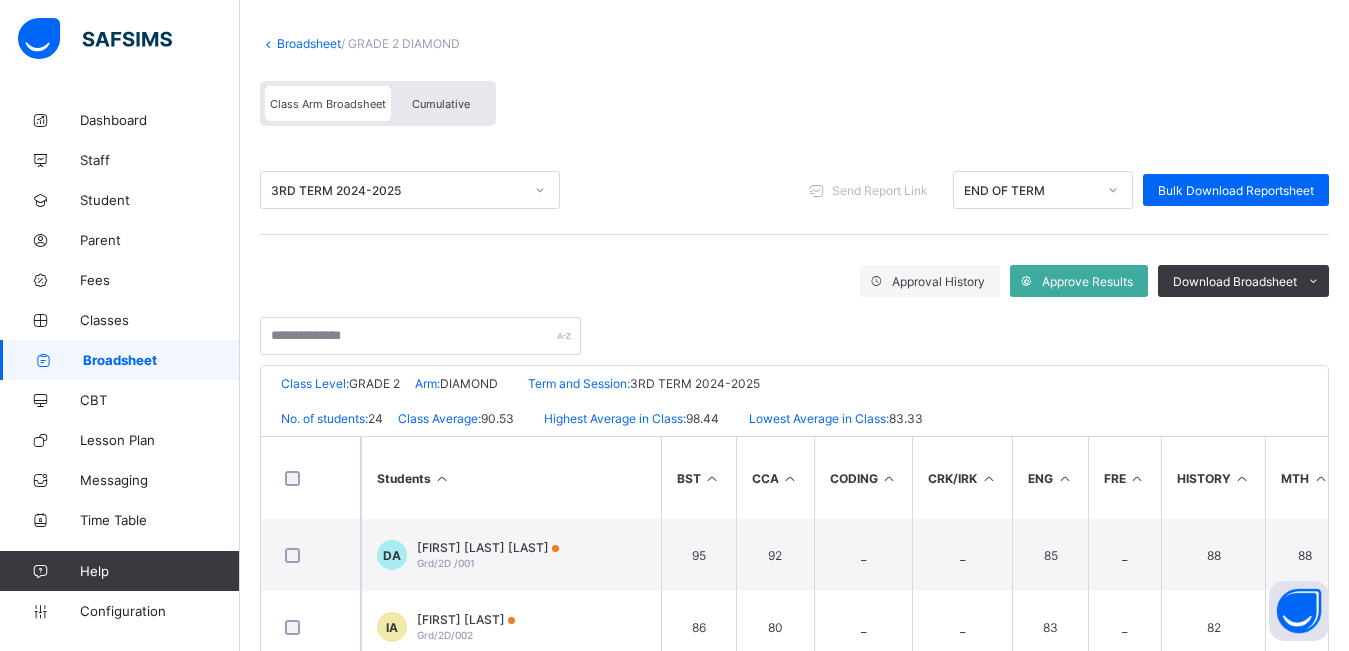 scroll, scrollTop: 116, scrollLeft: 0, axis: vertical 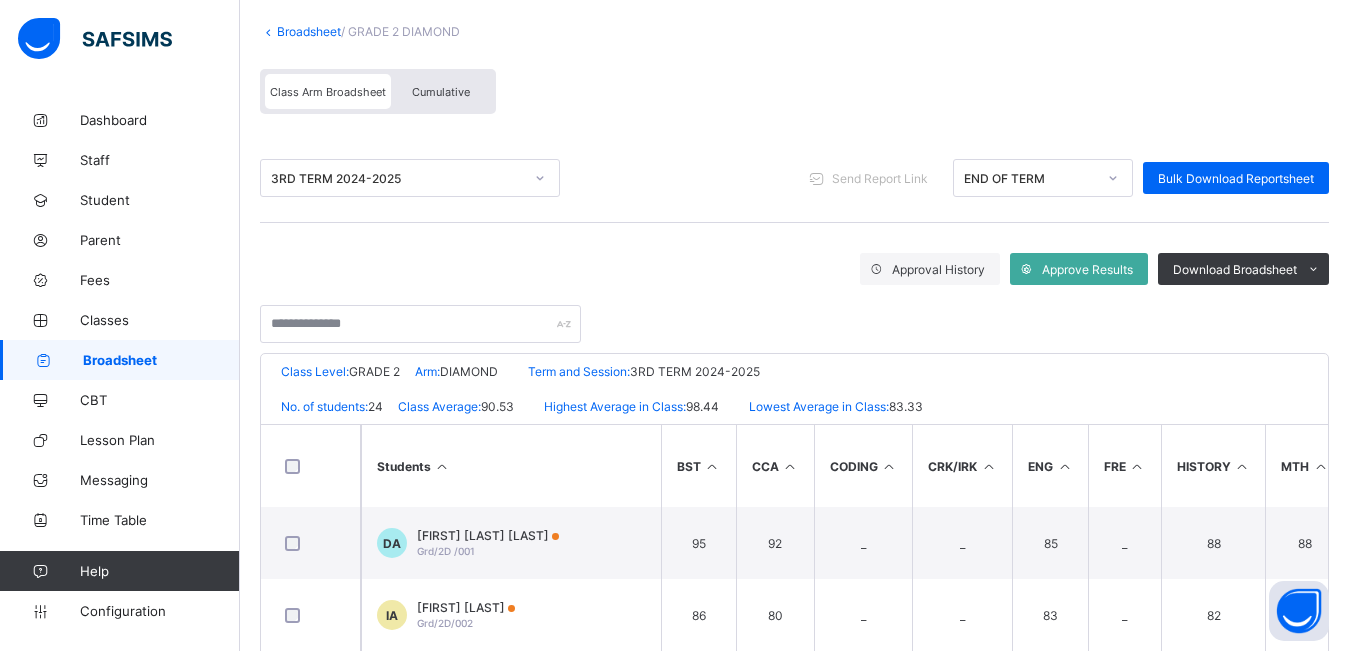 click on "Cumulative" at bounding box center (441, 92) 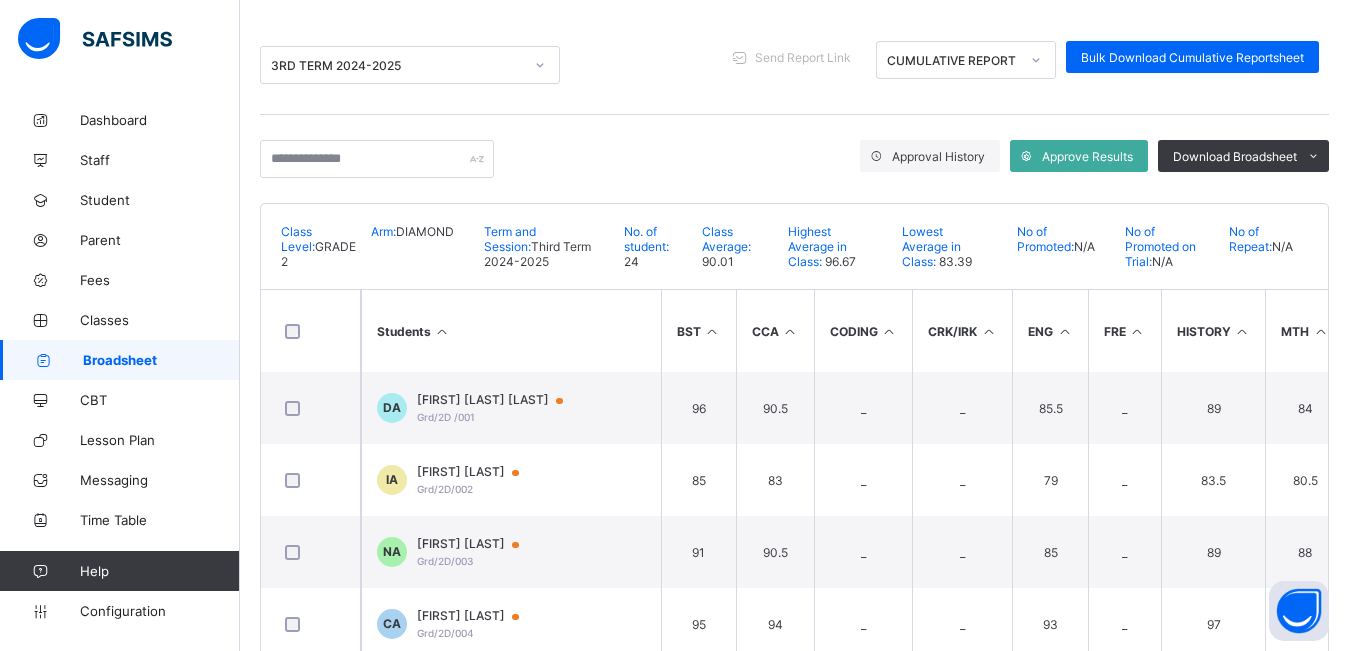 scroll, scrollTop: 413, scrollLeft: 0, axis: vertical 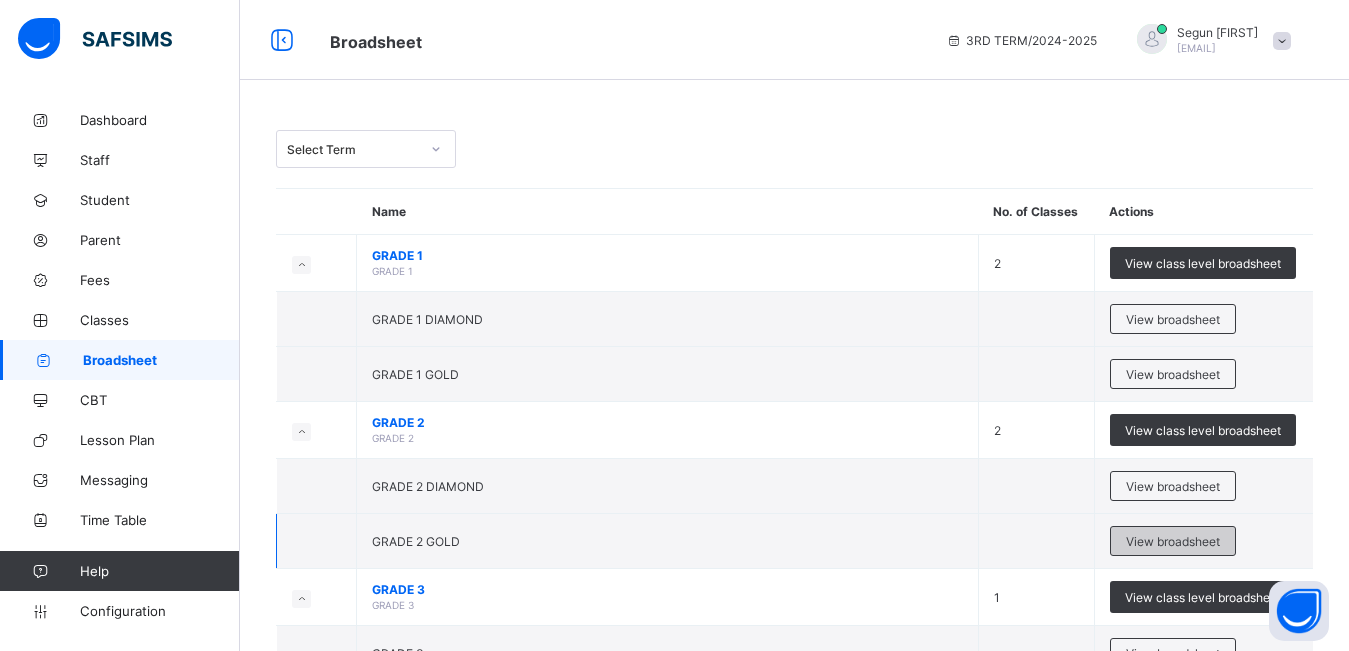 click on "View broadsheet" at bounding box center [1173, 541] 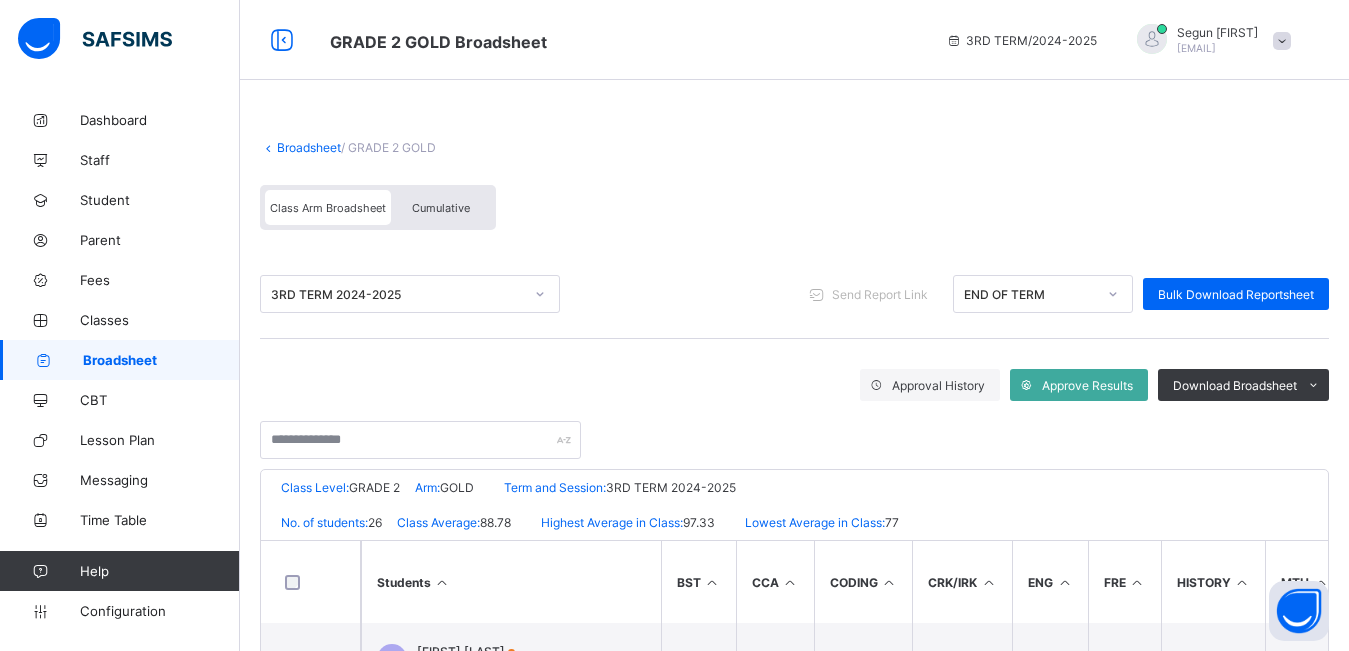 click on "Cumulative" at bounding box center (441, 208) 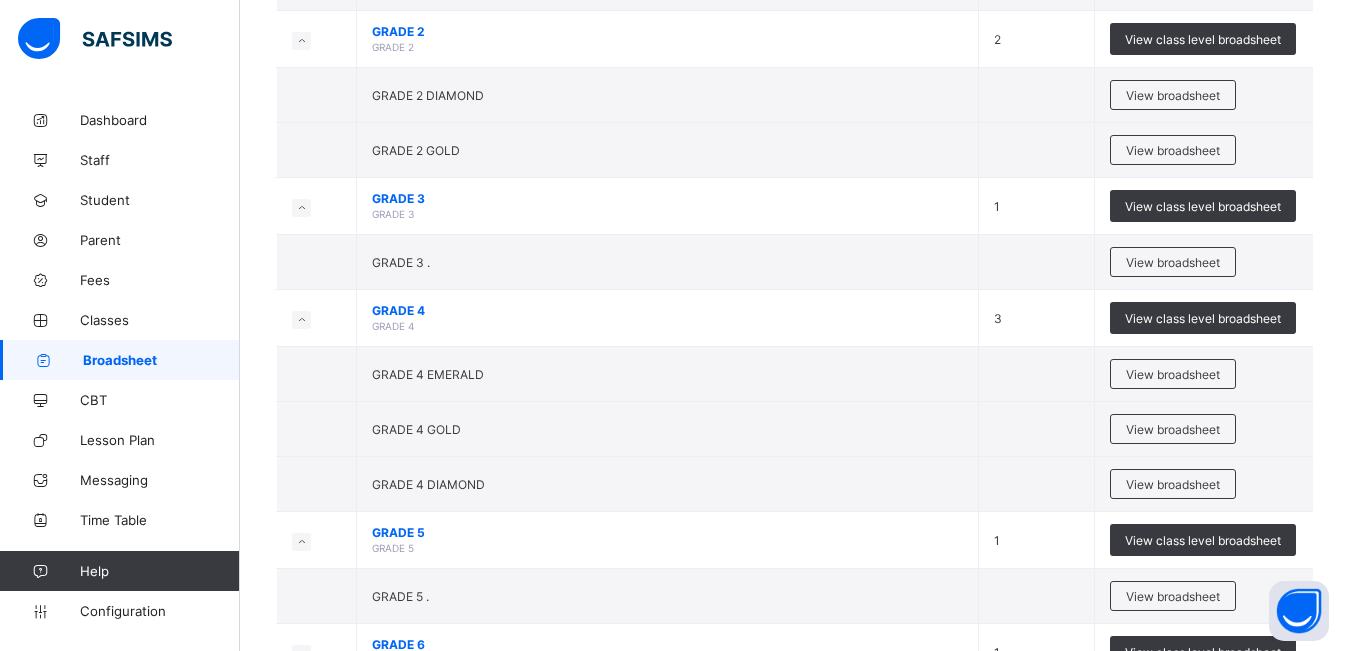 scroll, scrollTop: 413, scrollLeft: 0, axis: vertical 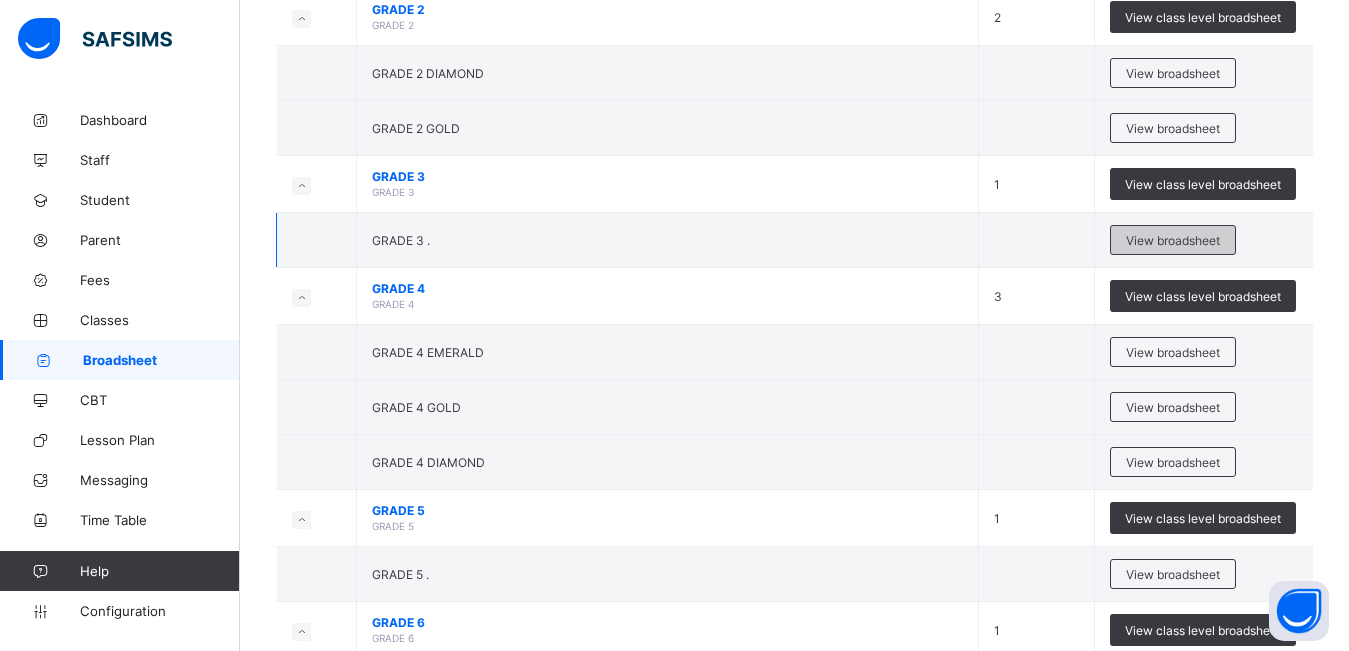 click on "View broadsheet" at bounding box center [1173, 240] 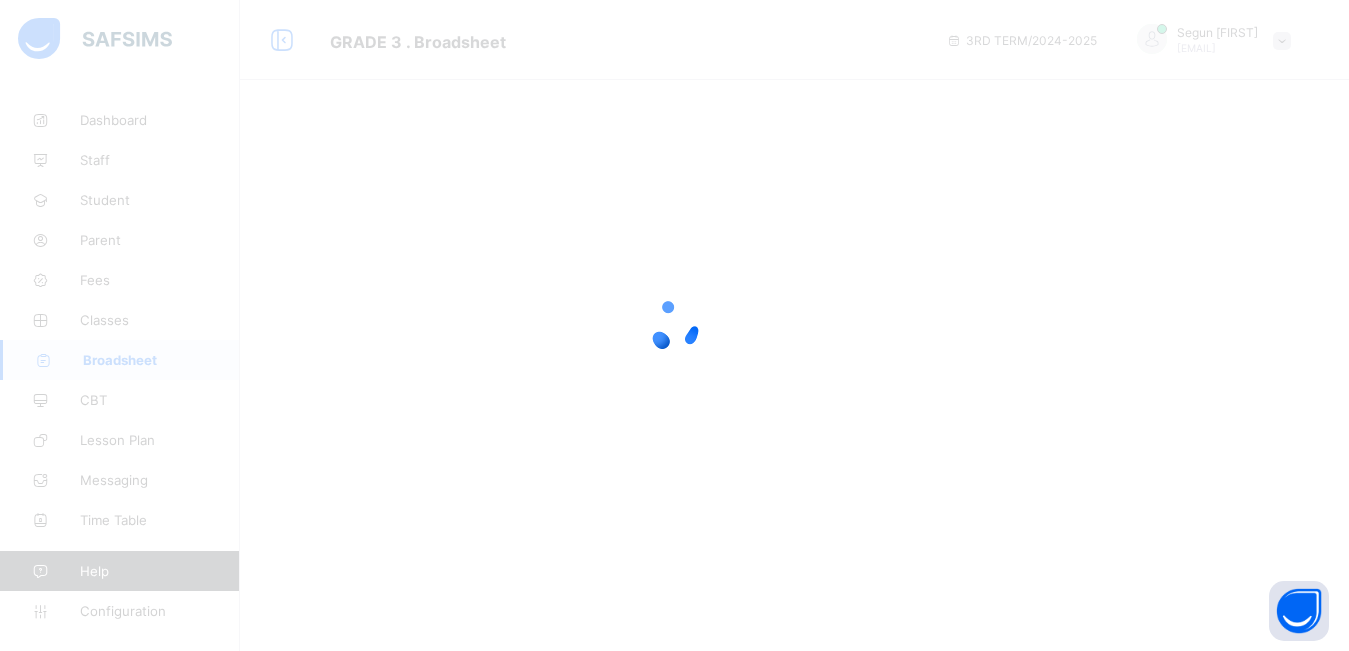 scroll, scrollTop: 0, scrollLeft: 0, axis: both 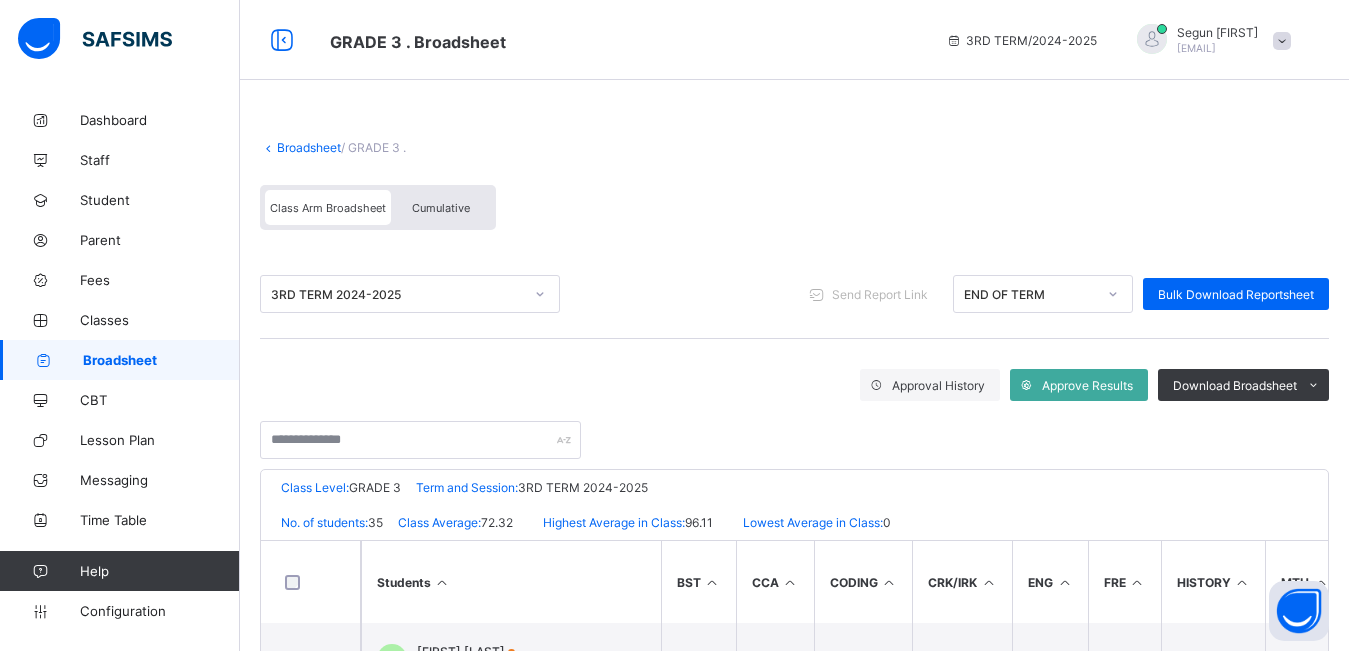 click on "Cumulative" at bounding box center (441, 208) 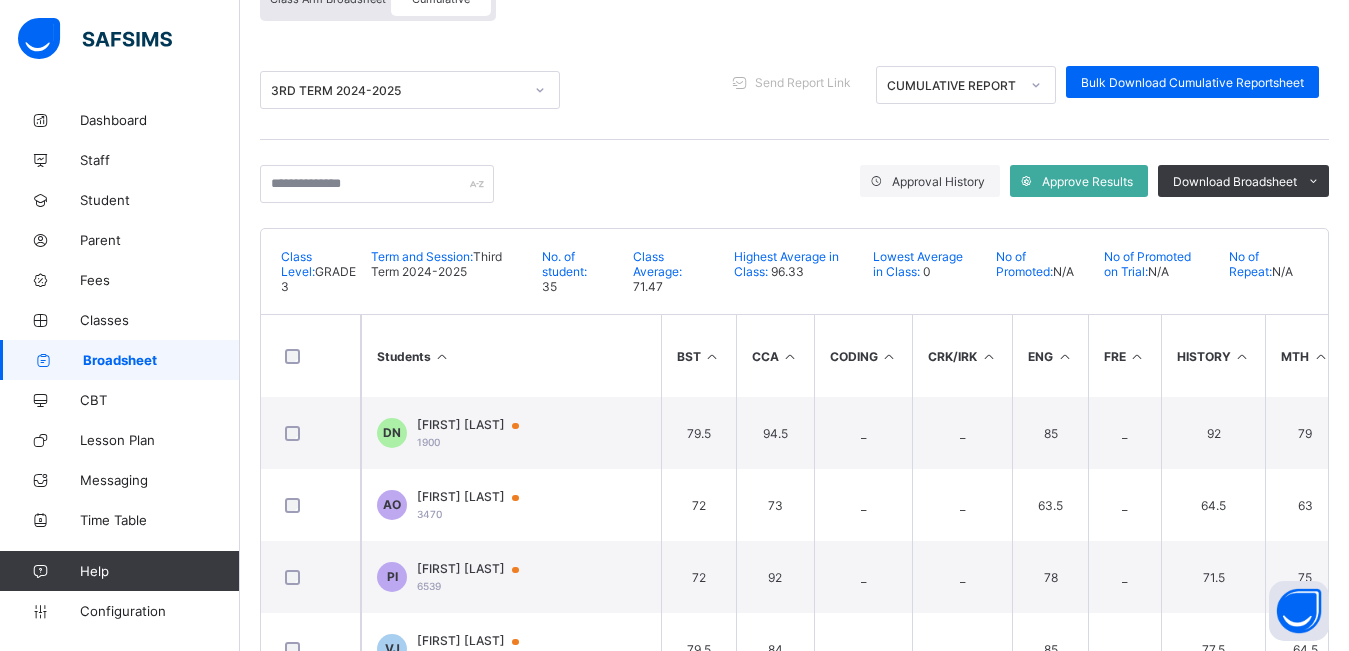 scroll, scrollTop: 244, scrollLeft: 0, axis: vertical 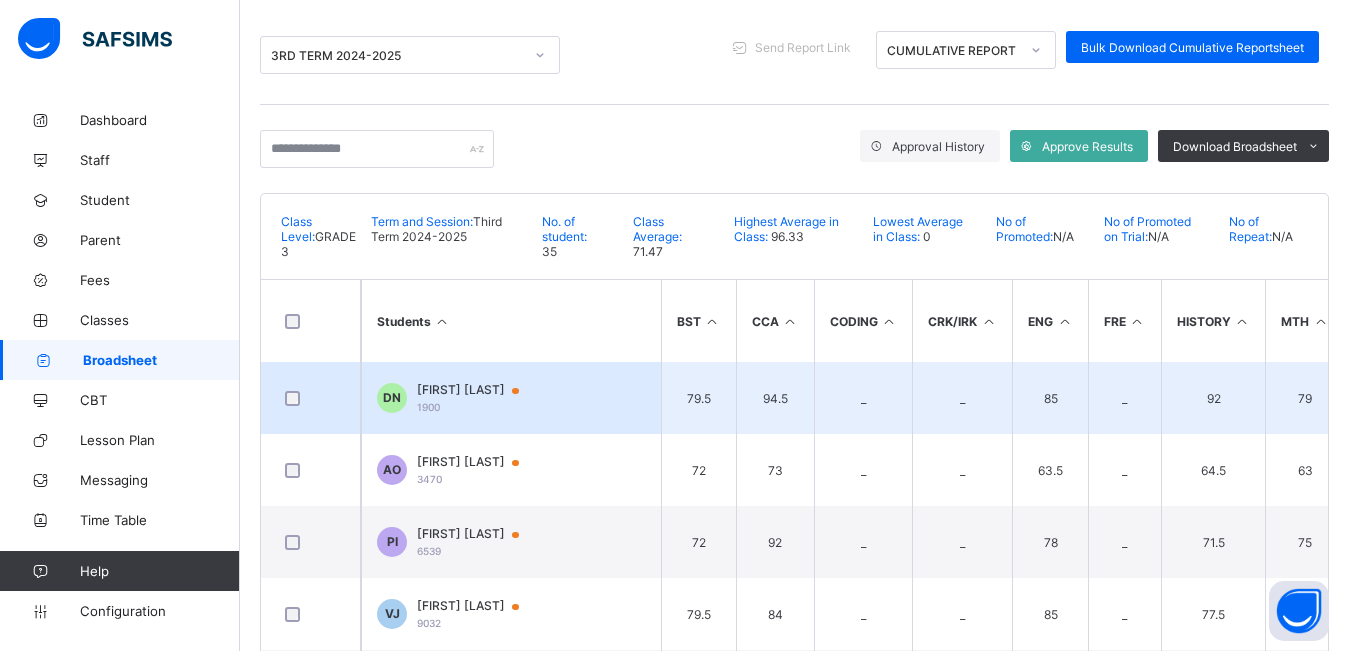 click on "[FIRST]  [LAST]" at bounding box center [477, 390] 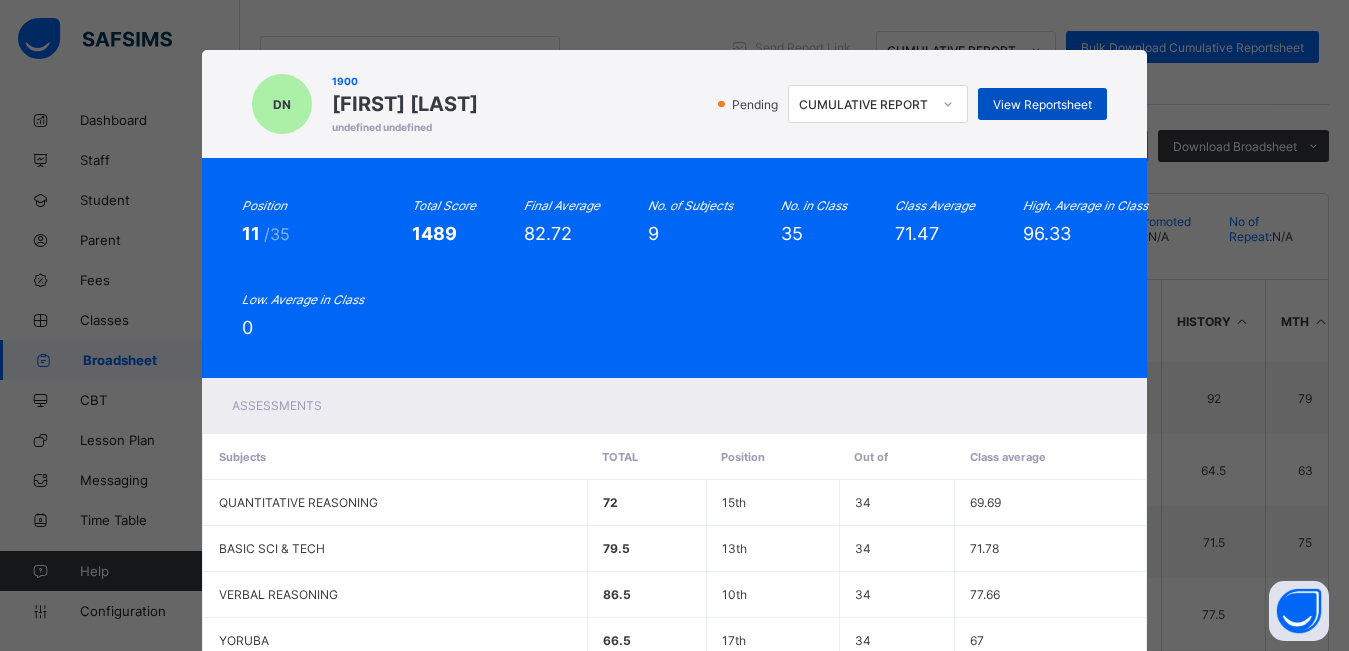 click on "View Reportsheet" at bounding box center [1042, 104] 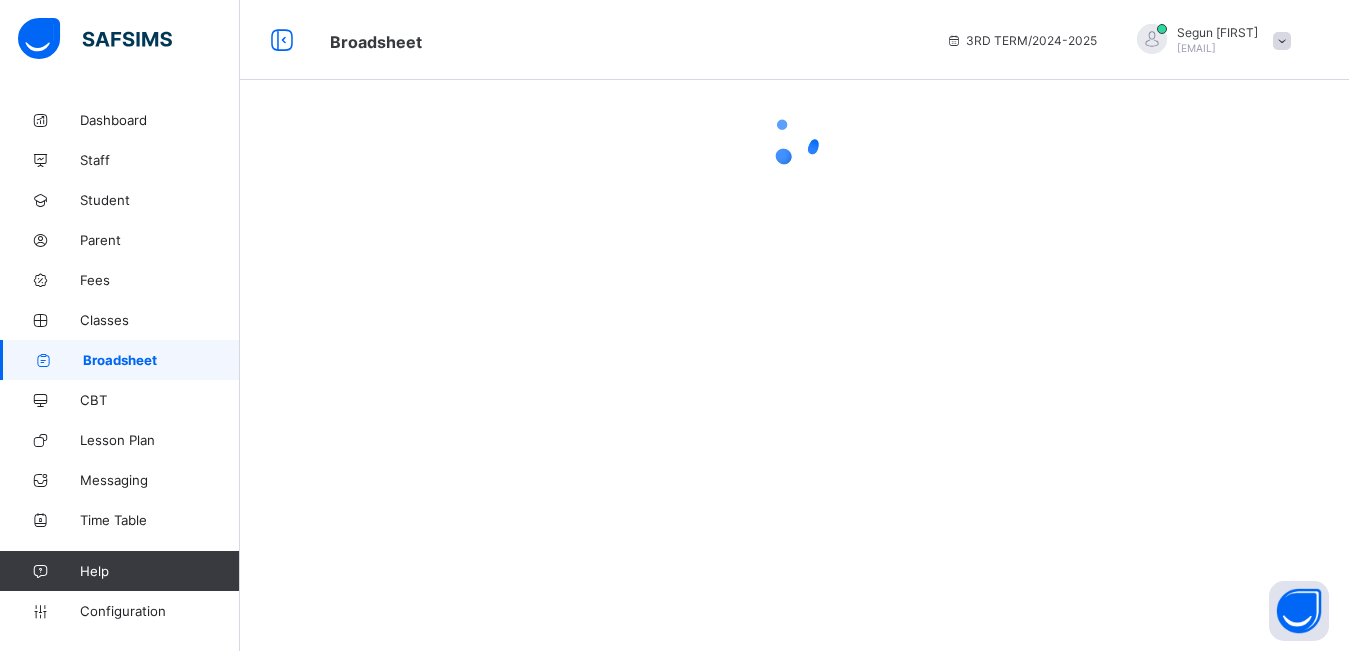 scroll, scrollTop: 0, scrollLeft: 0, axis: both 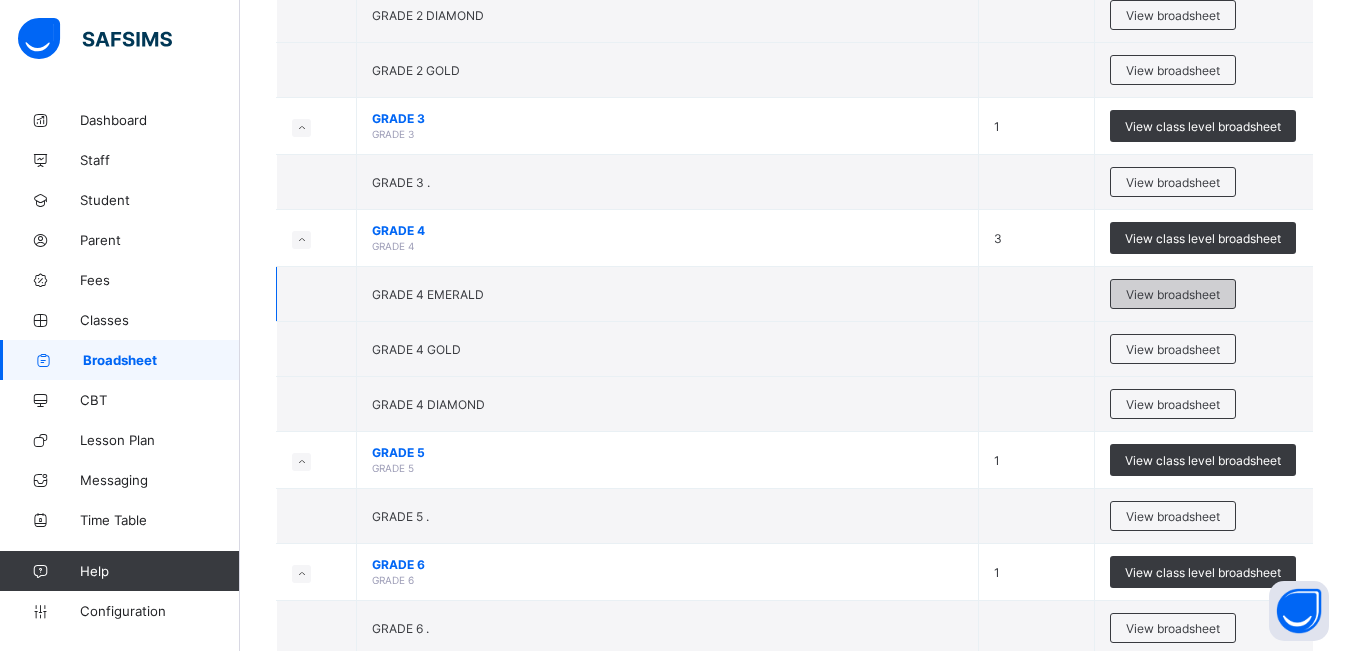 click on "View broadsheet" at bounding box center (1173, 294) 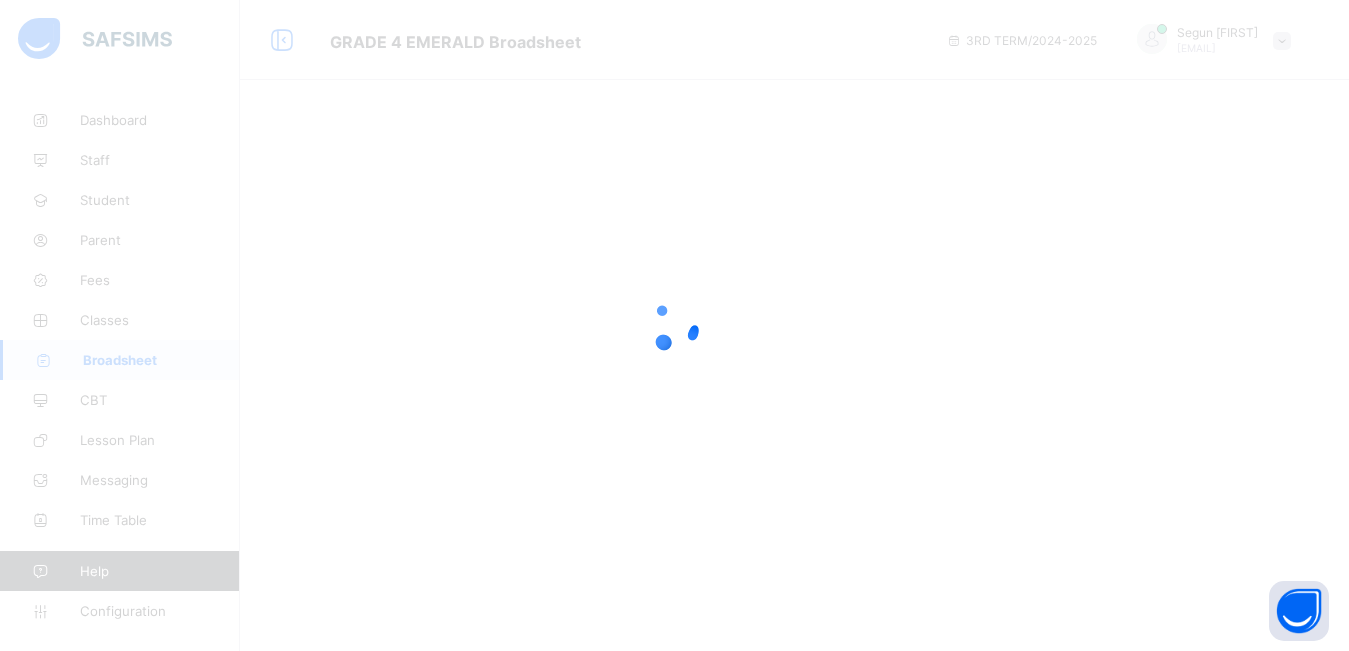 scroll, scrollTop: 0, scrollLeft: 0, axis: both 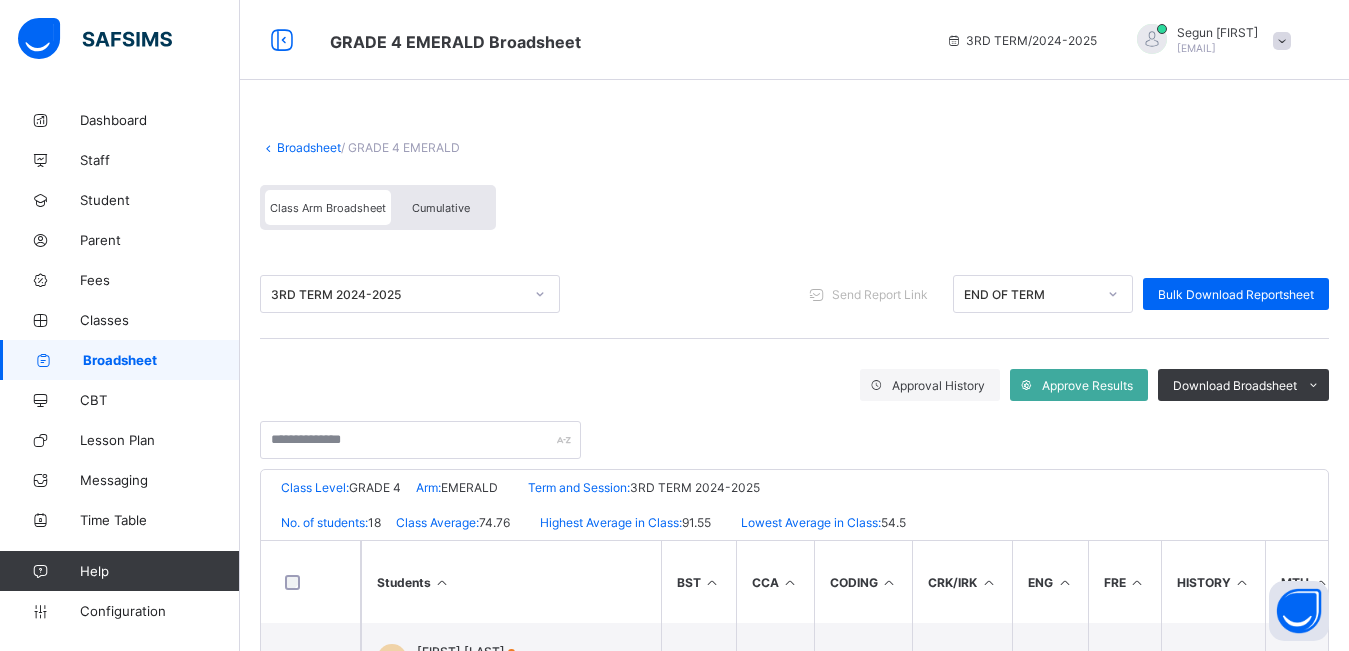 click on "Cumulative" at bounding box center [441, 208] 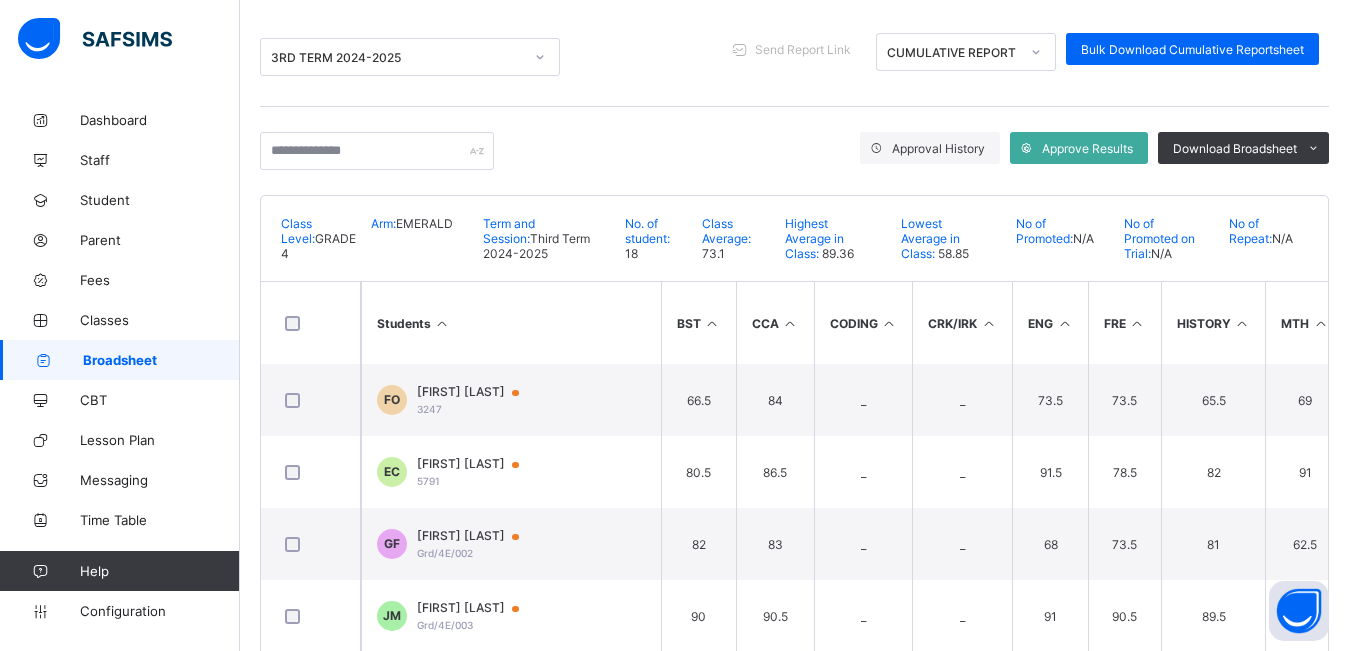 scroll, scrollTop: 244, scrollLeft: 0, axis: vertical 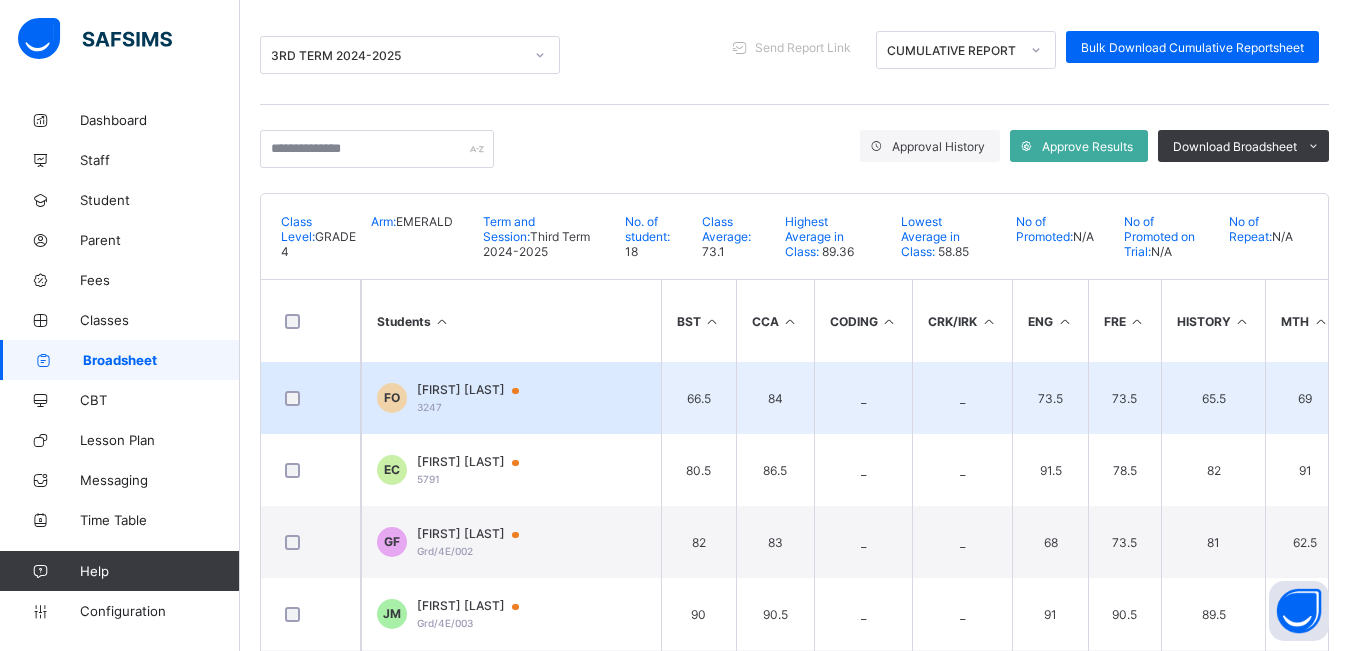 click on "3247" at bounding box center [429, 407] 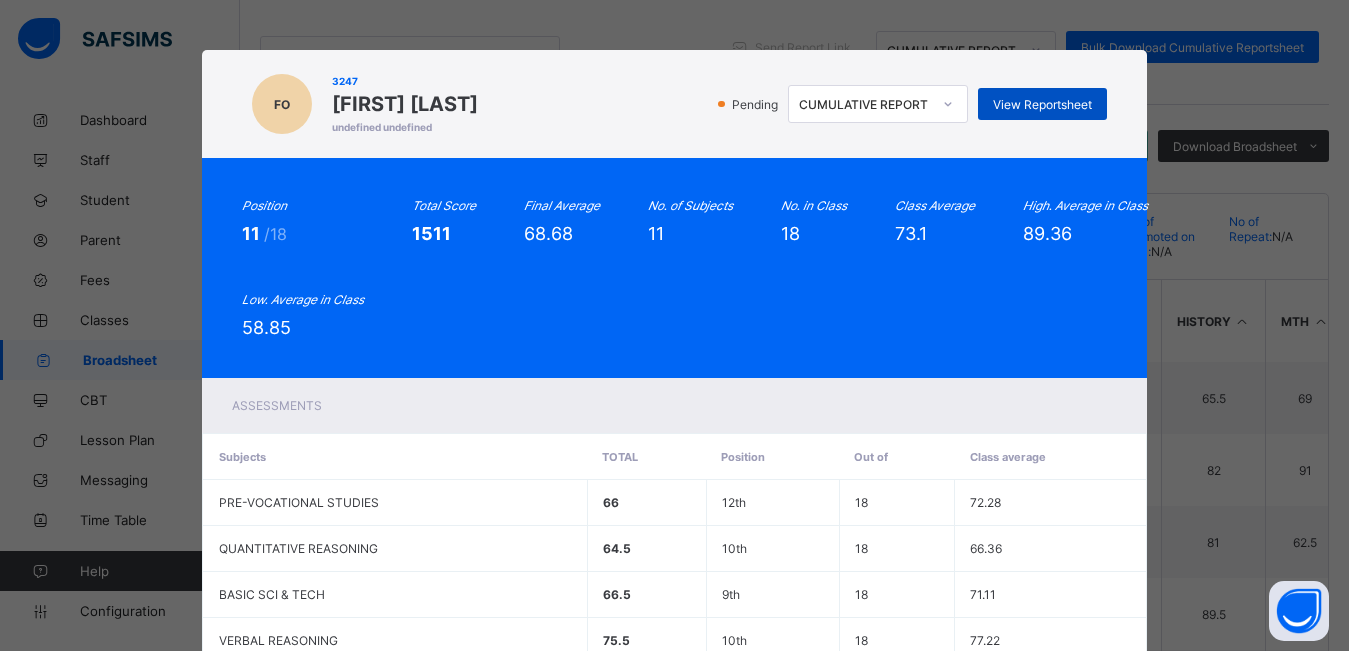 click on "View Reportsheet" at bounding box center [1042, 104] 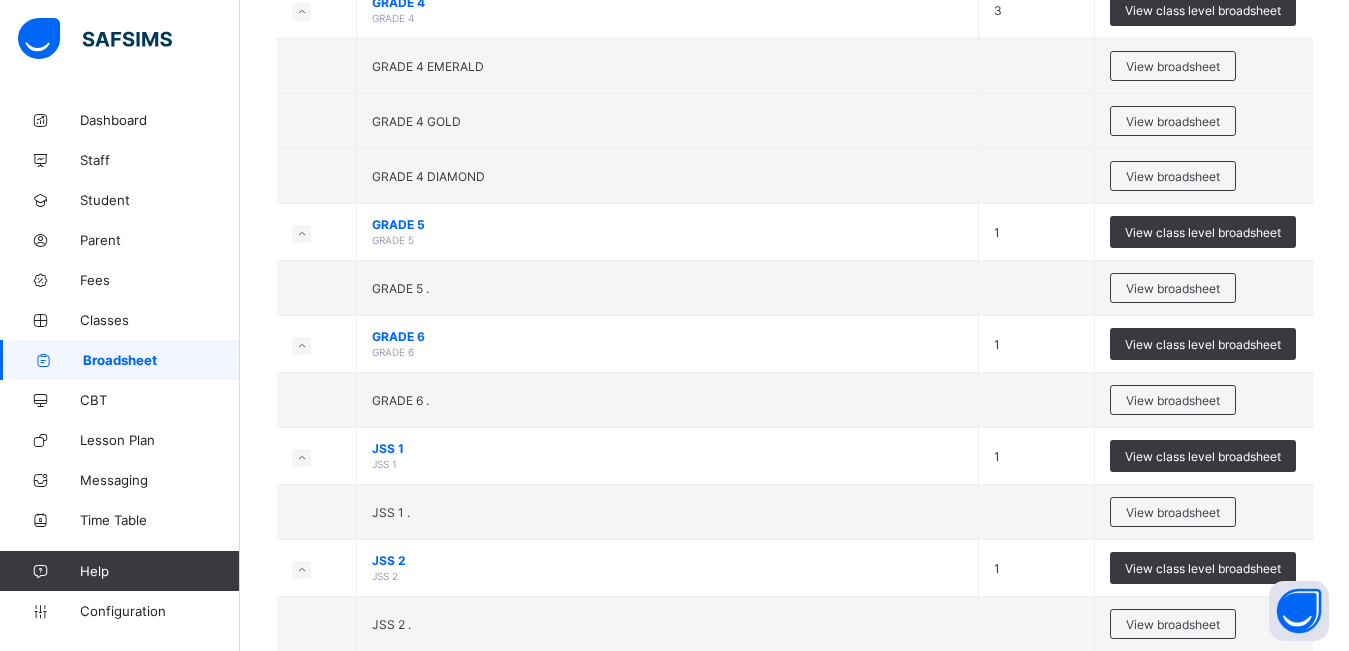 scroll, scrollTop: 707, scrollLeft: 0, axis: vertical 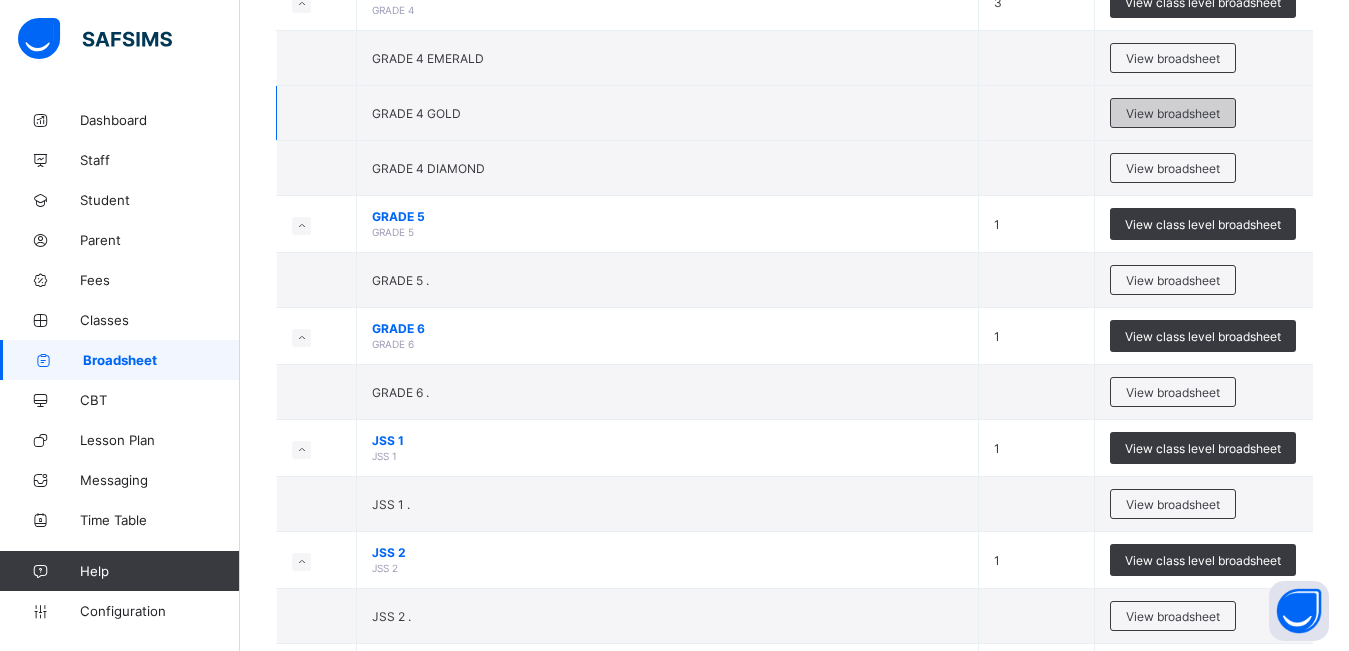 click on "View broadsheet" at bounding box center (1173, 113) 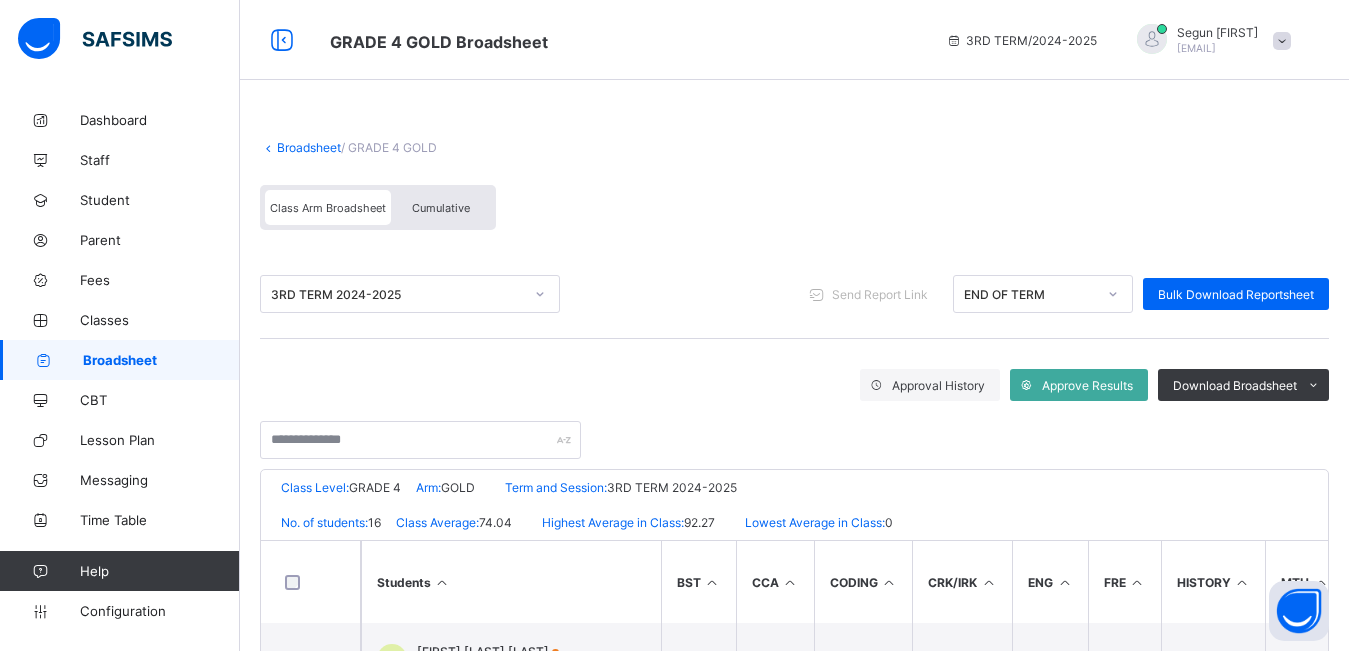 click on "Cumulative" at bounding box center [441, 208] 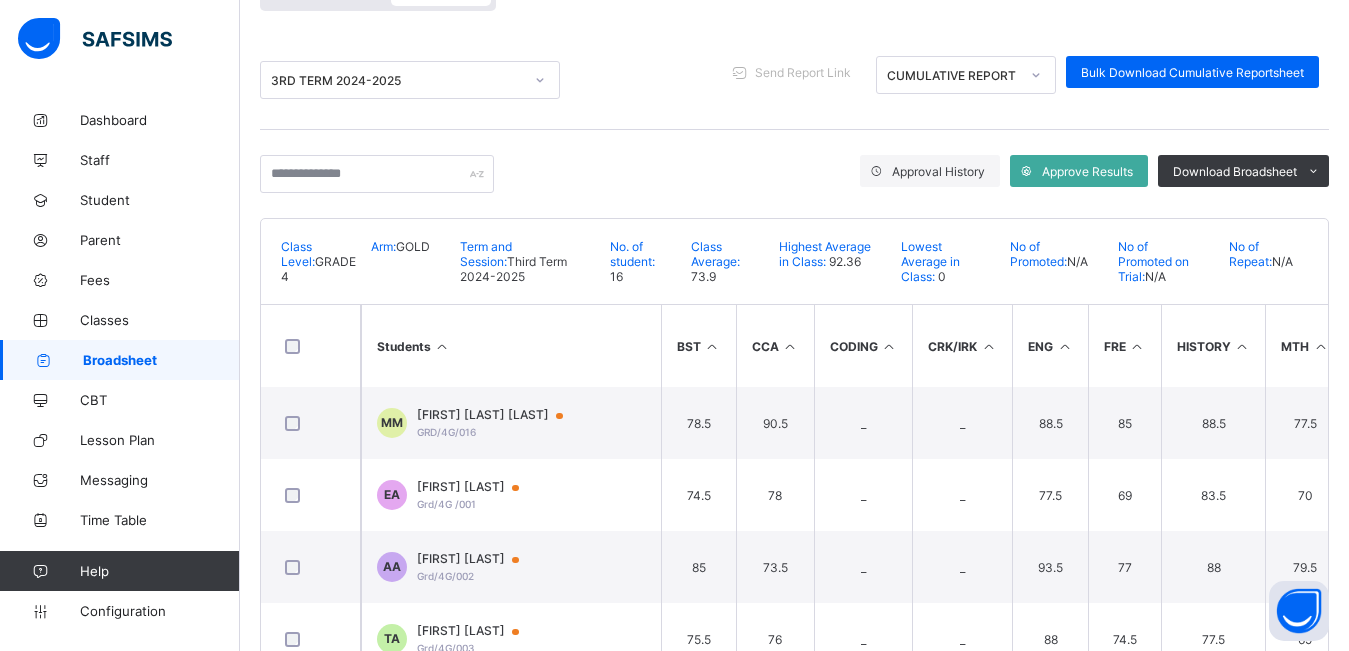 scroll, scrollTop: 225, scrollLeft: 0, axis: vertical 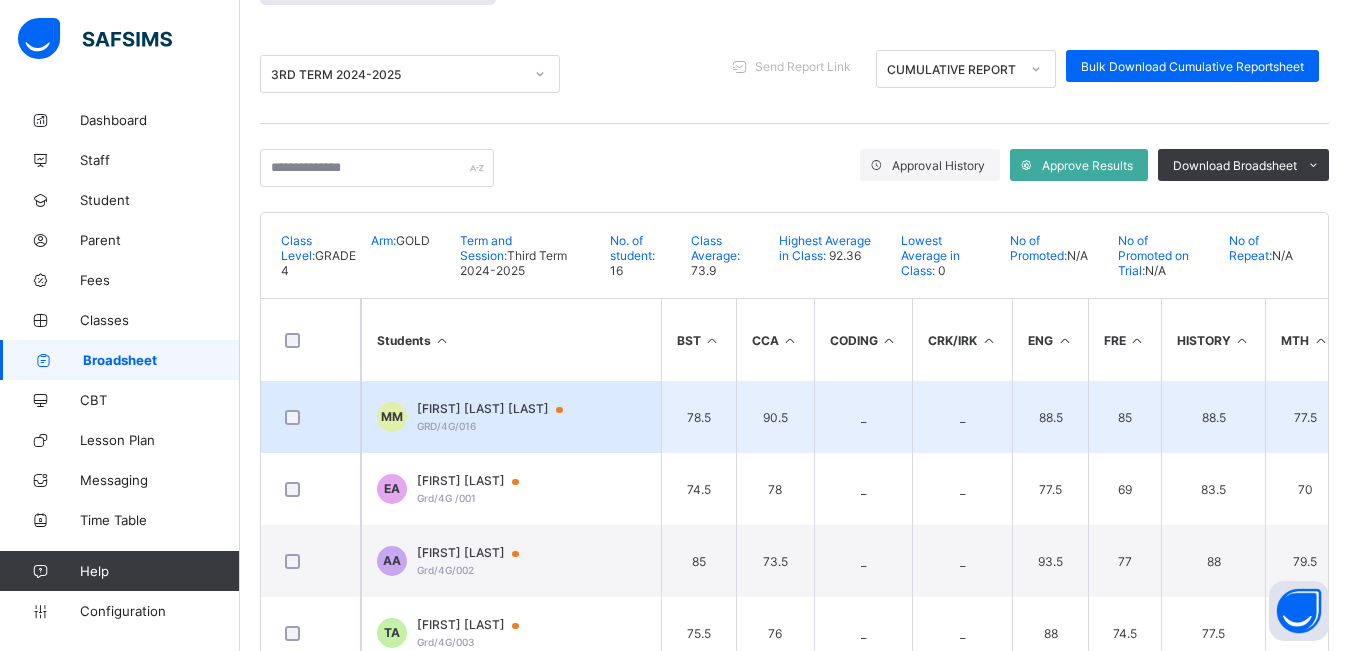 click on "[FIRST] [LAST] [LAST]     [GRD]/[NUMBER]G/[NUMBER]" at bounding box center [499, 416] 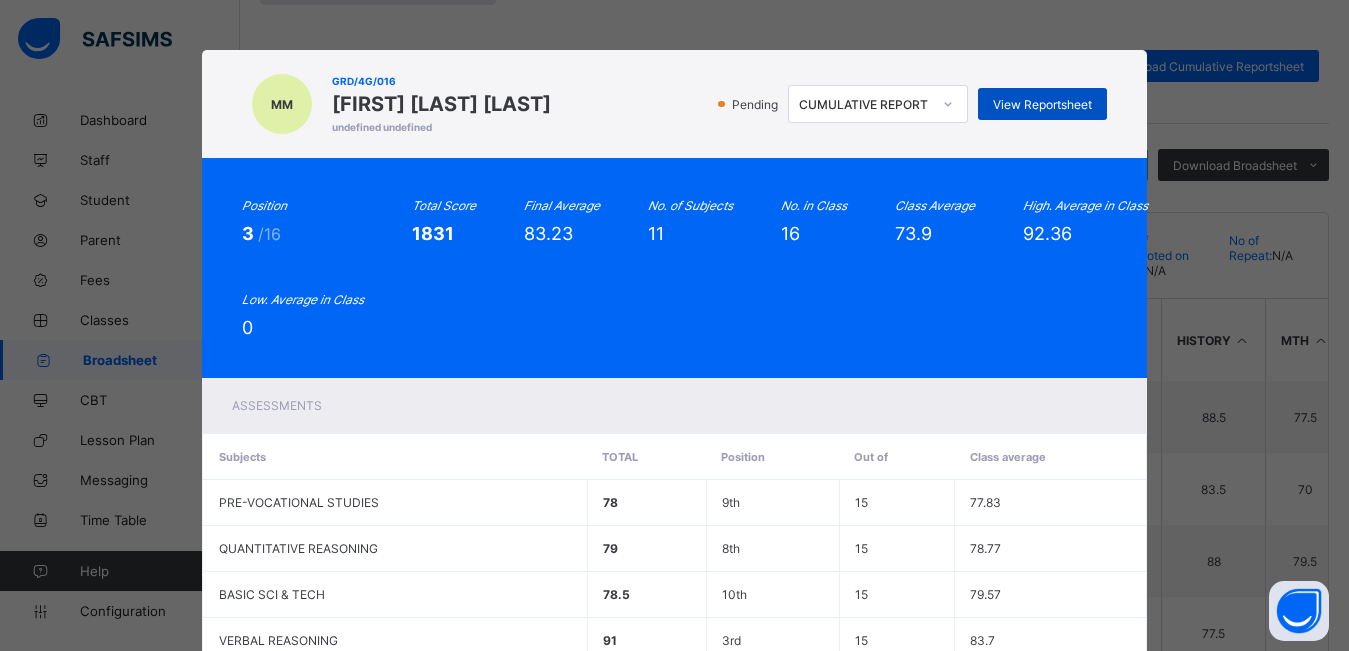 click on "View Reportsheet" at bounding box center [1042, 104] 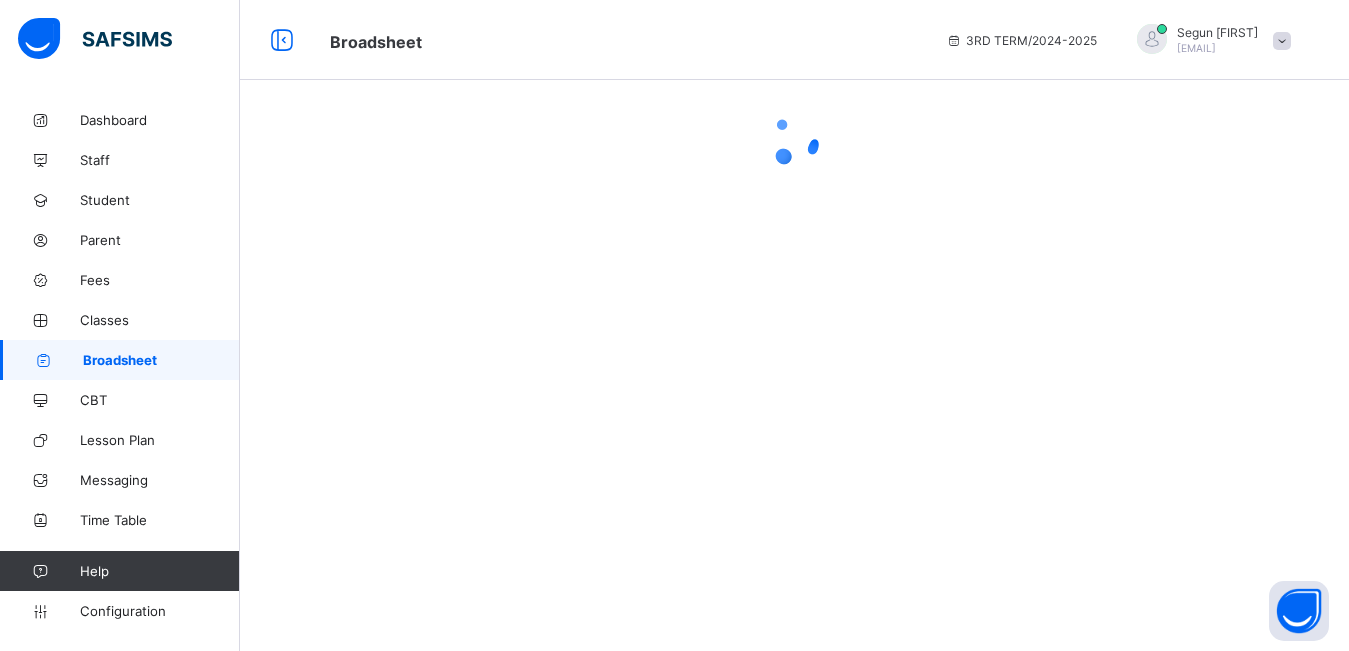 scroll, scrollTop: 0, scrollLeft: 0, axis: both 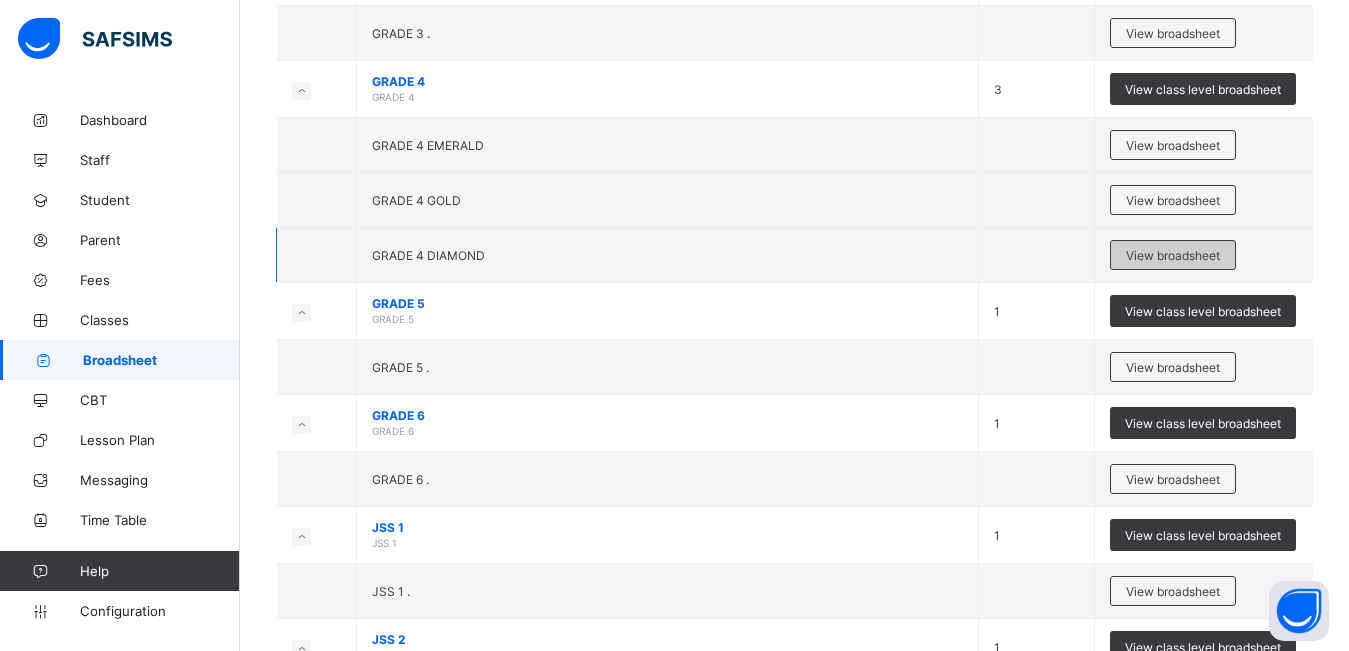 click on "View broadsheet" at bounding box center [1173, 255] 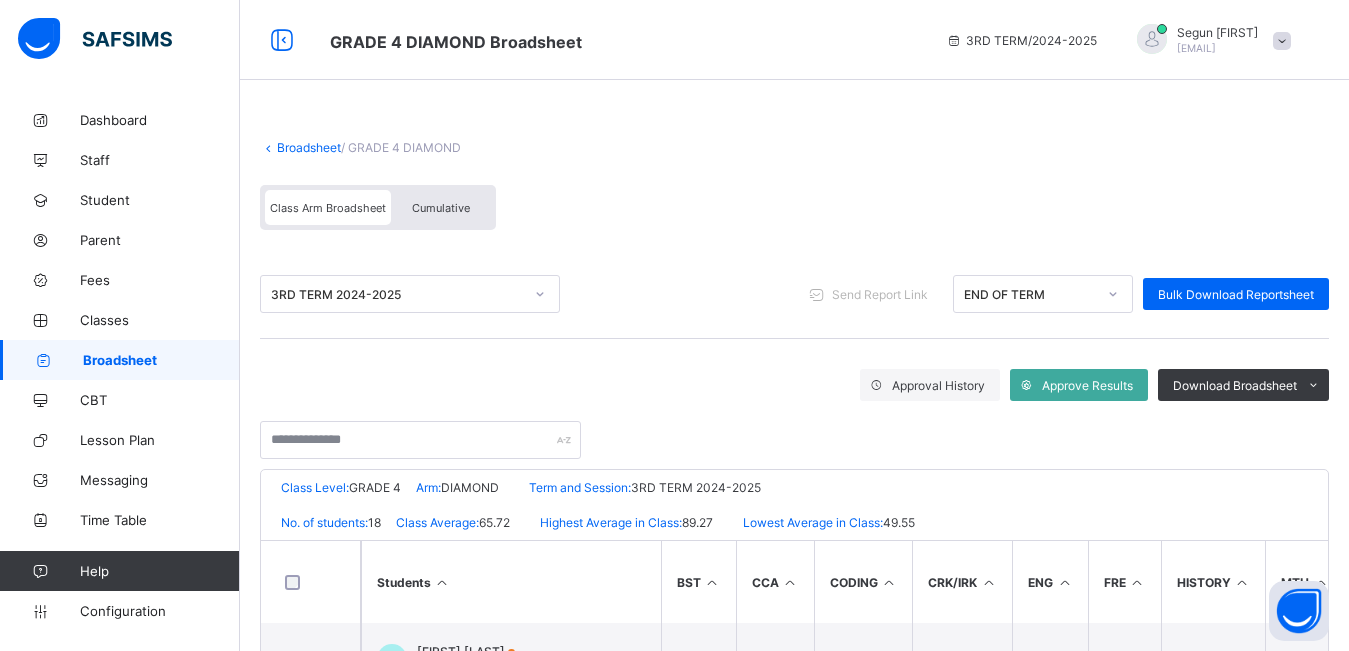 click on "Cumulative" at bounding box center (441, 208) 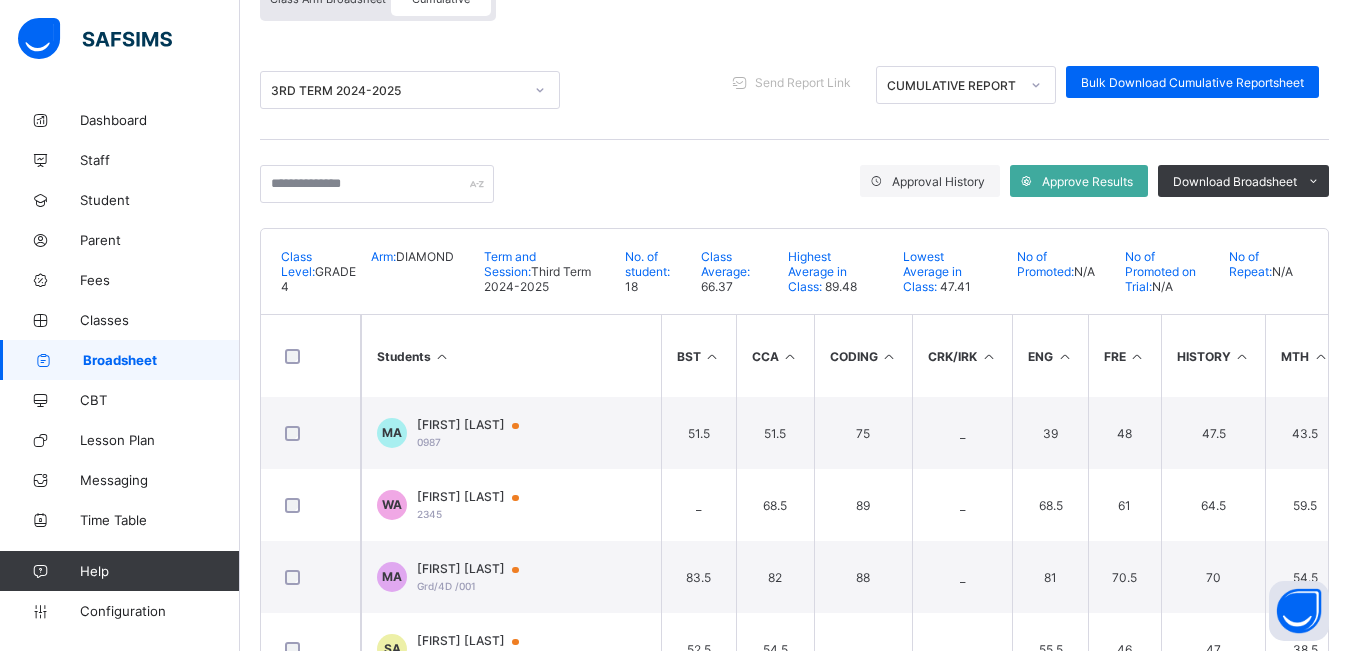 scroll, scrollTop: 213, scrollLeft: 0, axis: vertical 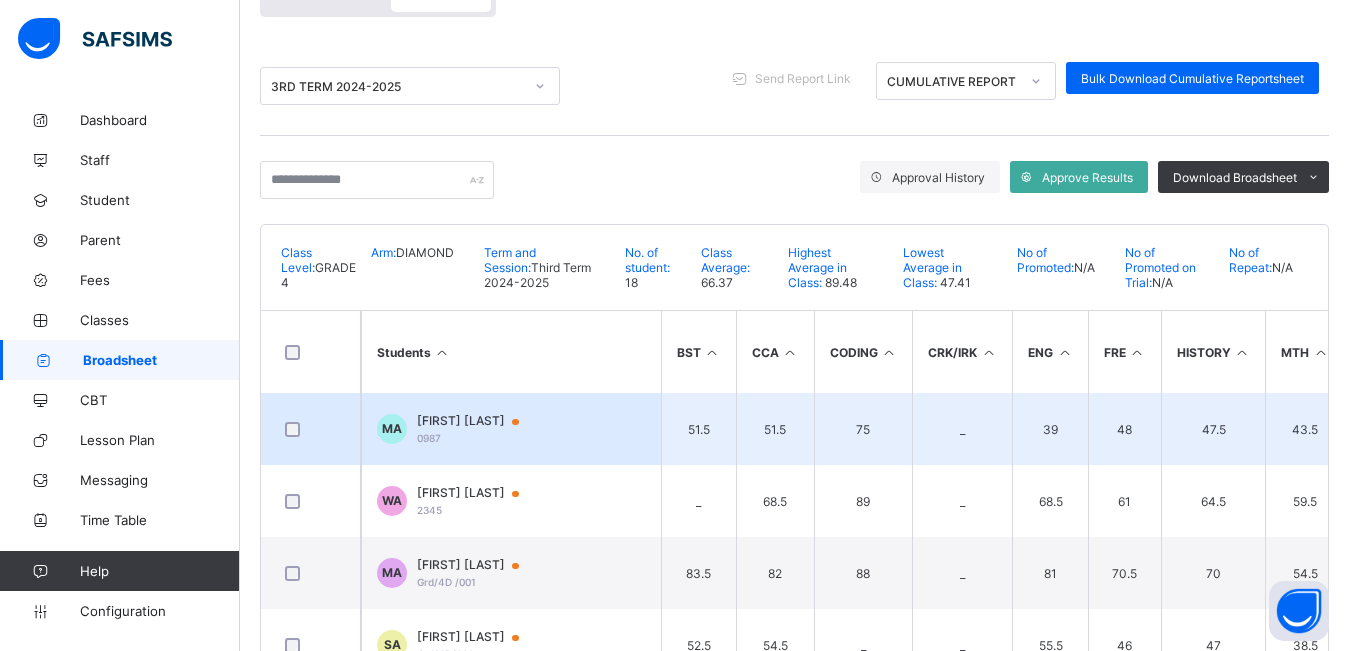 click on "[FIRST]  [LAST]" at bounding box center [477, 421] 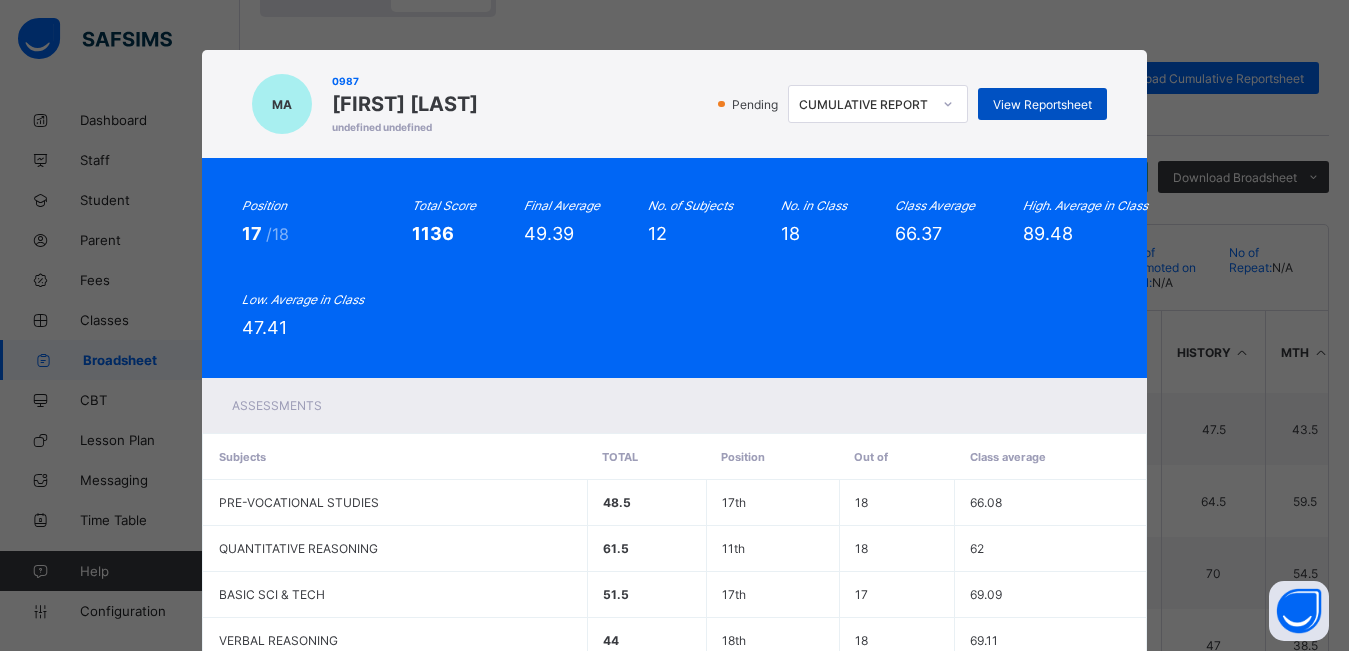 click on "View Reportsheet" at bounding box center [1042, 104] 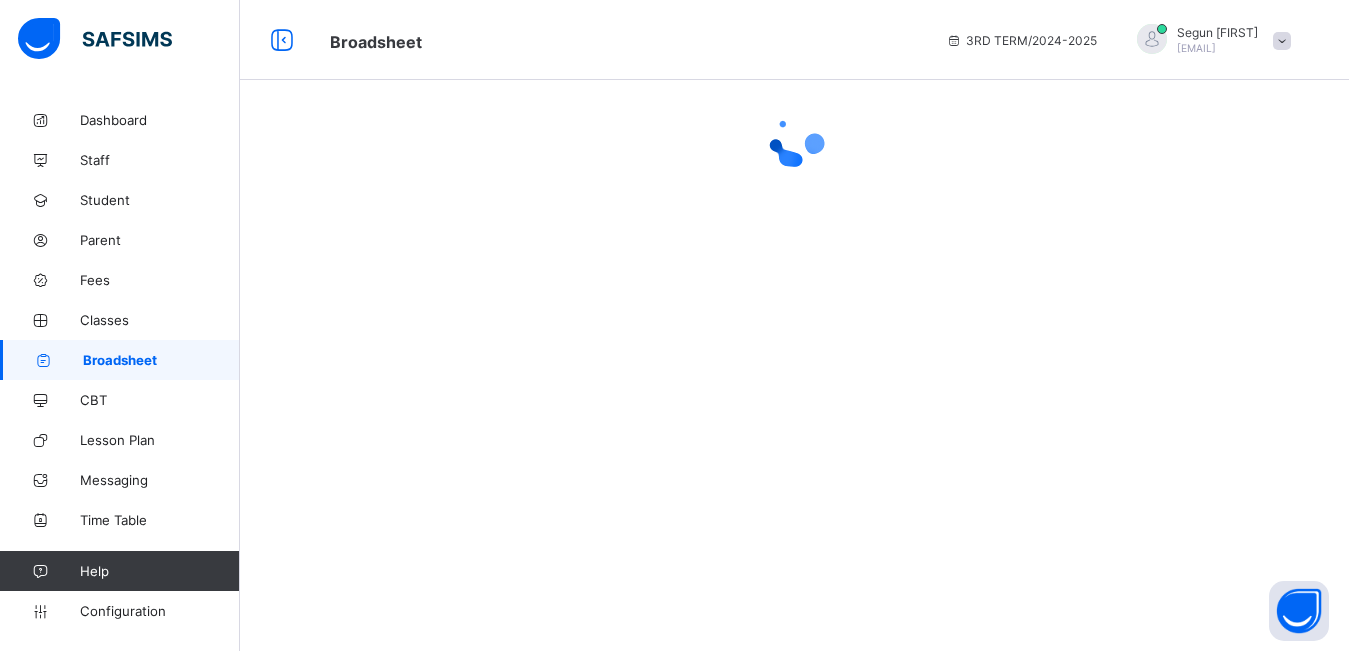 scroll, scrollTop: 0, scrollLeft: 0, axis: both 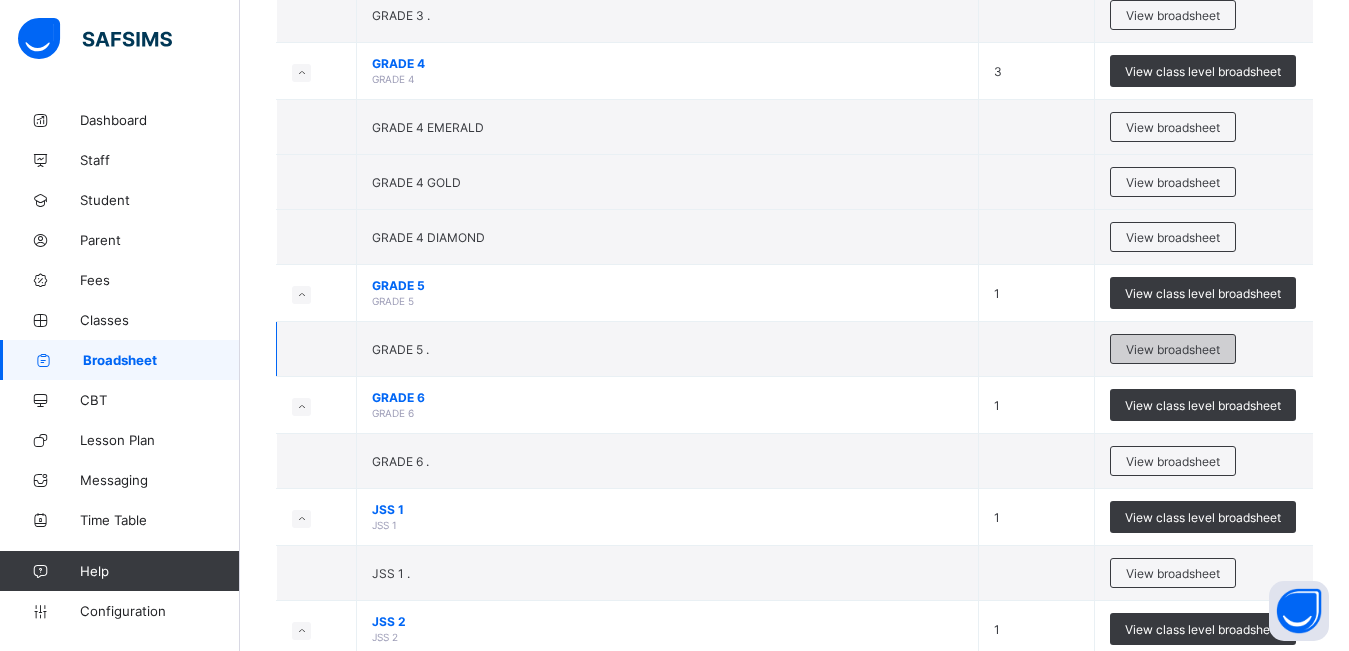 click on "View broadsheet" at bounding box center (1173, 349) 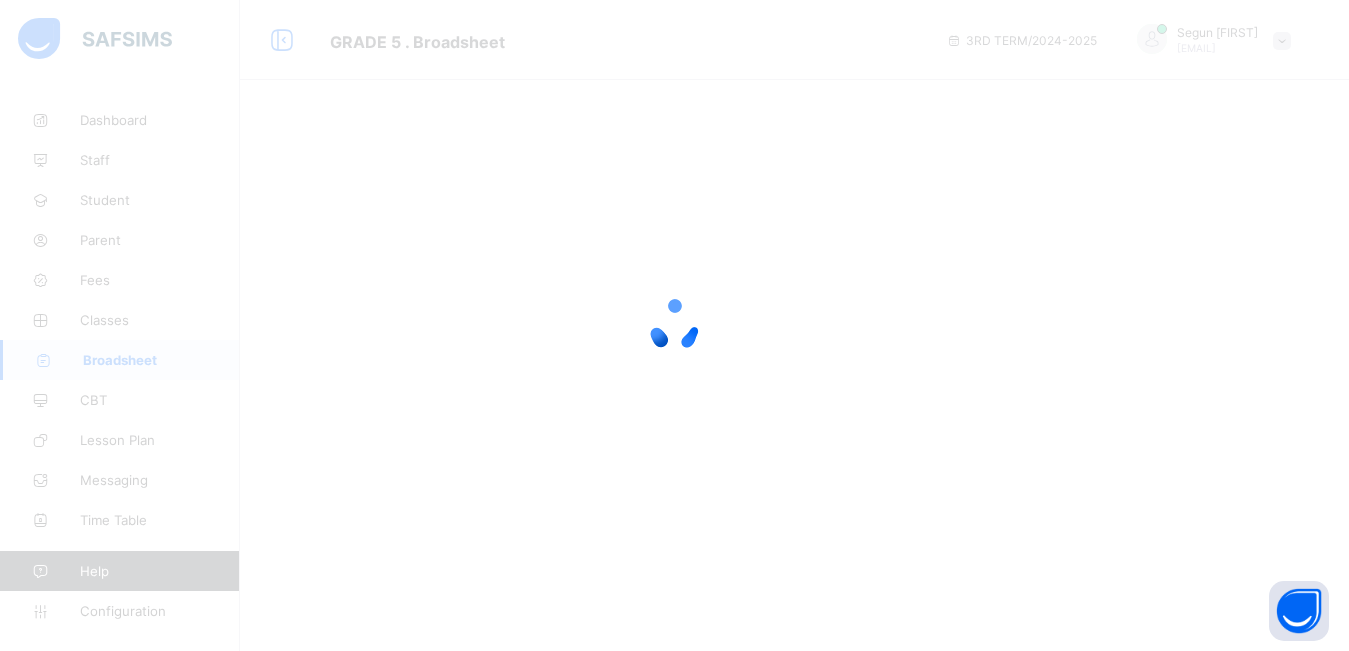 scroll, scrollTop: 0, scrollLeft: 0, axis: both 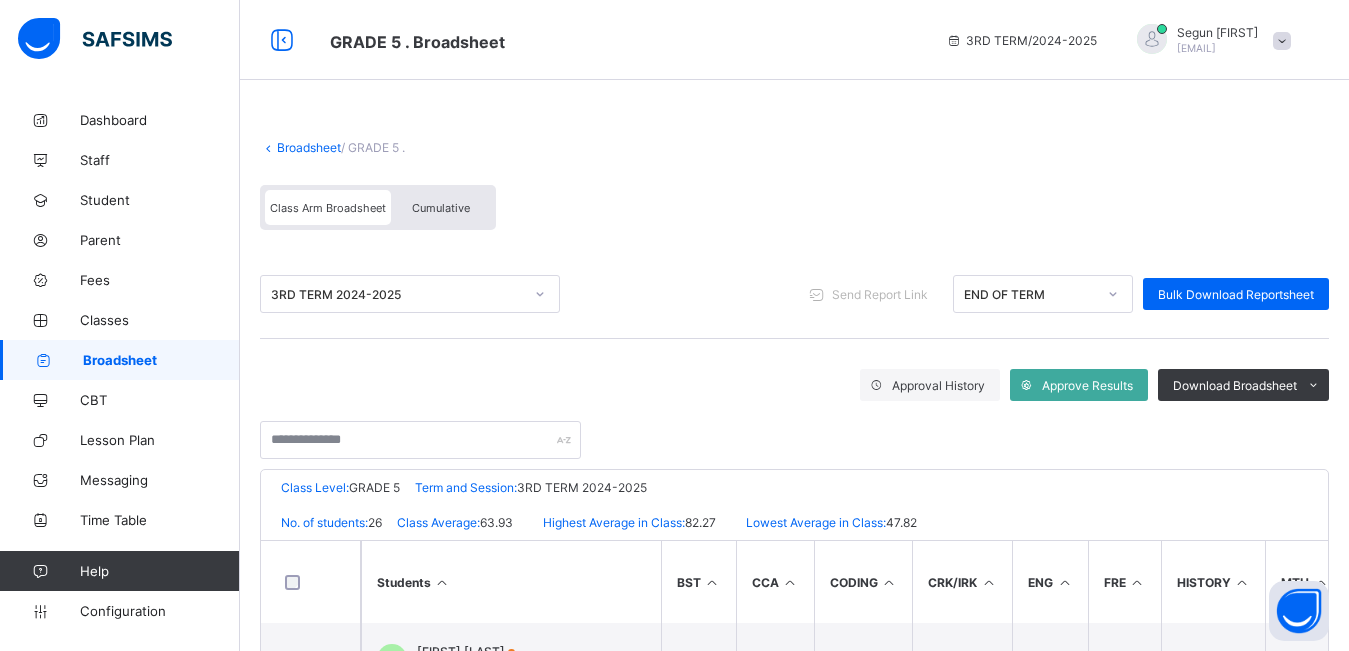 click on "Cumulative" at bounding box center [441, 207] 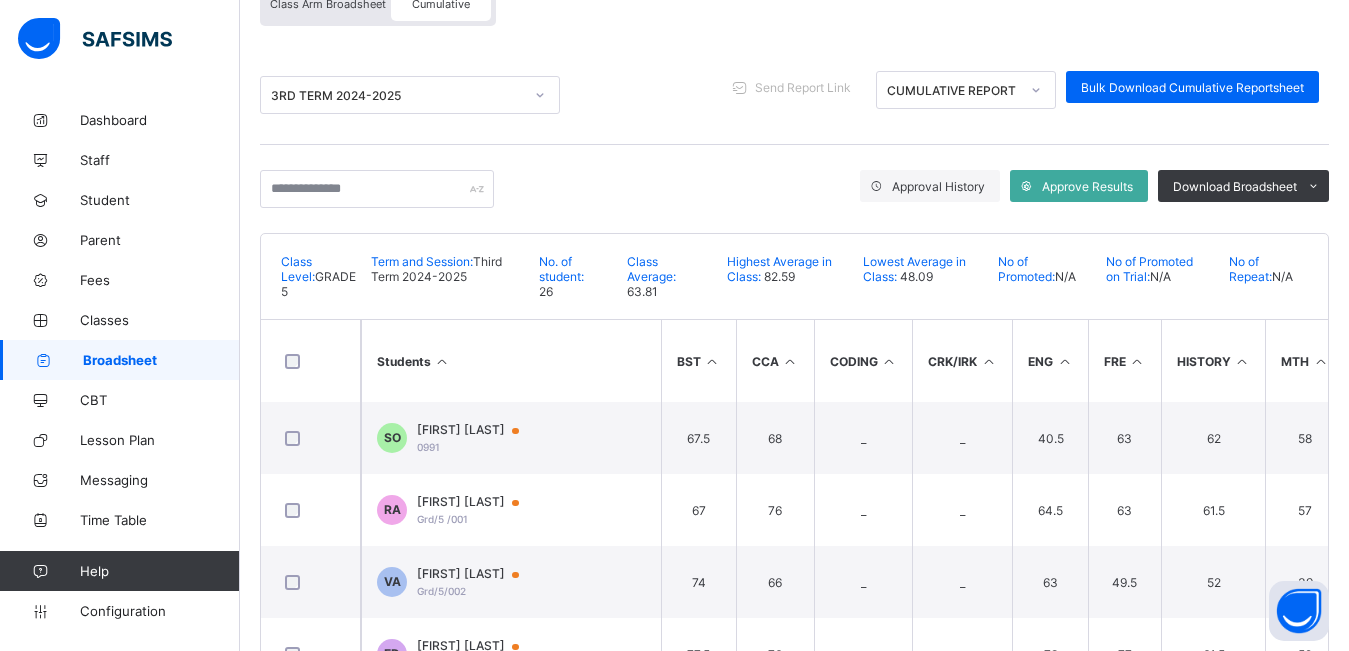 scroll, scrollTop: 207, scrollLeft: 0, axis: vertical 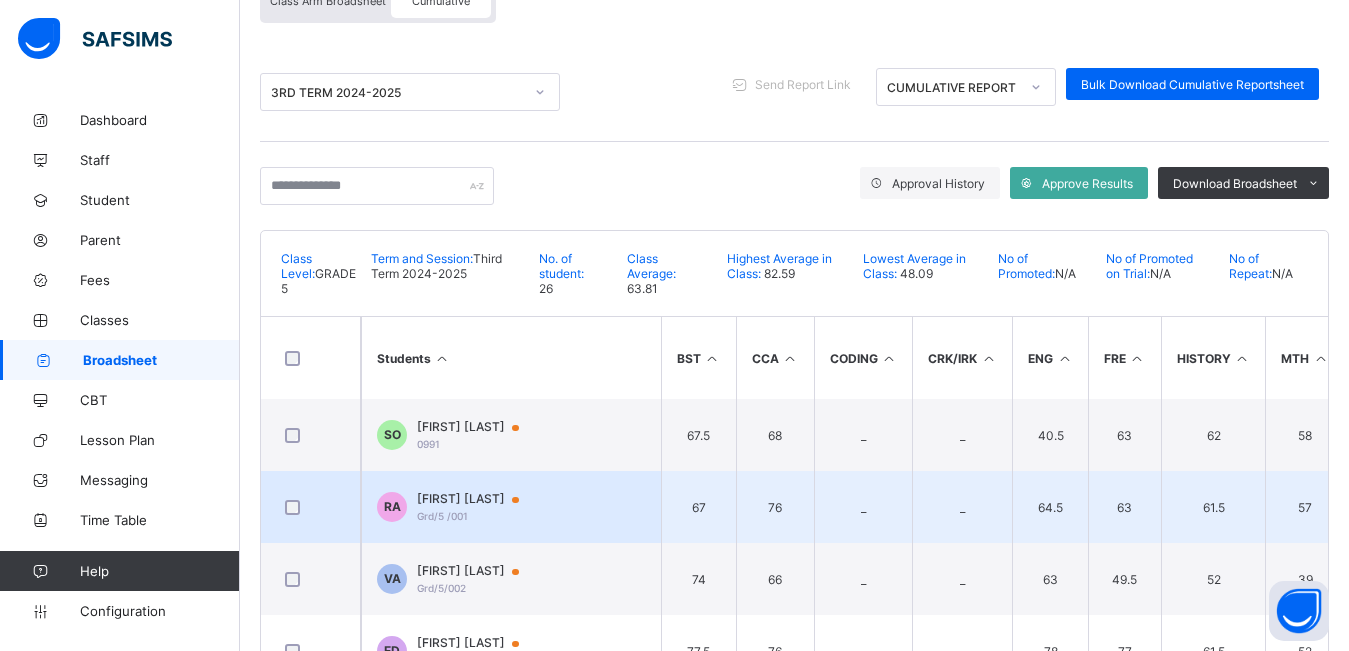 click on "[FIRST]  [LAST]" at bounding box center [477, 499] 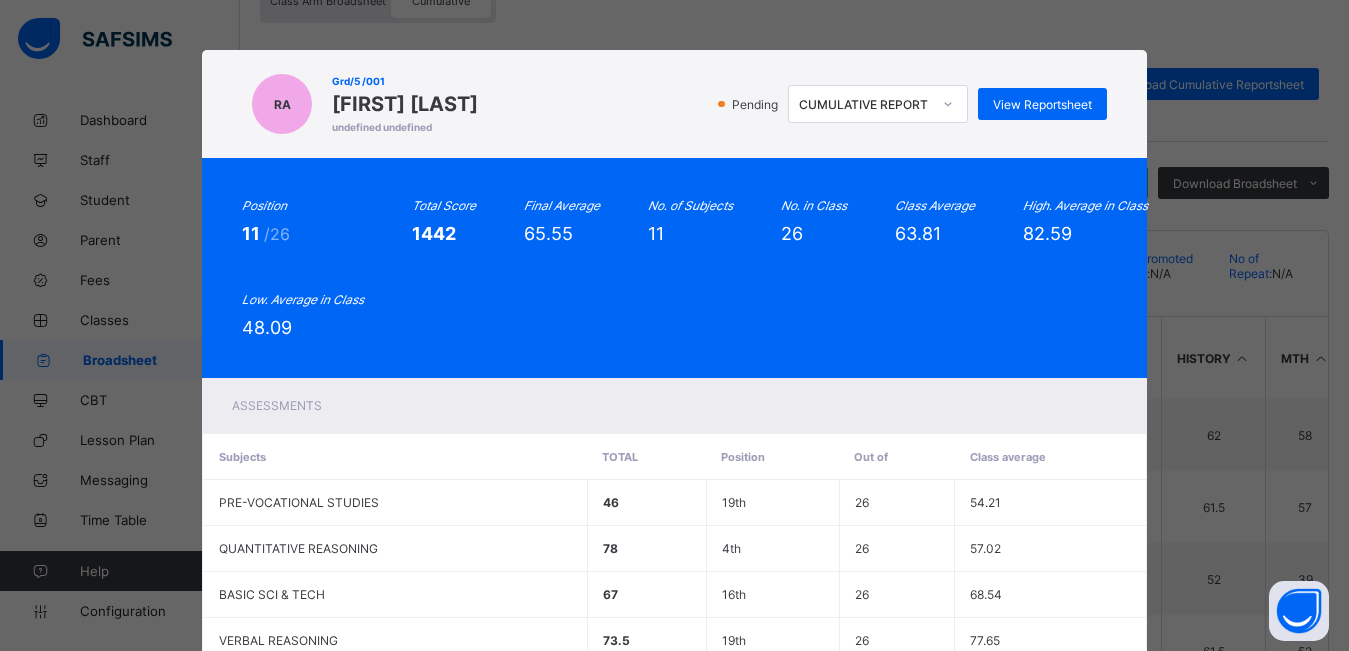 click on "[RA] [GRD]/[NUMBER] /[NUMBER] [FIRST] [LAST] [UNDEFINED] [UNDEFINED] [PENDING] [CUMULATIVE] [REPORT] [VIEW] [REPORTSHEET] [POSITION] [NUMBER] /[NUMBER] [TOTAL] [SCORE] [NUMBER] [FINAL] [AVERAGE] [NUMBER] [NO.] [OF] [SUBJECTS] [NUMBER] [NO.] [IN] [CLASS] [NUMBER] [CLASS] [AVERAGE] [NUMBER] [HIGH.] [AVERAGE] [IN] [CLASS] [NUMBER] [LOW.] [AVERAGE] [IN] [CLASS] [NUMBER] [ASSESSMENTS] [SUBJECTS] [TOTAL] [POSITION] [OUT] [OF] [CLASS] [AVERAGE] [PRE-VOCATIONAL] [STUDIES] [NUMBER] [NUMBER]th [NUMBER] [NUMBER] [QUANTITATIVE] [REASONING] [NUMBER] [NUMBER]th [NUMBER] [NUMBER] [BASIC] [SCI] [TECH] [NUMBER] [NUMBER]th [NUMBER] [NUMBER] [VERBAL] [REASONING] [NUMBER] [NUMBER]th [NUMBER] [NUMBER] [YORUBA] [NUMBER] [NUMBER]th [NUMBER] [NUMBER] [CULTURAL] [CREATIVE] [ART] [NUMBER] [NUMBER]th [NUMBER] [NUMBER] [ENGLISH] [STUDIES] [NUMBER] [NUMBER]th [NUMBER] [NUMBER] [FRENCH] [NUMBER] [NUMBER]th [NUMBER] [NUMBER] [MATHEMATICS] [NUMBER] [NUMBER]th [NUMBER] [NUMBER] [NATIONAL] [VALUES] [EDUCATION] [NUMBER] [NUMBER]th" at bounding box center (674, 325) 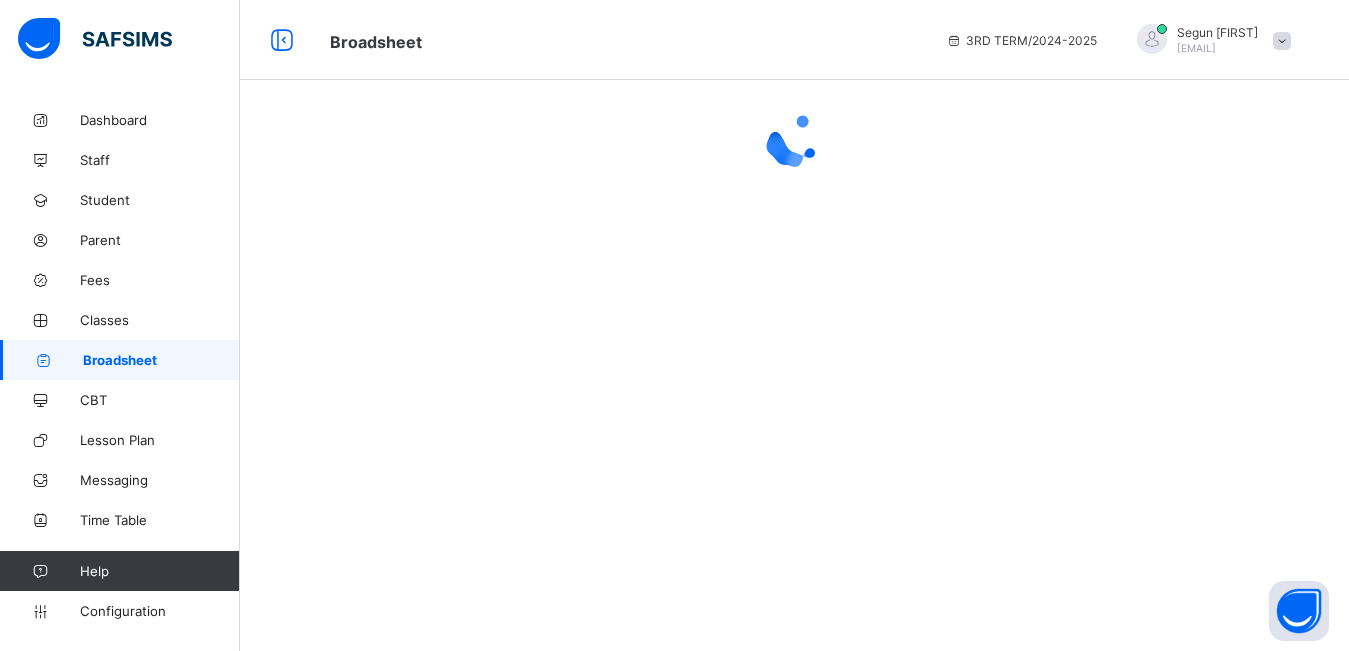 scroll, scrollTop: 0, scrollLeft: 0, axis: both 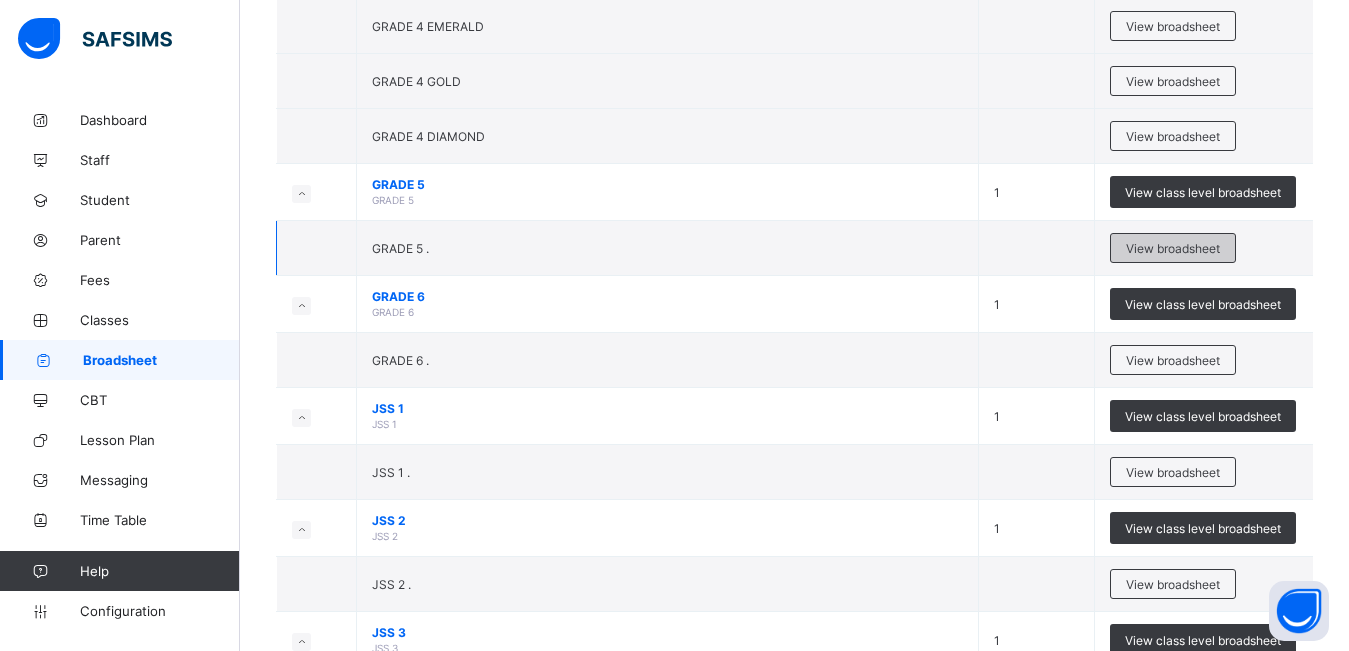 click on "View broadsheet" at bounding box center (1173, 248) 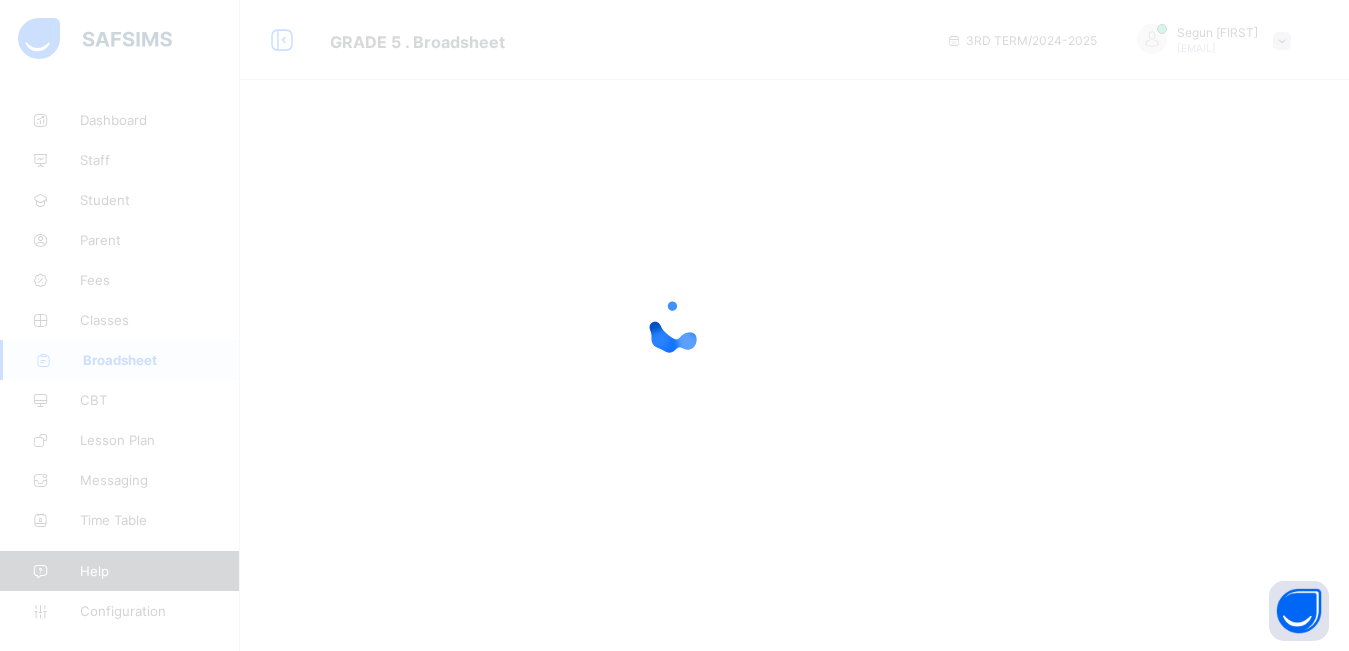 scroll, scrollTop: 0, scrollLeft: 0, axis: both 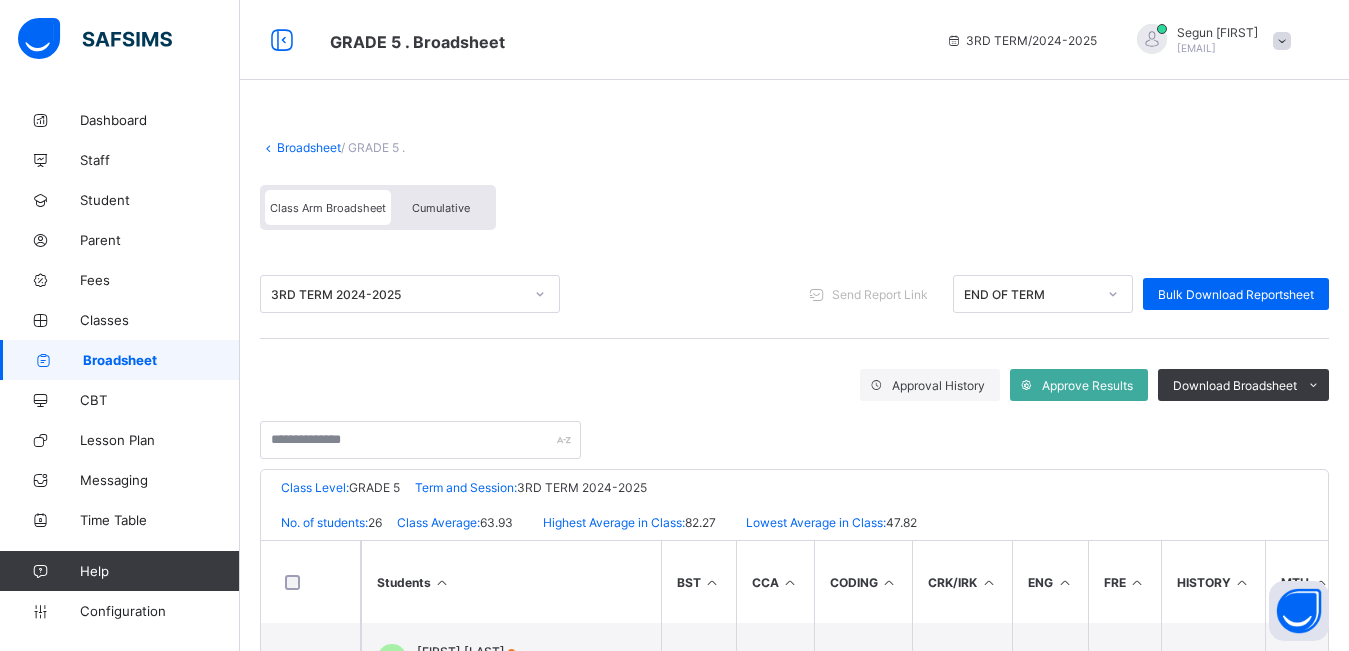 click on "Cumulative" at bounding box center (441, 208) 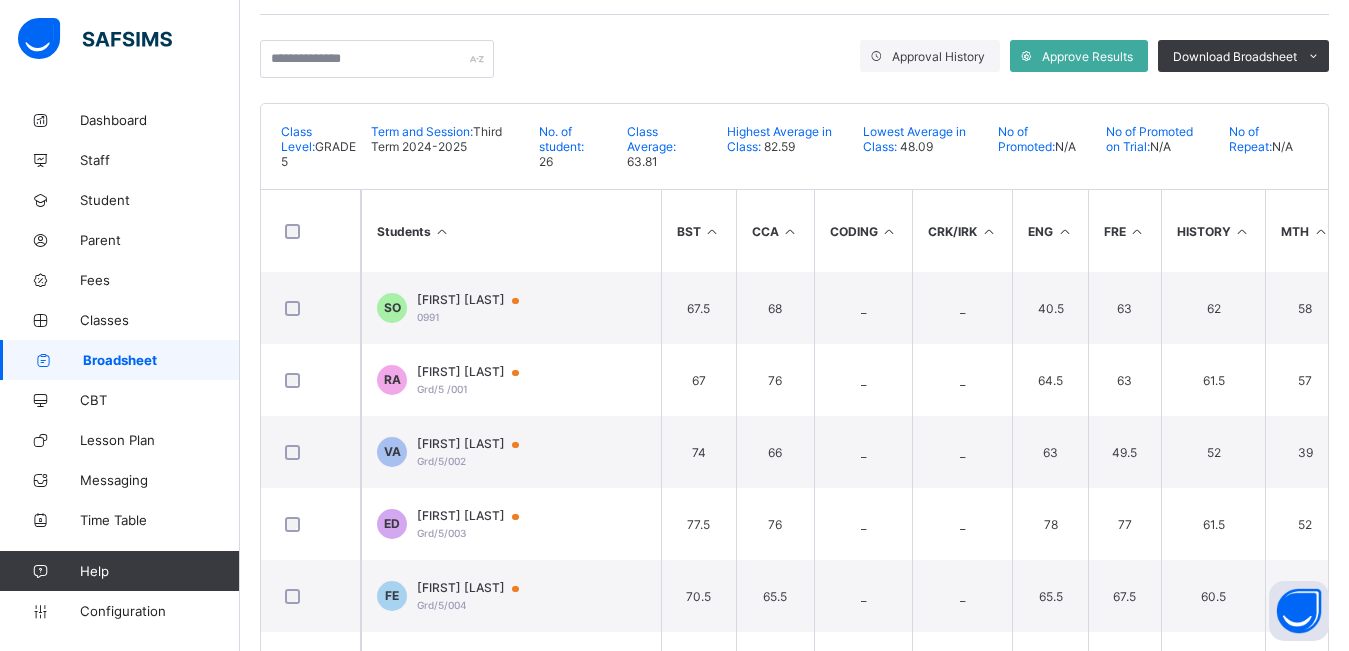 scroll, scrollTop: 370, scrollLeft: 0, axis: vertical 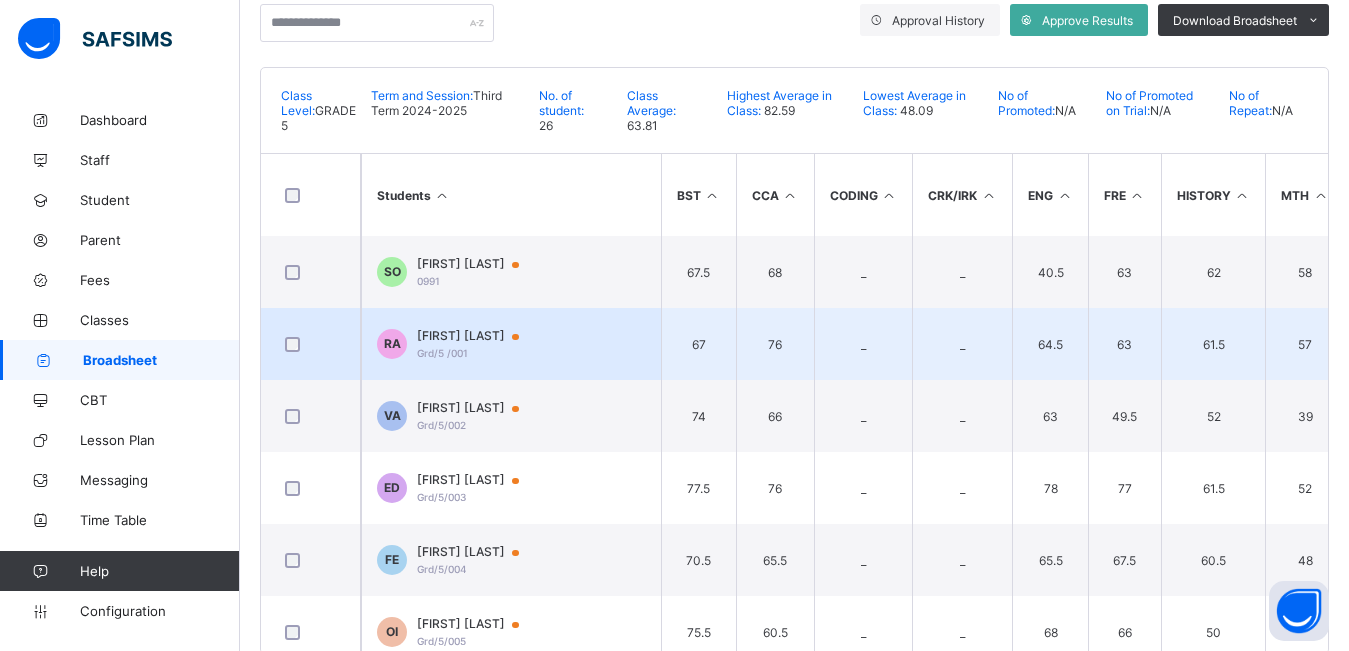 click on "[FIRST]  [LAST]" at bounding box center [477, 336] 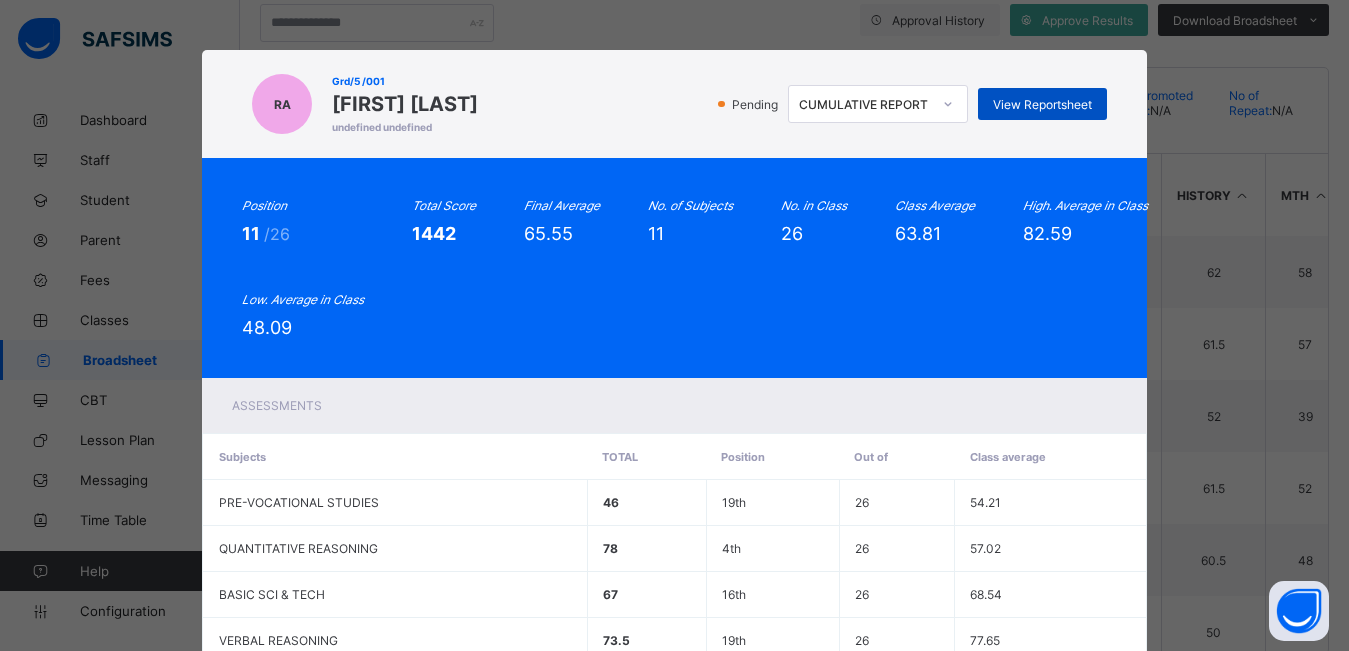 click on "View Reportsheet" at bounding box center (1042, 104) 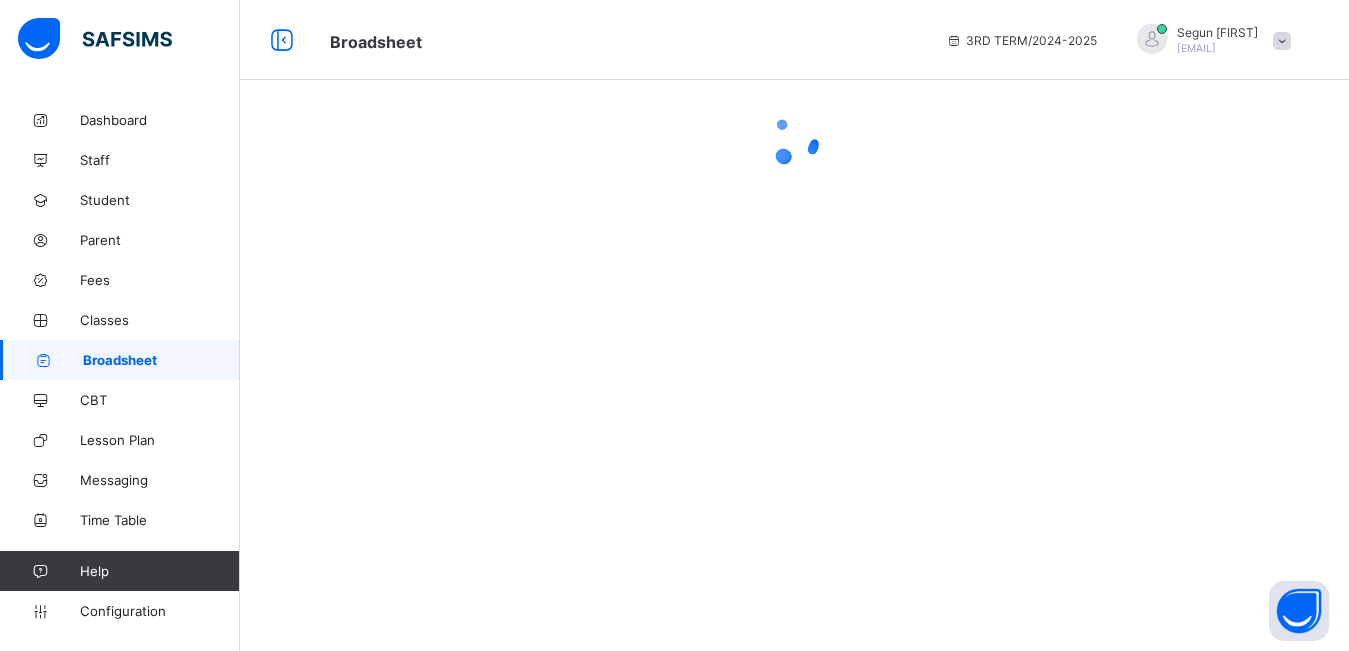 scroll, scrollTop: 0, scrollLeft: 0, axis: both 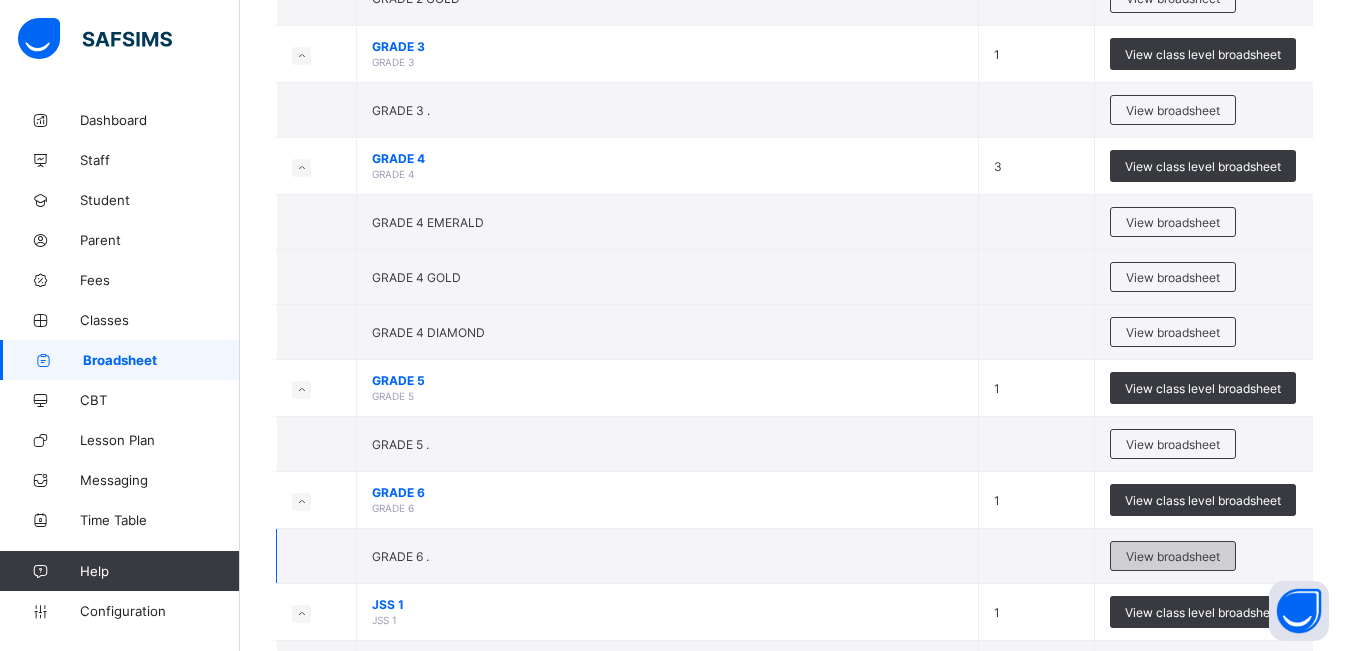 click on "View broadsheet" at bounding box center (1173, 556) 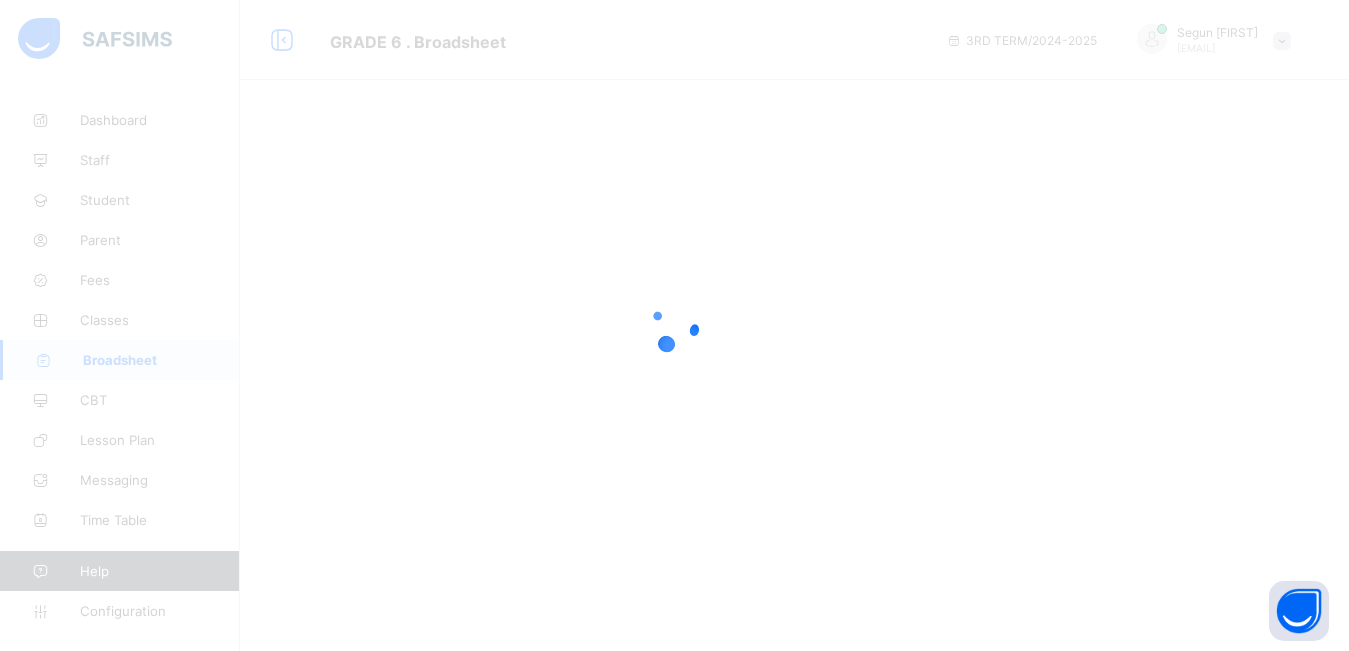 scroll, scrollTop: 0, scrollLeft: 0, axis: both 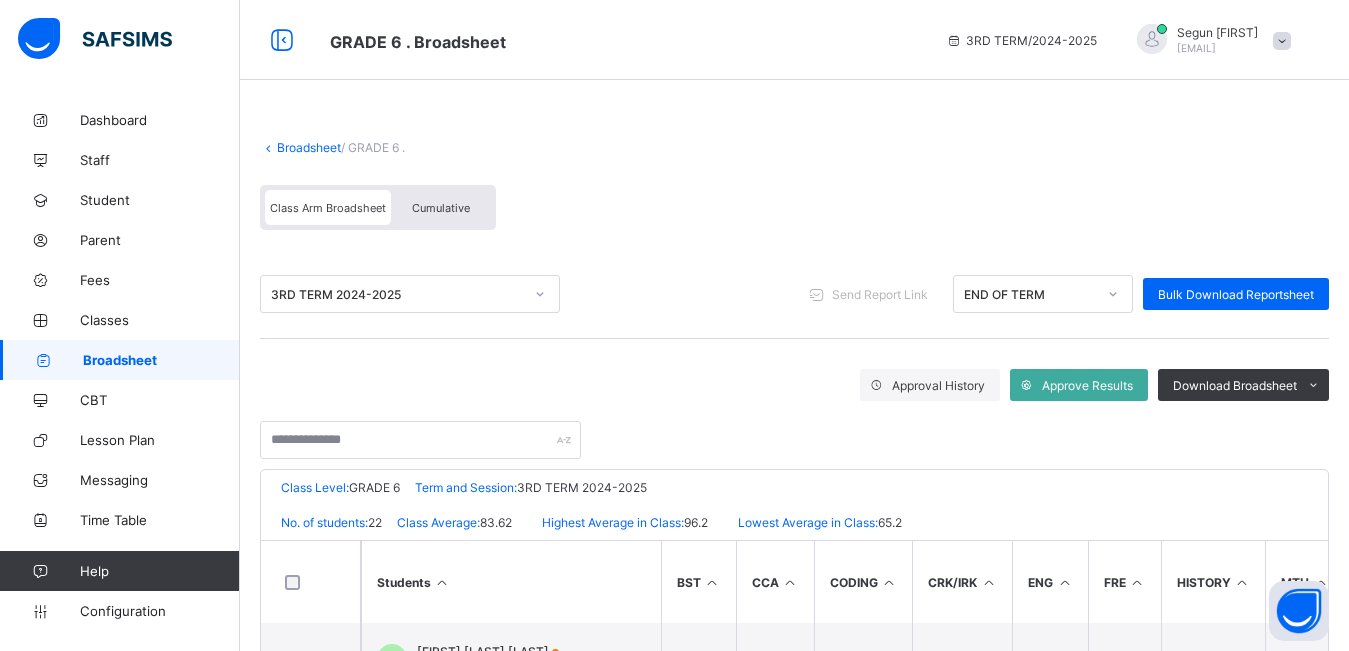 click on "Cumulative" at bounding box center (441, 207) 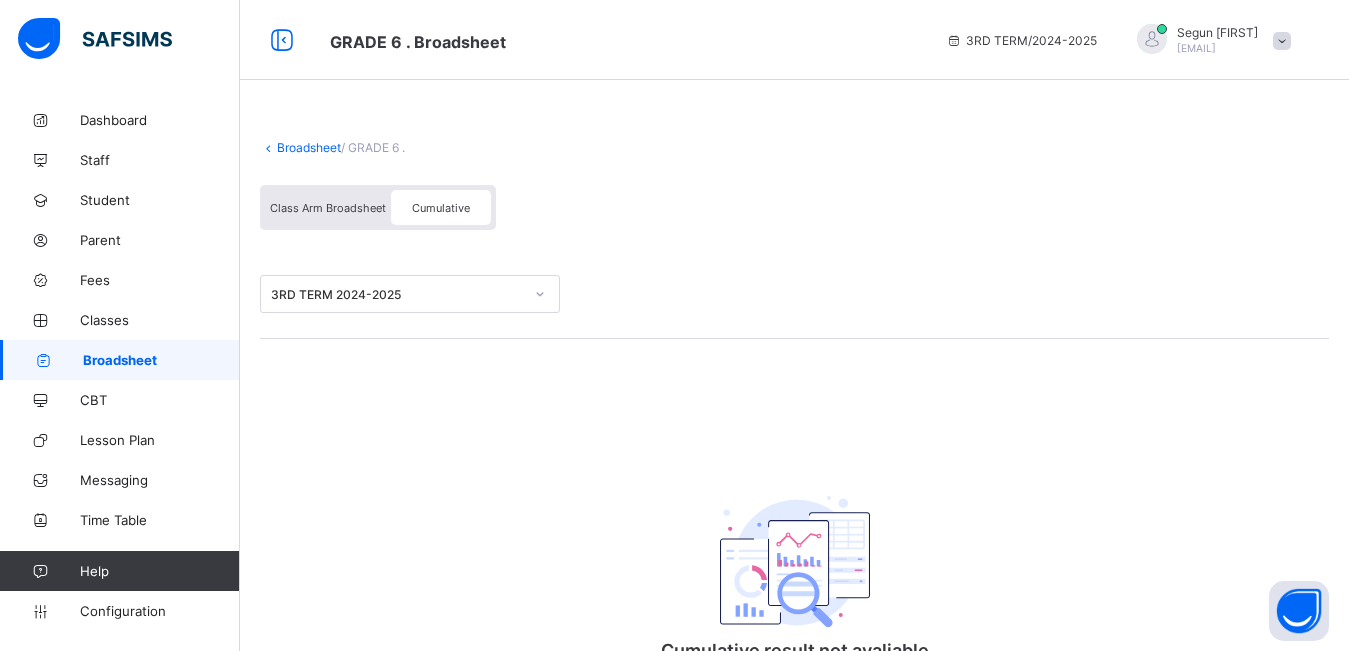 click on "Class Arm Broadsheet" at bounding box center [328, 207] 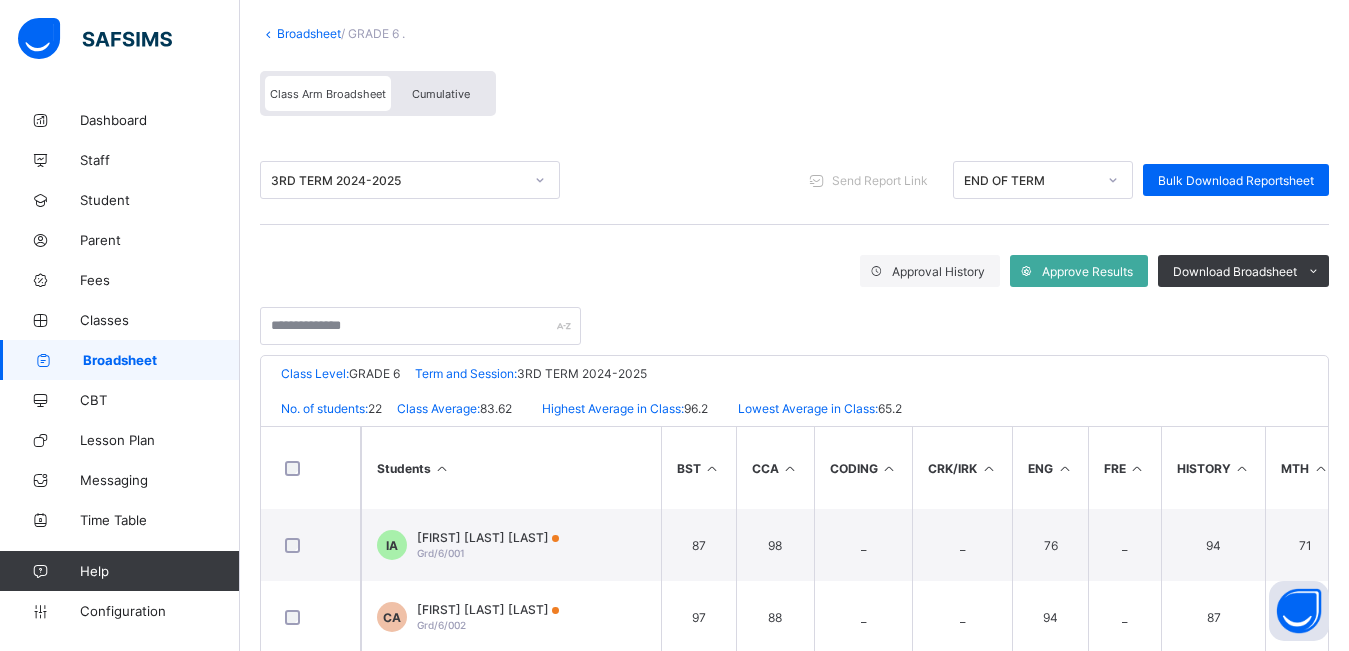 scroll, scrollTop: 128, scrollLeft: 0, axis: vertical 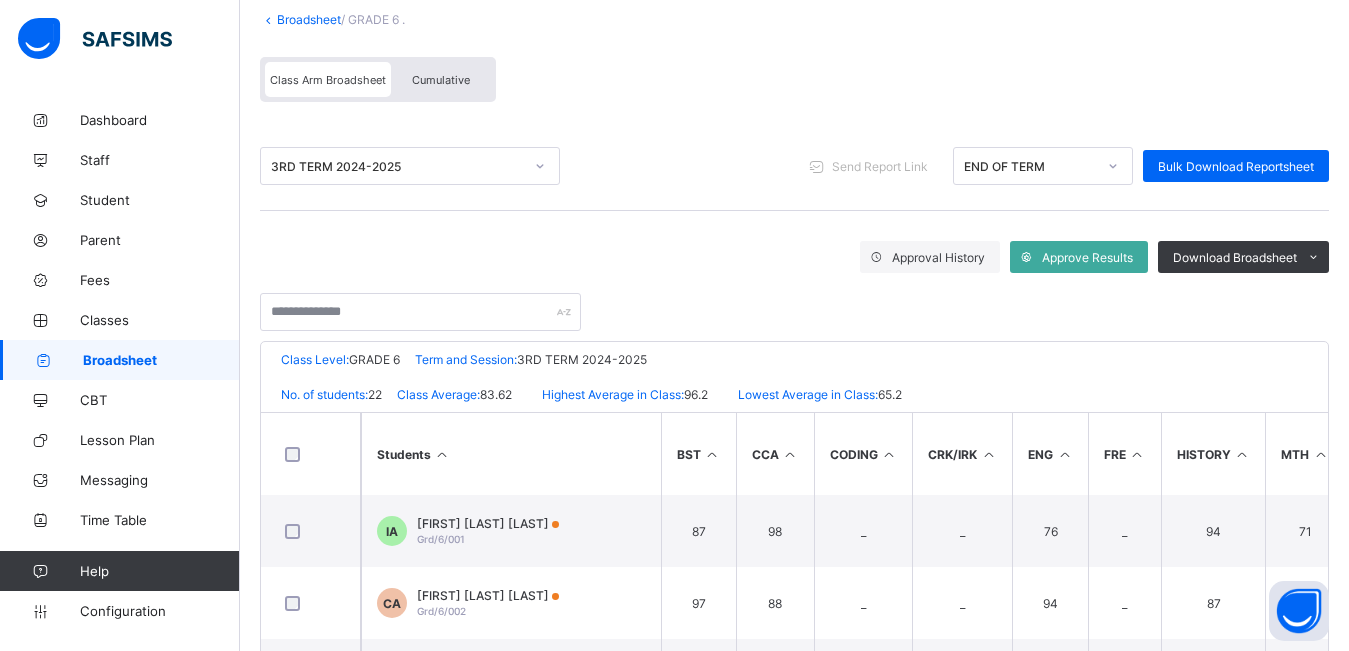 click on "Cumulative" at bounding box center (441, 80) 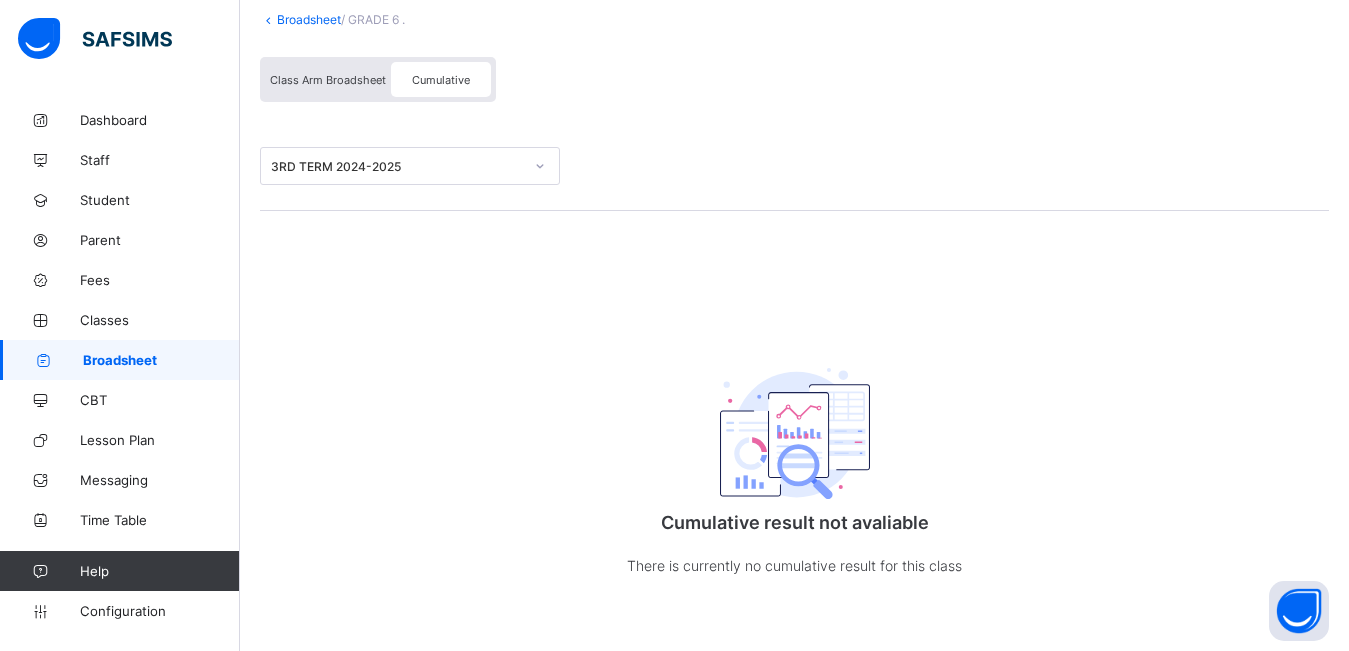 click on "Class Arm Broadsheet" at bounding box center (328, 80) 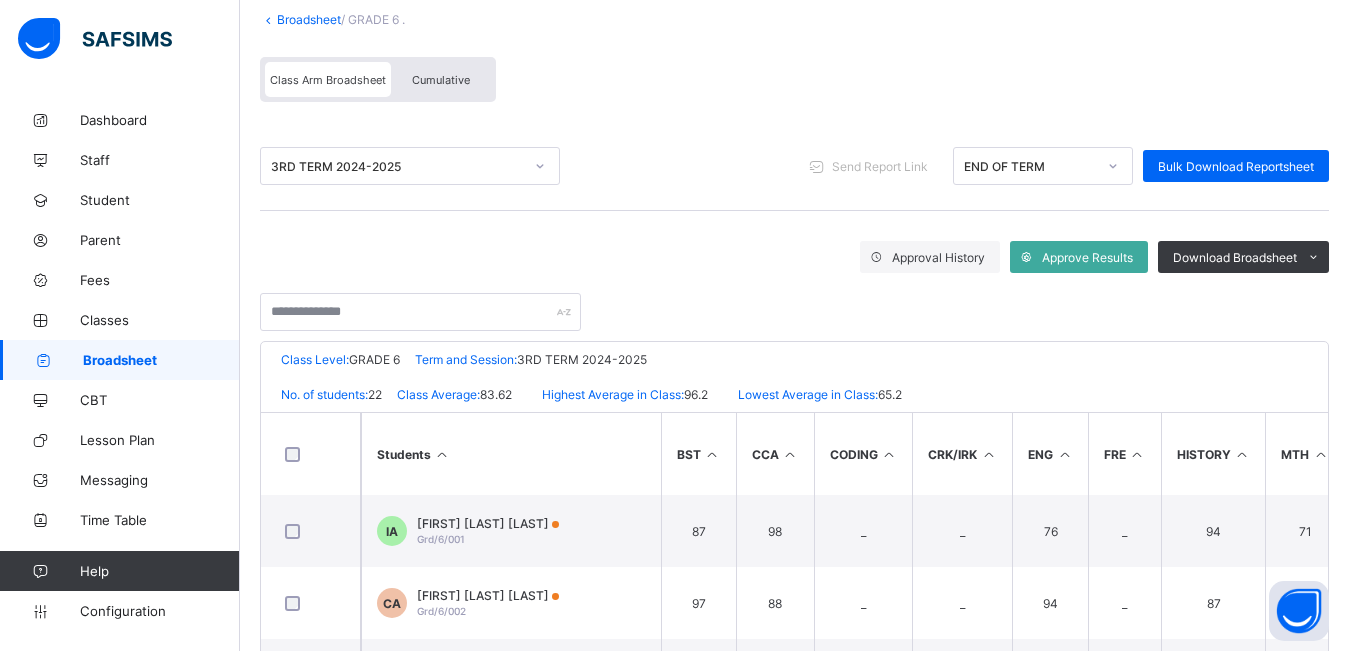 click on "Cumulative" at bounding box center (441, 80) 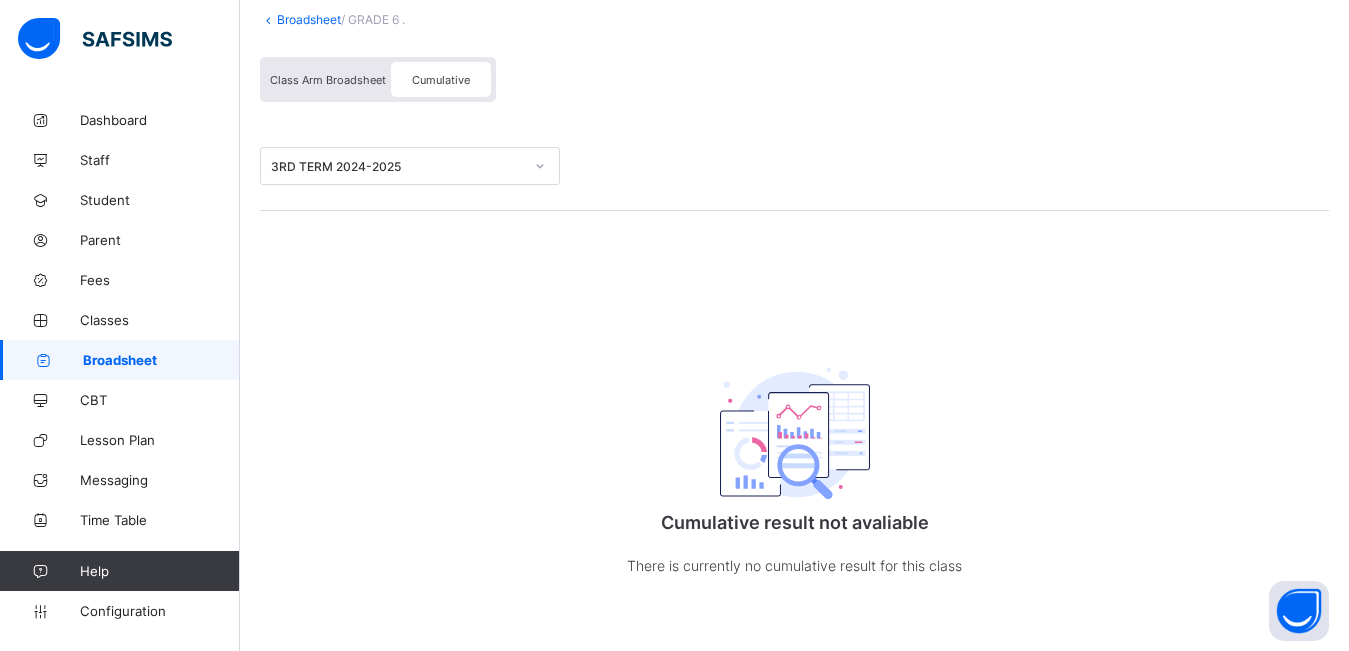 click on "Class Arm Broadsheet" at bounding box center [328, 80] 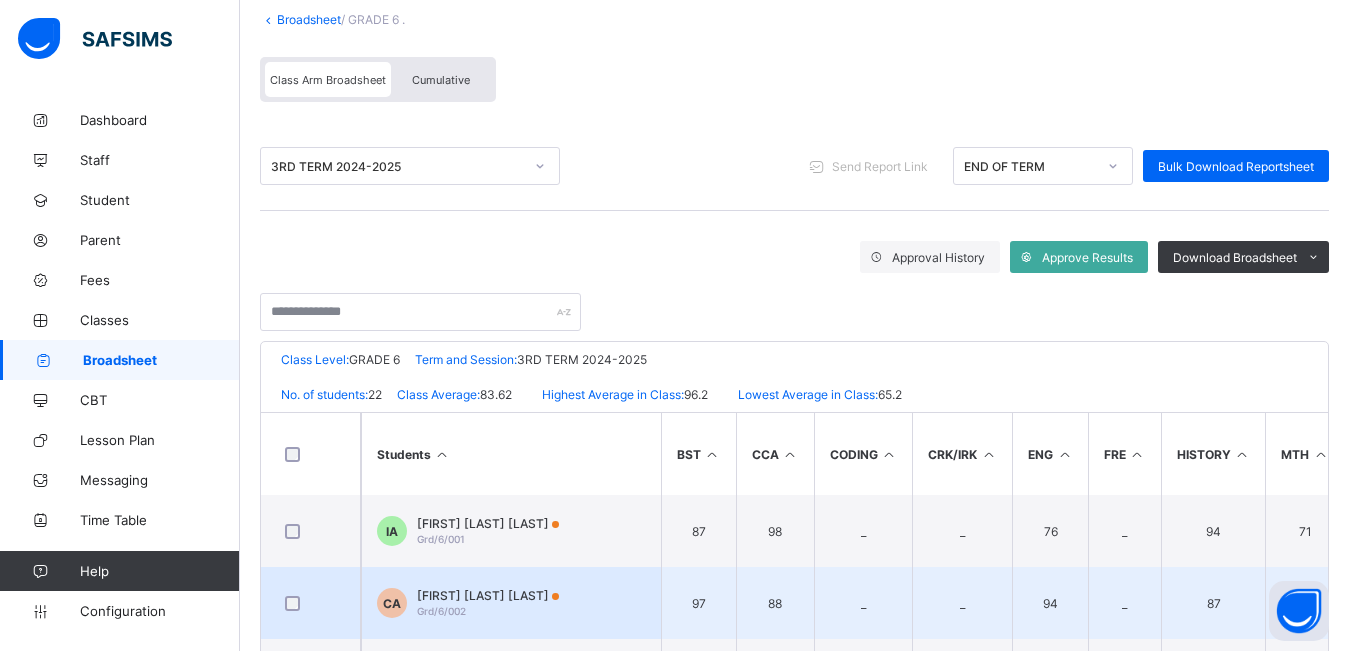 click on "[FIRST] [LAST] [LAST]" at bounding box center [488, 595] 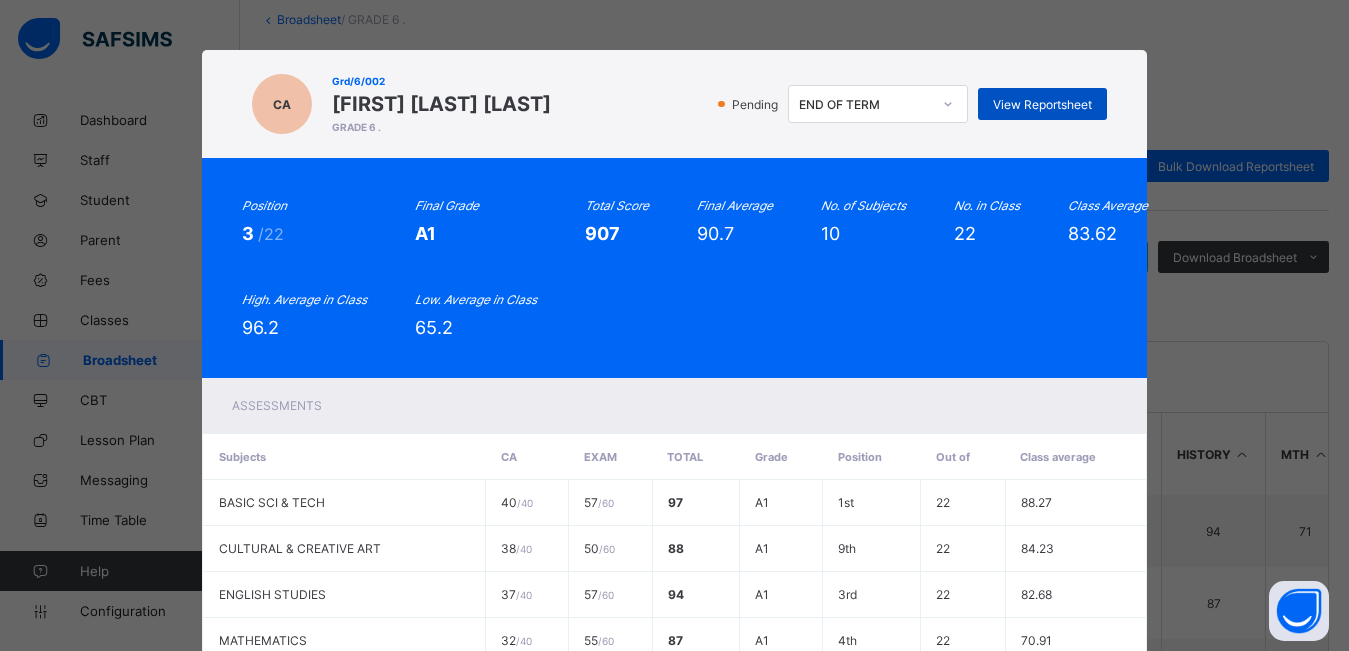 click on "View Reportsheet" at bounding box center [1042, 104] 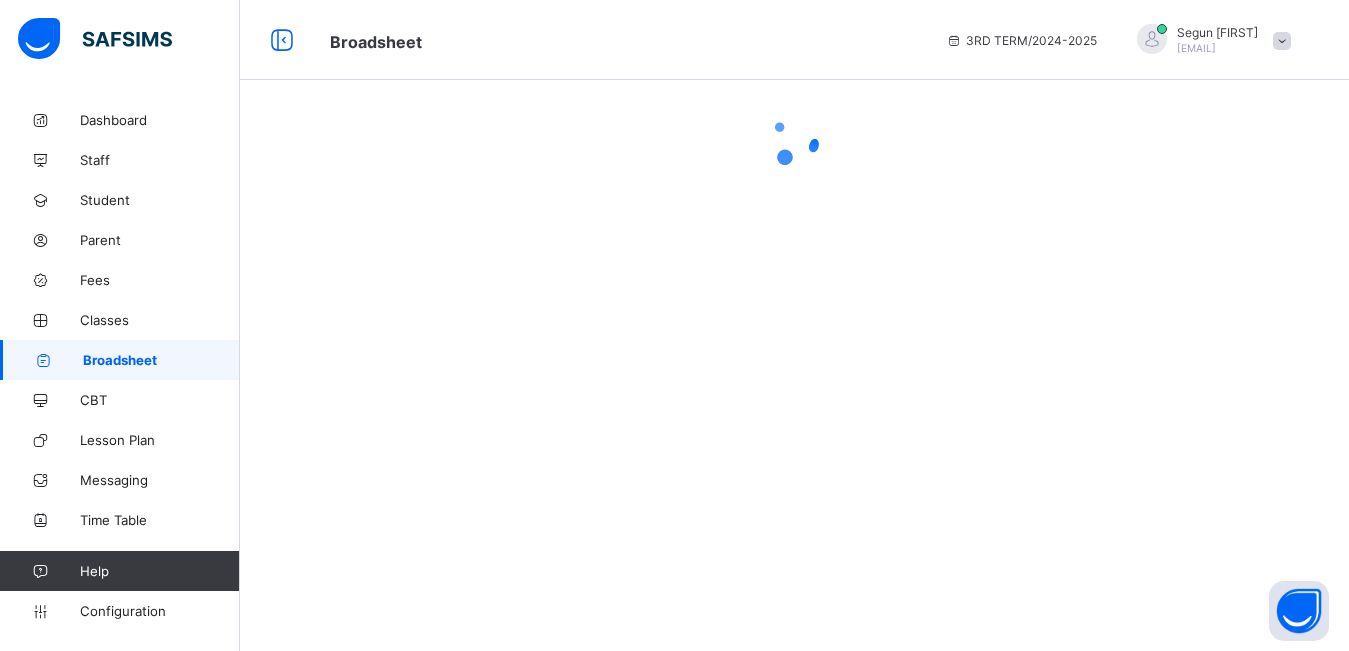 scroll, scrollTop: 0, scrollLeft: 0, axis: both 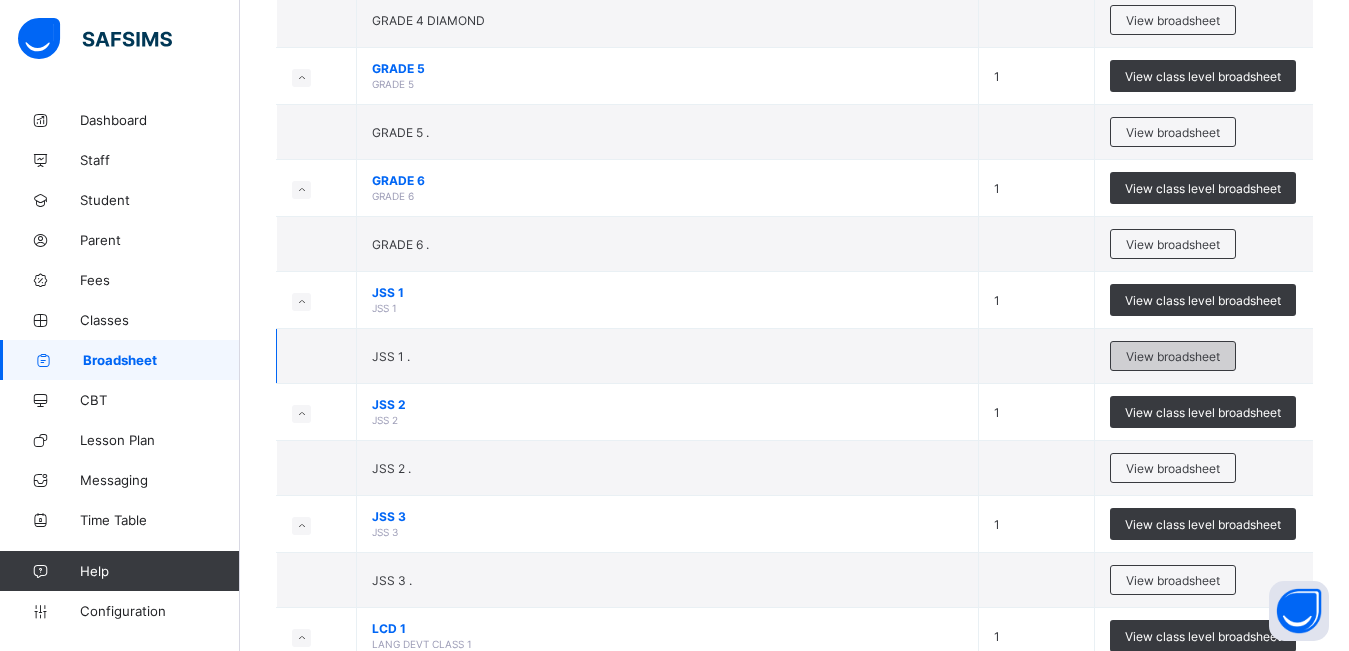 click on "View broadsheet" at bounding box center [1173, 356] 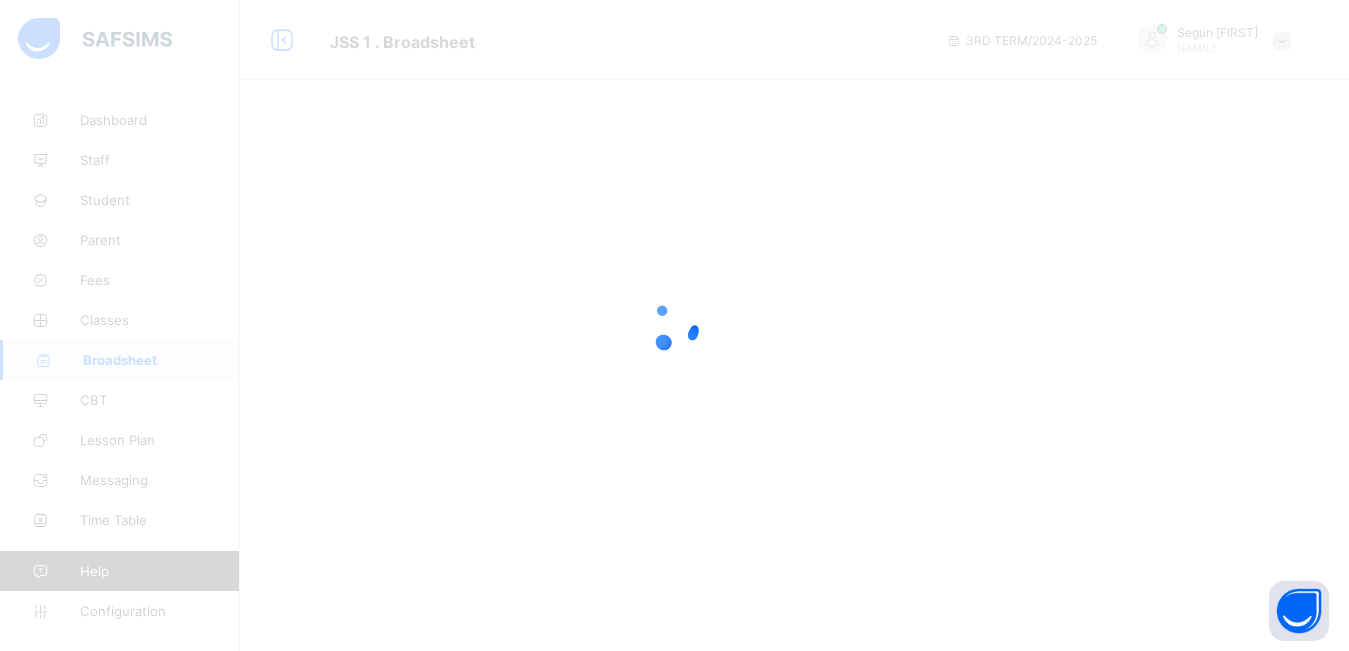 scroll, scrollTop: 0, scrollLeft: 0, axis: both 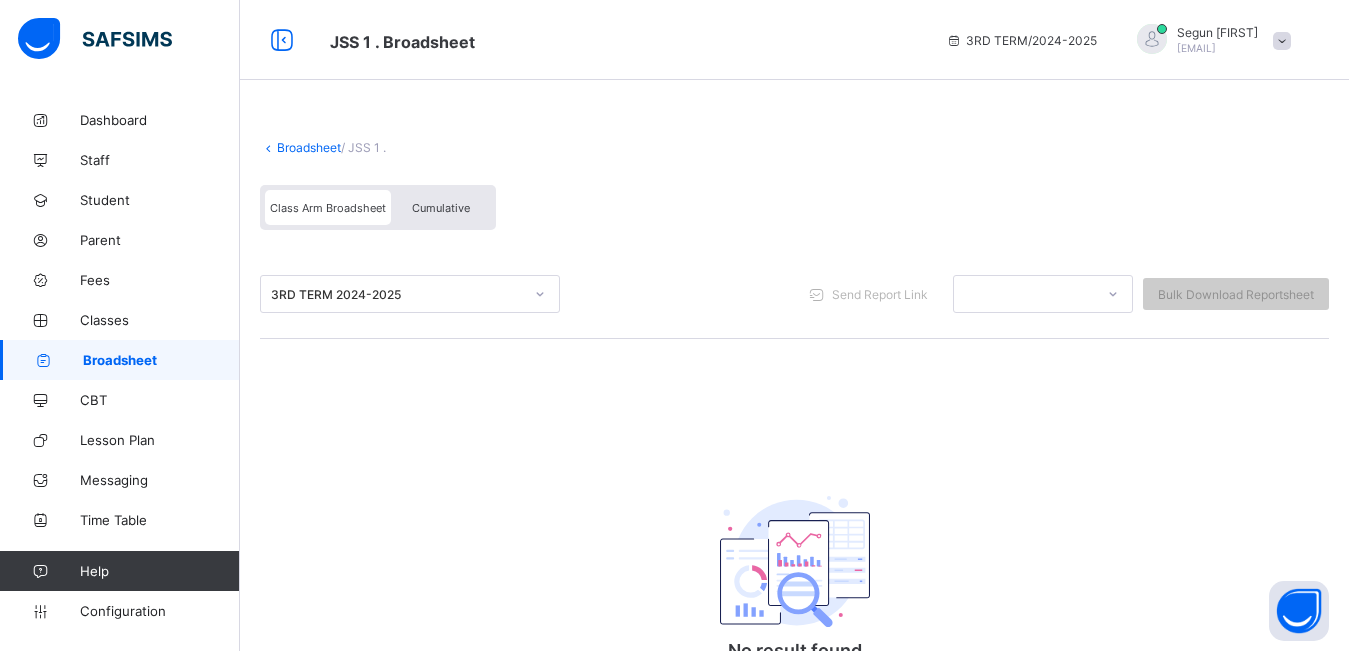 click on "Broadsheet  / JSS 1 . Class Arm Broadsheet Cumulative 3RD TERM 2024-2025 Send Report Link Bulk Download Reportsheet No result found There is currently no result for this class × Download Broadsheet Excel Please select the Assessment you want to download the broadsheet for: ALL Cancel Download           undefined undefined   Pending View Reportsheet     Position               /undefined         Final Grade                 Total Score                 Final Average                 No. of Subjects                 No. in Class                 Class Average                 High. Average in Class                 Low. Average in Class             Assessments     Subjects         Total         Grade         Position         Out of         Class average     Form Teacher's comment   Head Teacher's comment   Close   Approve Student Results             JSS 1 . Approve Student Results Form Teacher's comment   Head Teacher's comment   Close" at bounding box center (794, 443) 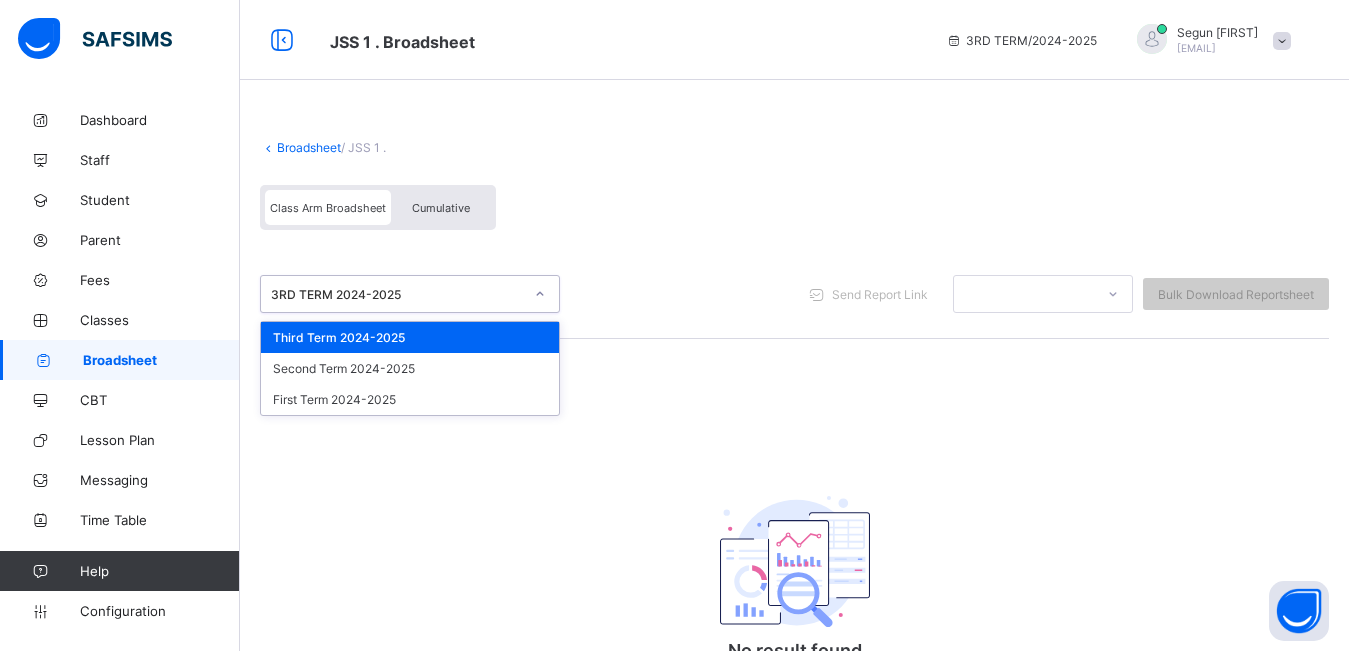 click 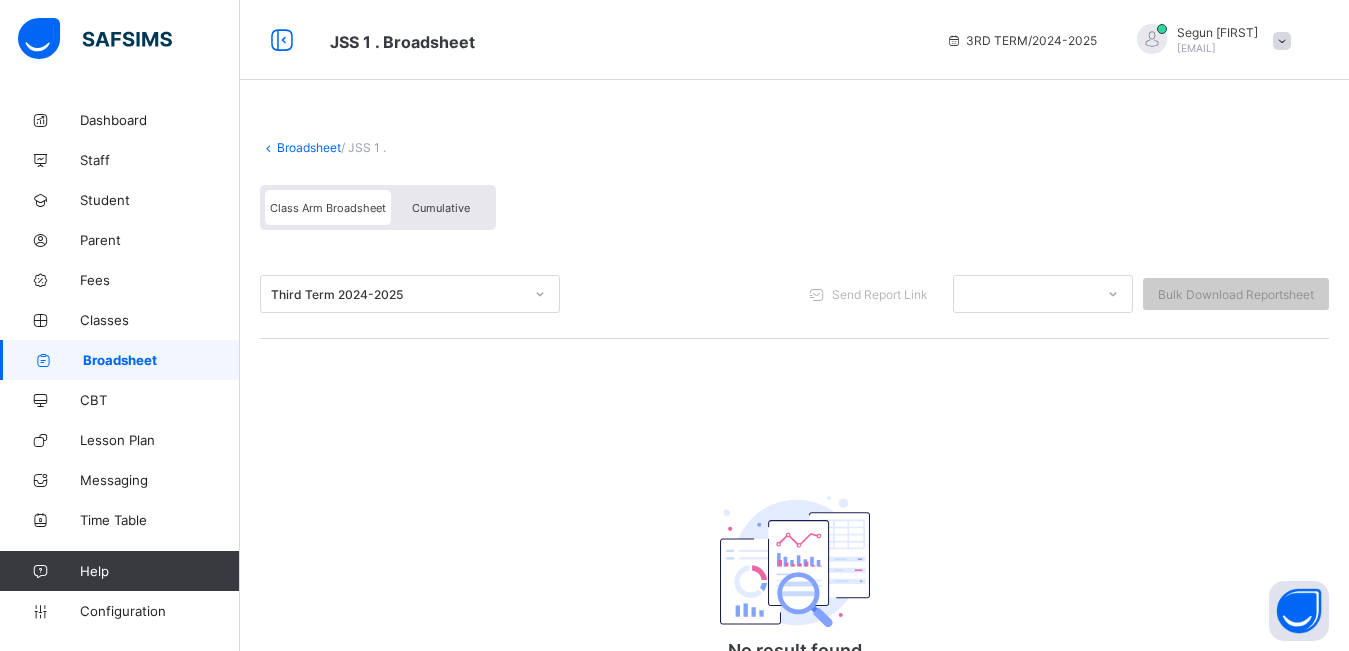 click on "Broadsheet  / JSS 1 . Class Arm Broadsheet Cumulative Third Term 2024-2025 Send Report Link Bulk Download Reportsheet No result found There is currently no result for this class × Download Broadsheet Excel Please select the Assessment you want to download the broadsheet for: ALL Cancel Download           undefined undefined   Pending View Reportsheet     Position               /undefined         Final Grade                 Total Score                 Final Average                 No. of Subjects                 No. in Class                 Class Average                 High. Average in Class                 Low. Average in Class             Assessments     Subjects         Total         Grade         Position         Out of         Class average     Form Teacher's comment   Head Teacher's comment   Close   Approve Student Results             JSS 1 . Approve Student Results Form Teacher's comment   Head Teacher's comment   Close" at bounding box center [794, 443] 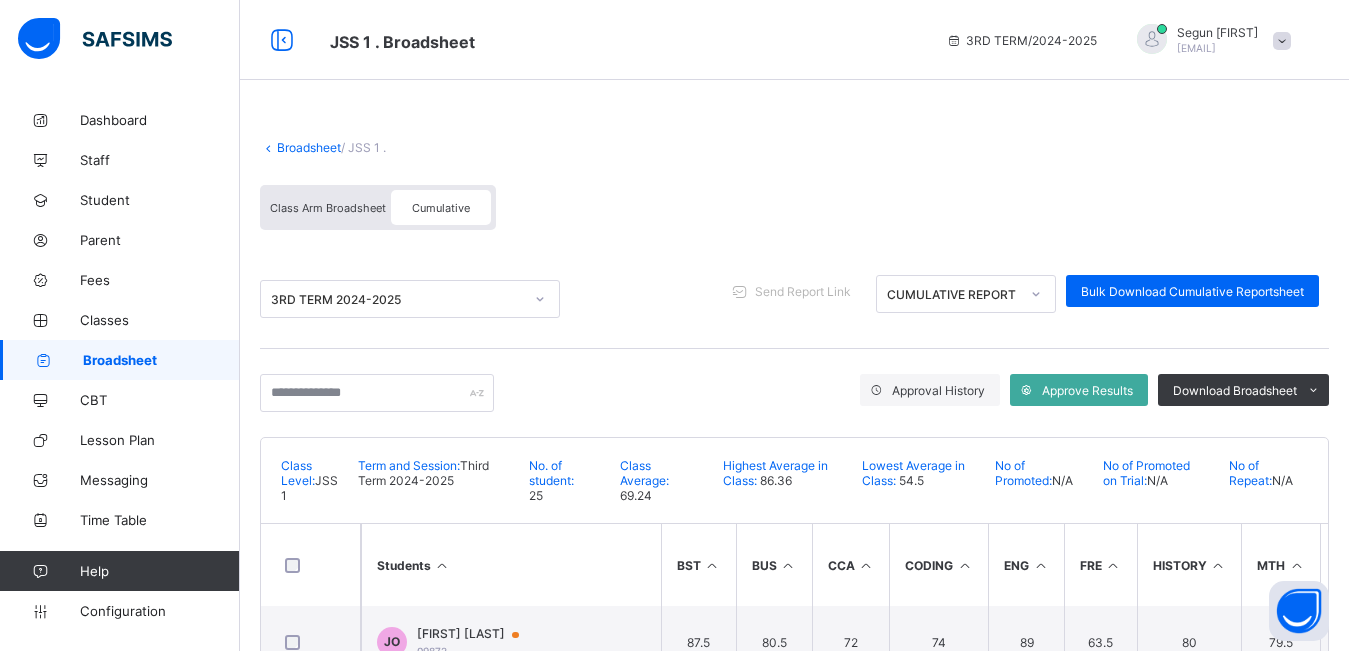 click on "Class Arm Broadsheet" at bounding box center (328, 208) 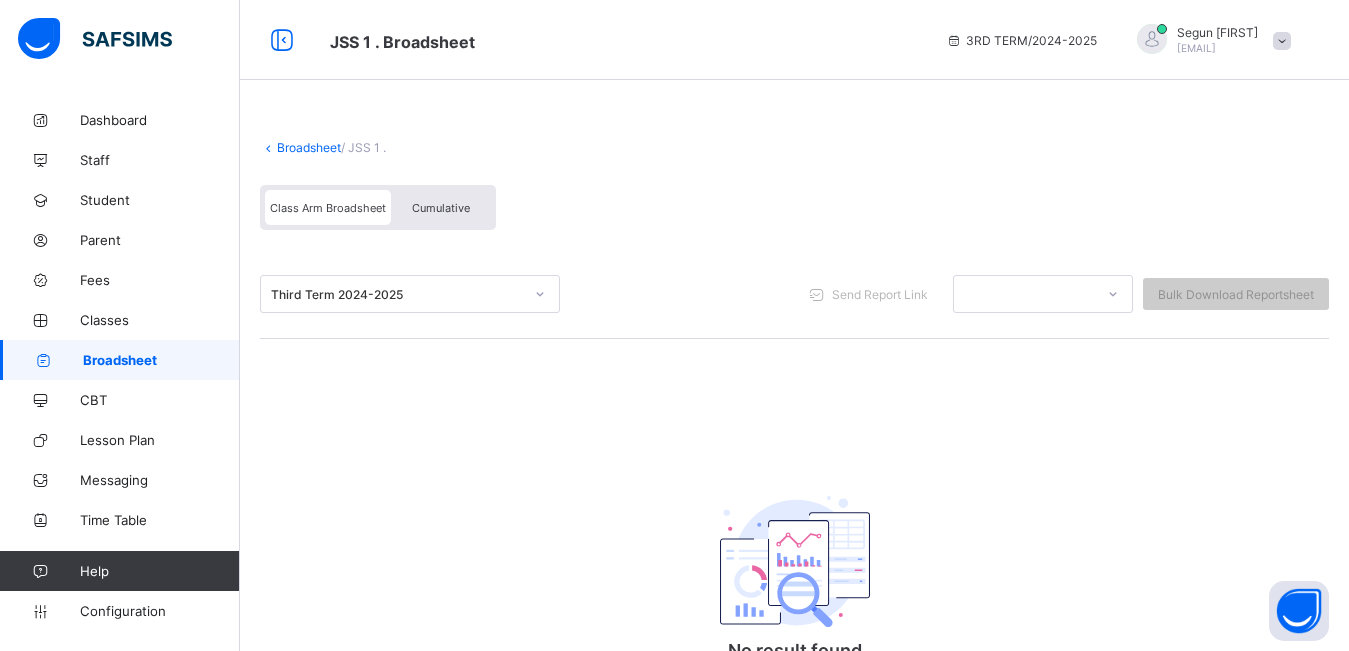 click on "Cumulative" at bounding box center [441, 208] 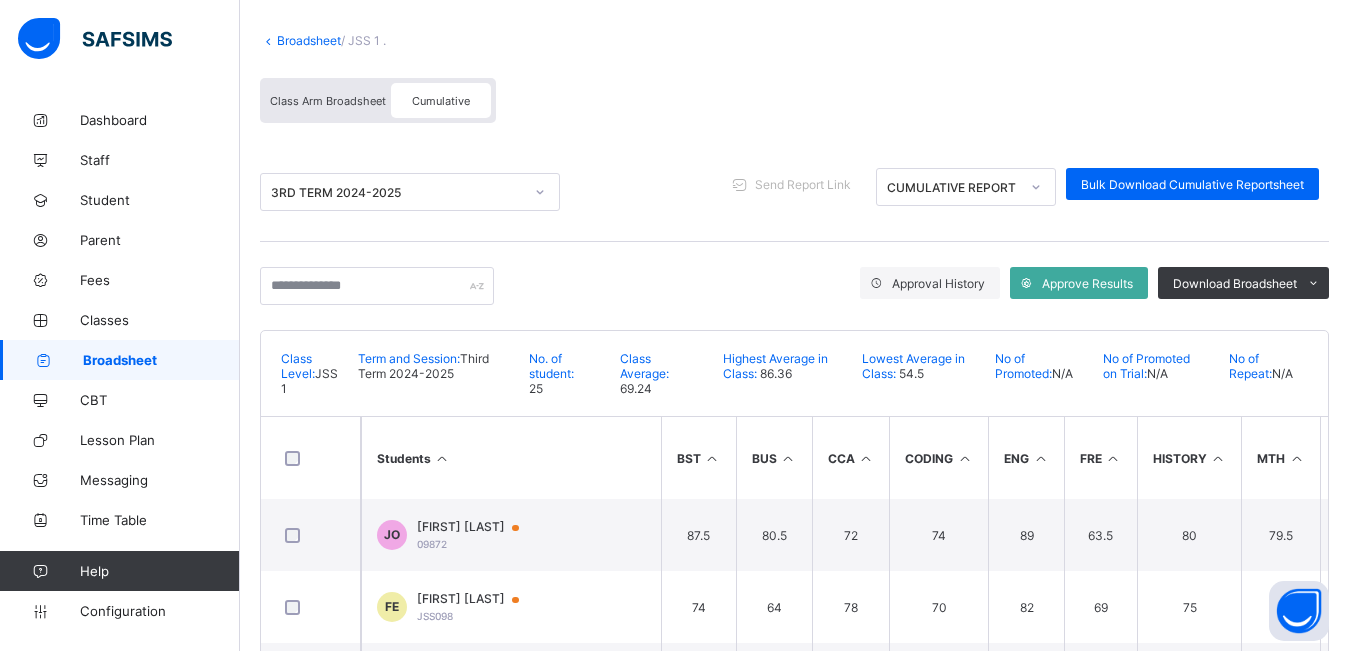 scroll, scrollTop: 0, scrollLeft: 0, axis: both 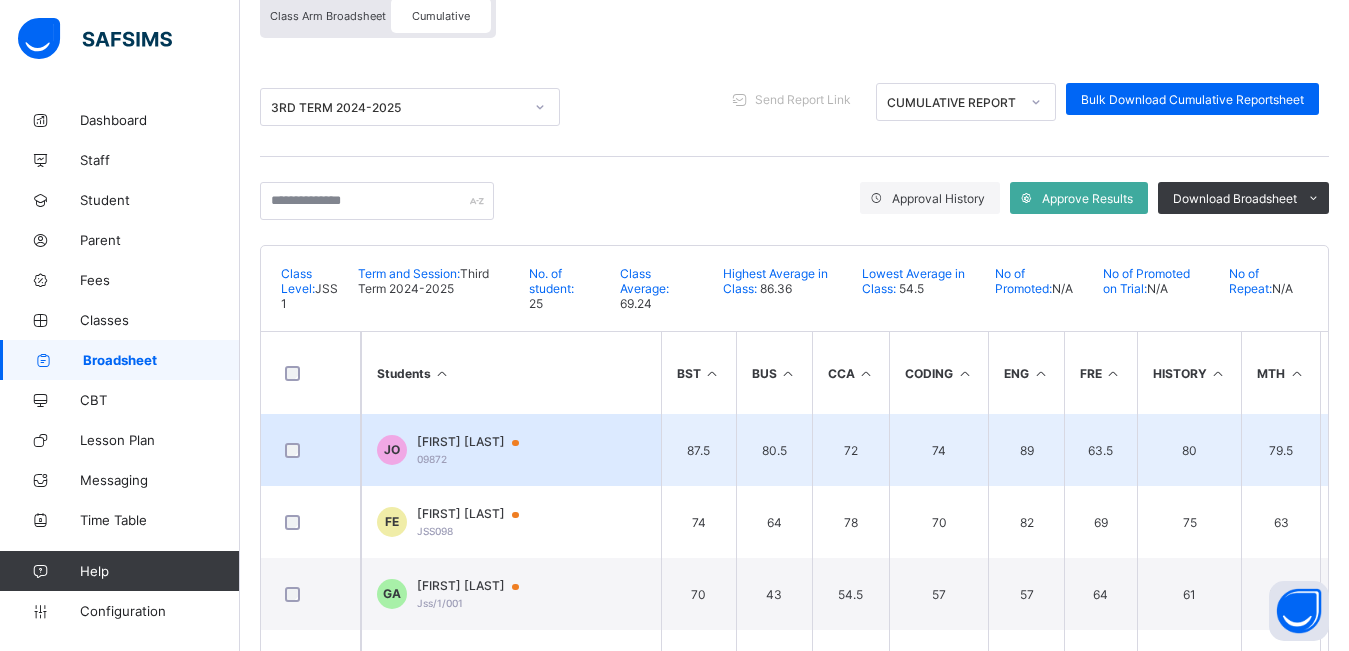 click on "[FIRST]  [LAST]     [NUMBER]" at bounding box center [477, 449] 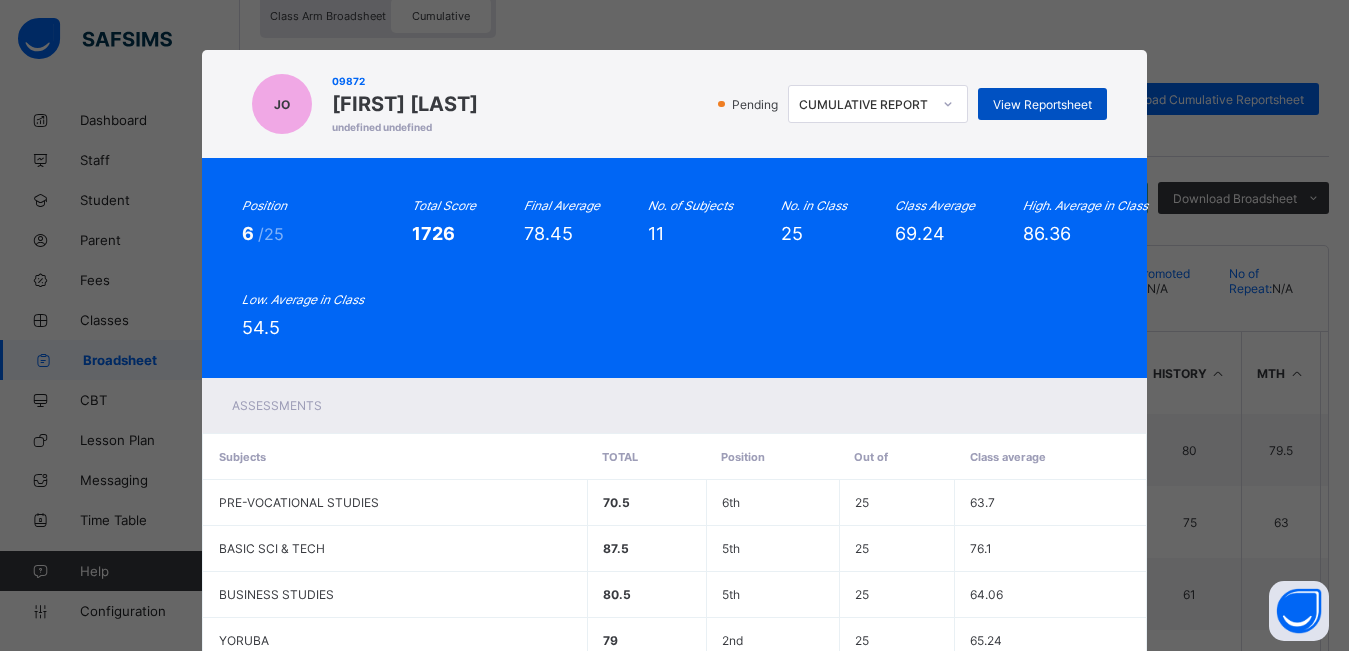 click on "View Reportsheet" at bounding box center [1042, 104] 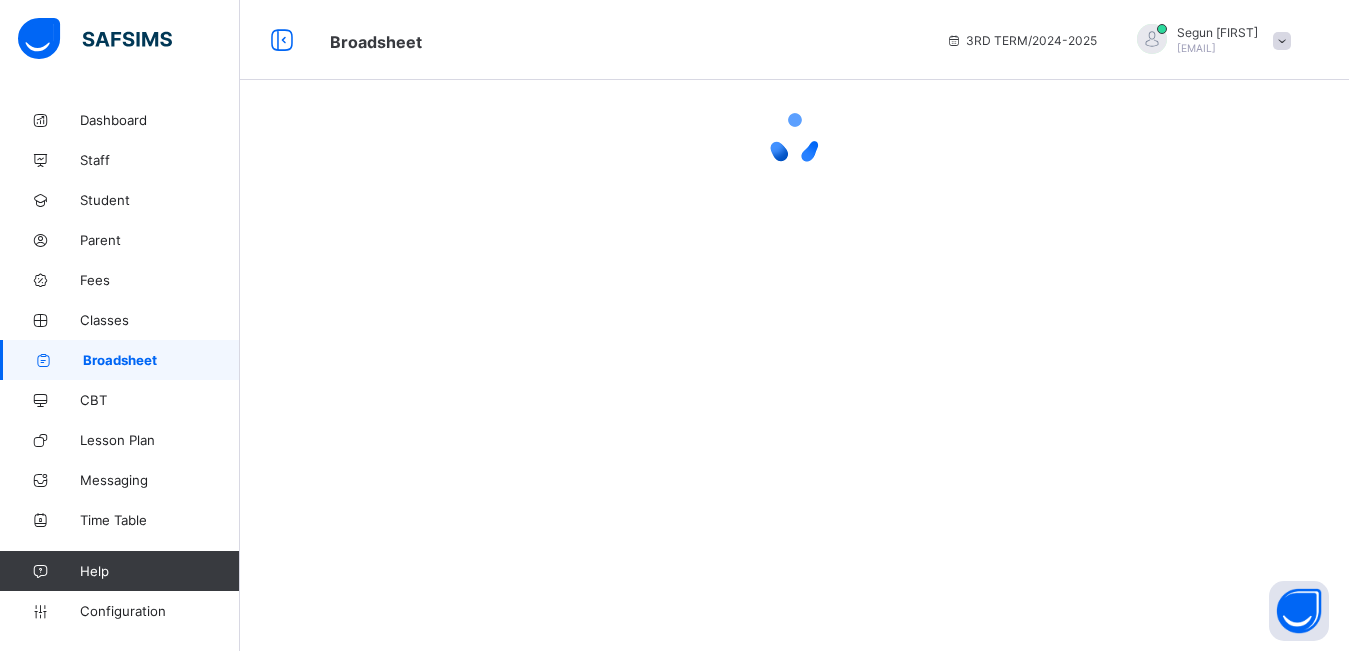 scroll, scrollTop: 0, scrollLeft: 0, axis: both 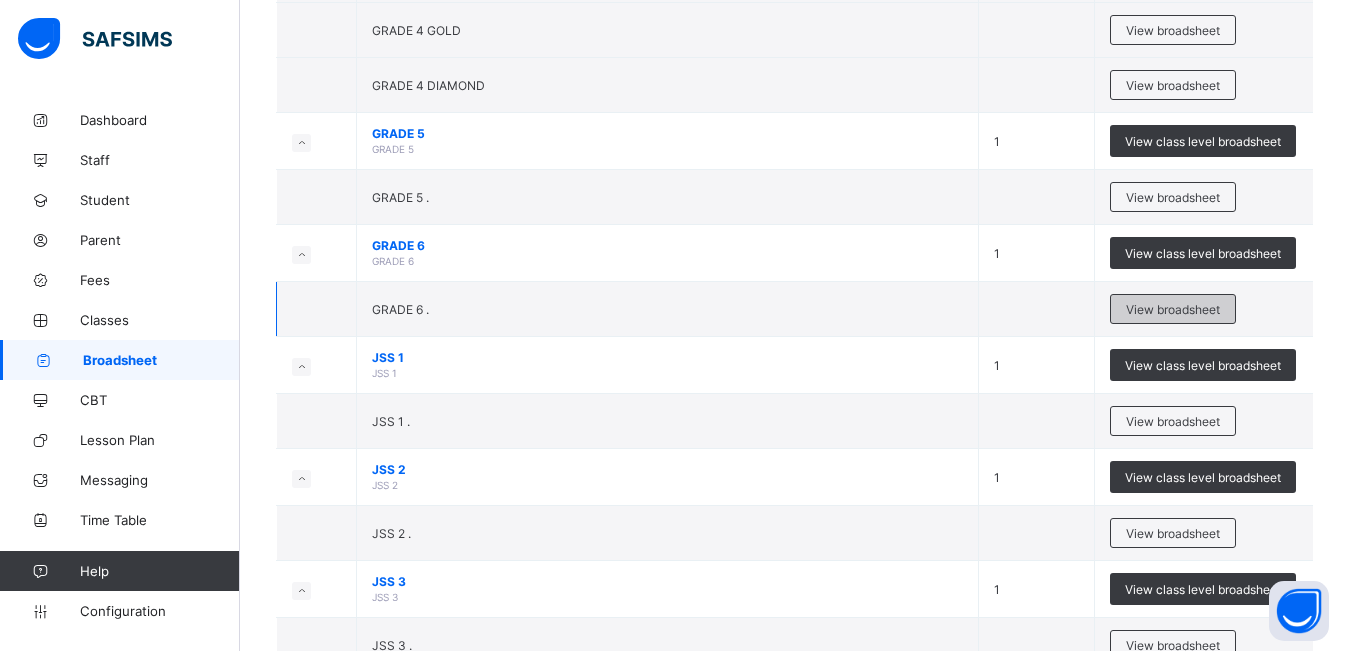 click on "View broadsheet" at bounding box center (1173, 309) 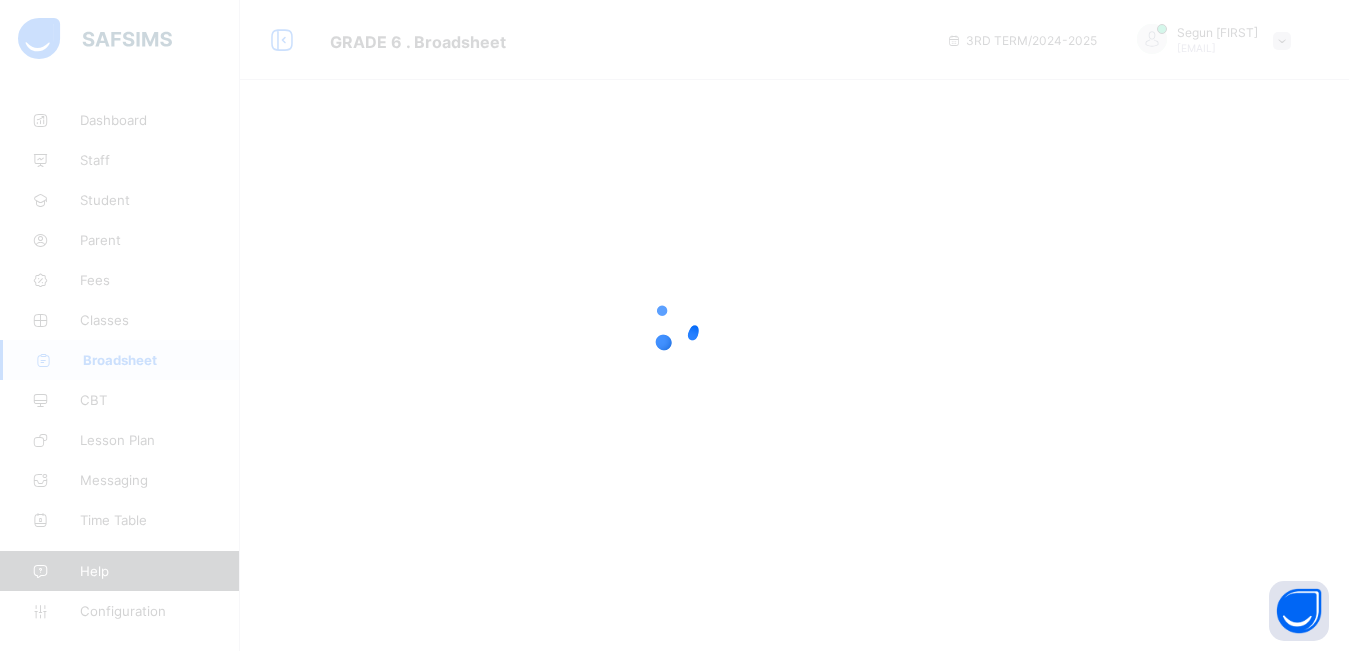 scroll, scrollTop: 0, scrollLeft: 0, axis: both 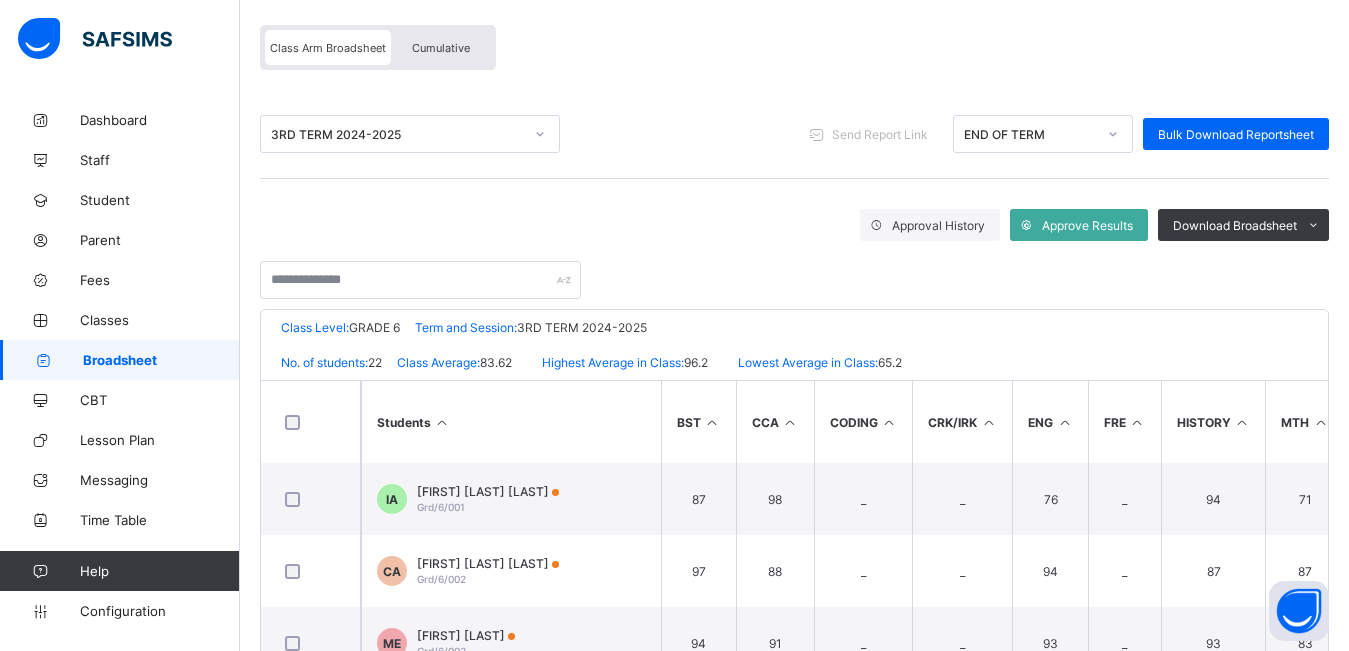 click on "Cumulative" at bounding box center [441, 48] 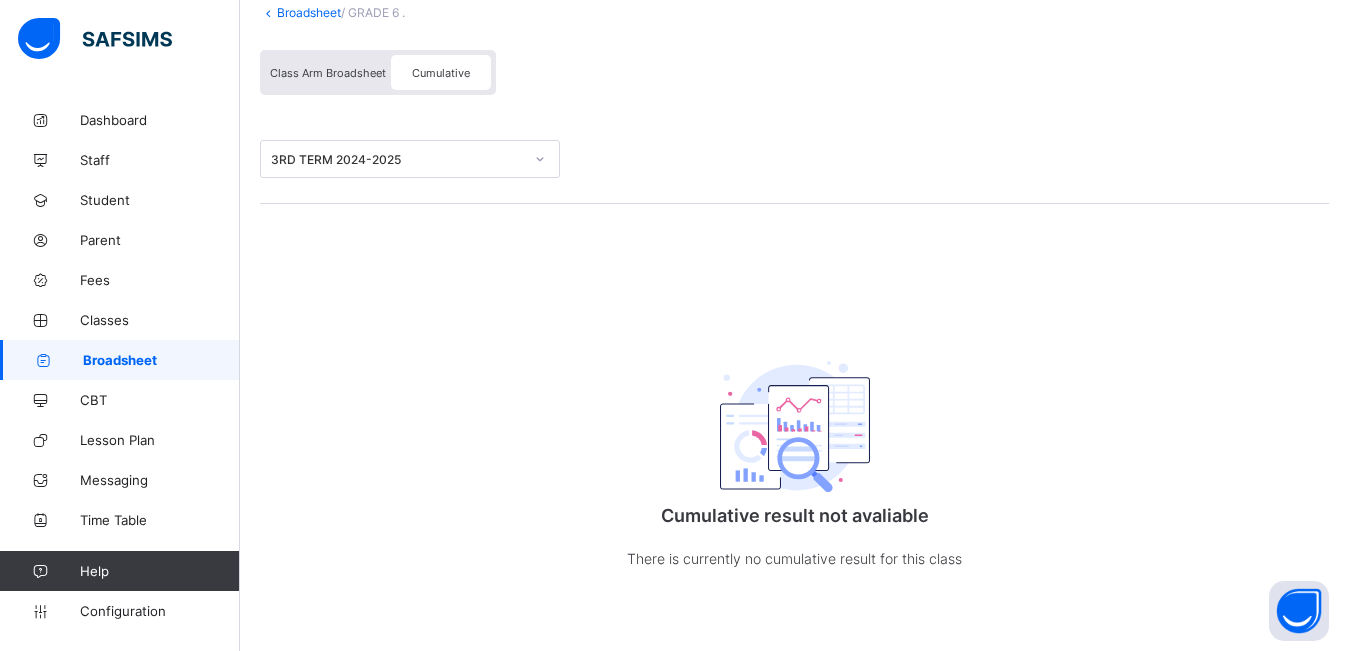 scroll, scrollTop: 137, scrollLeft: 0, axis: vertical 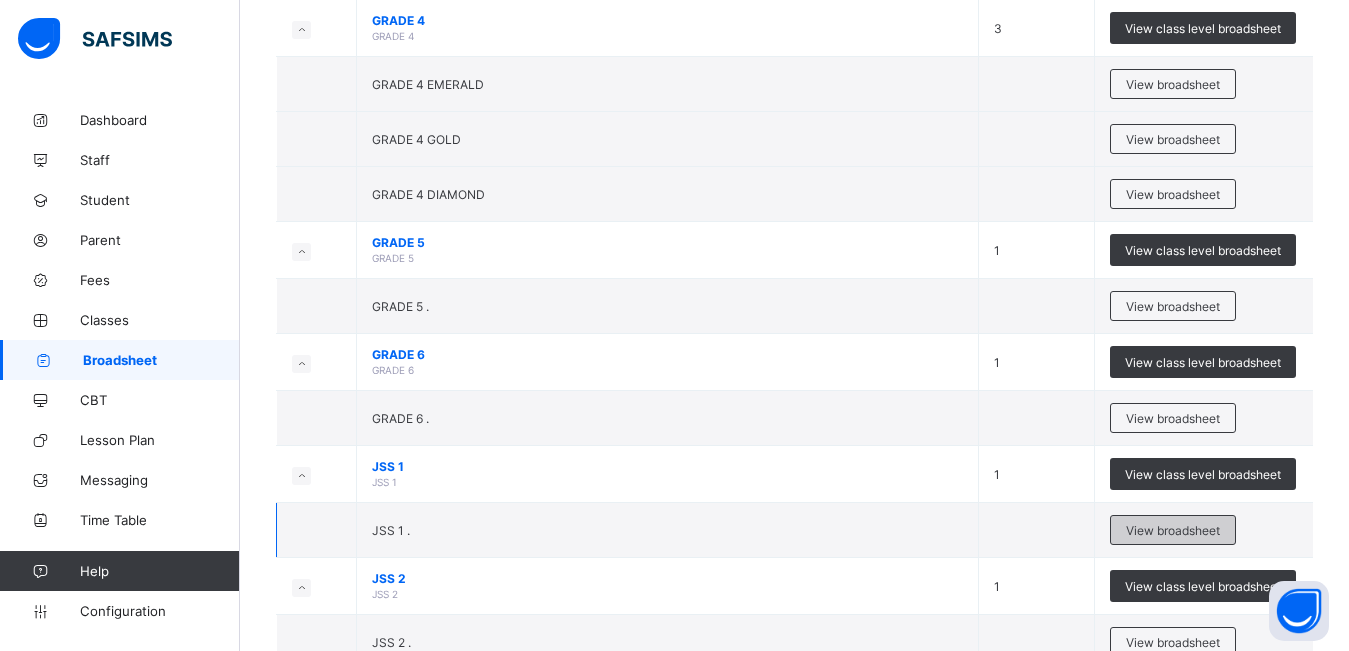 click on "View broadsheet" at bounding box center [1173, 530] 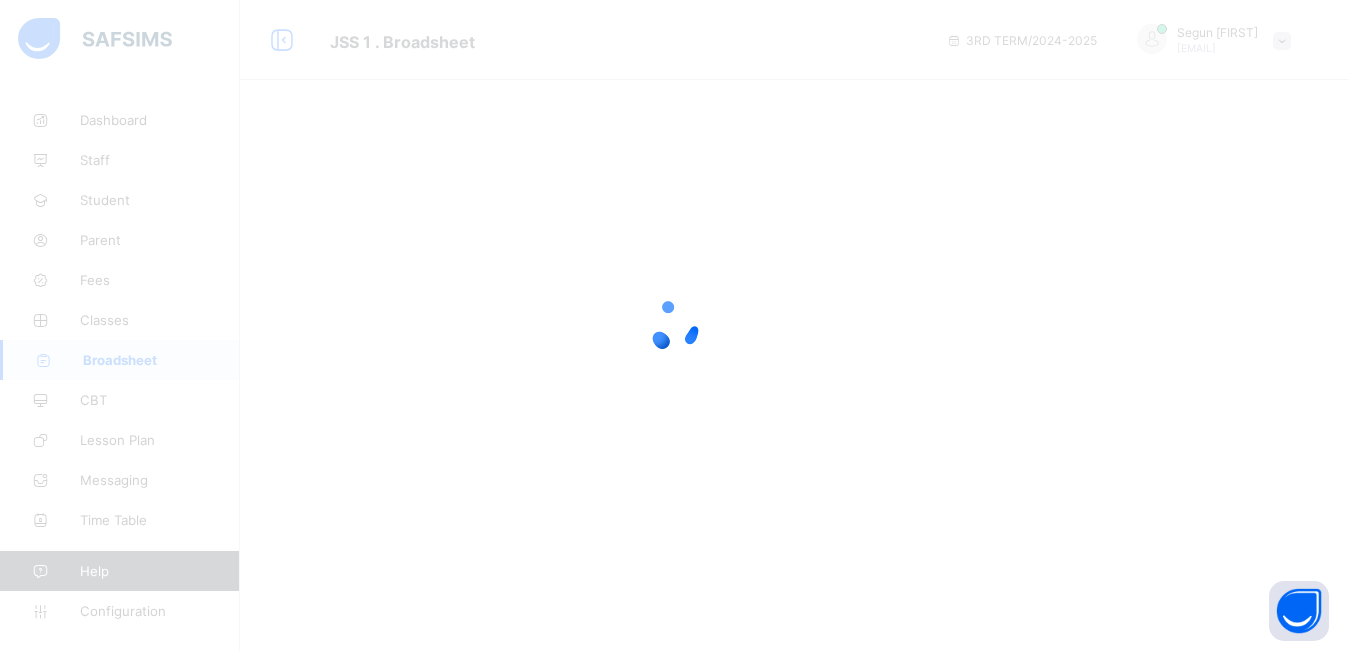 scroll, scrollTop: 0, scrollLeft: 0, axis: both 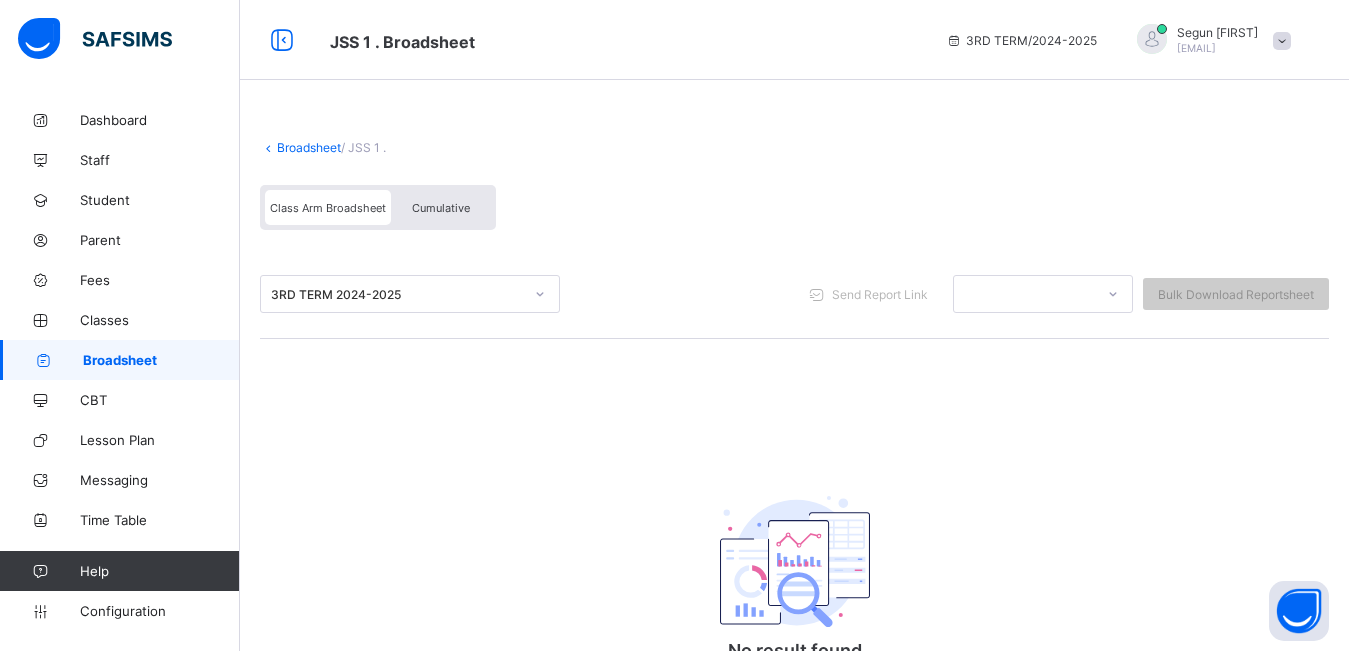 click on "Cumulative" at bounding box center [441, 208] 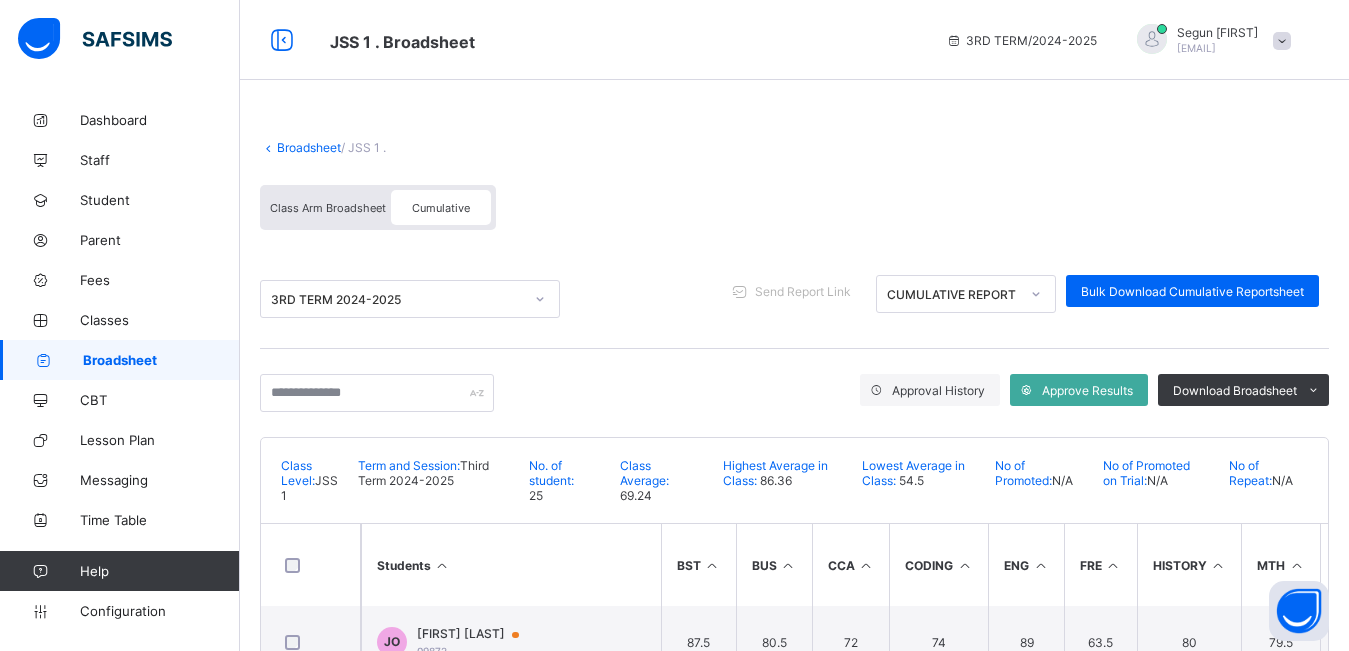 click on "Class Arm Broadsheet" at bounding box center [328, 207] 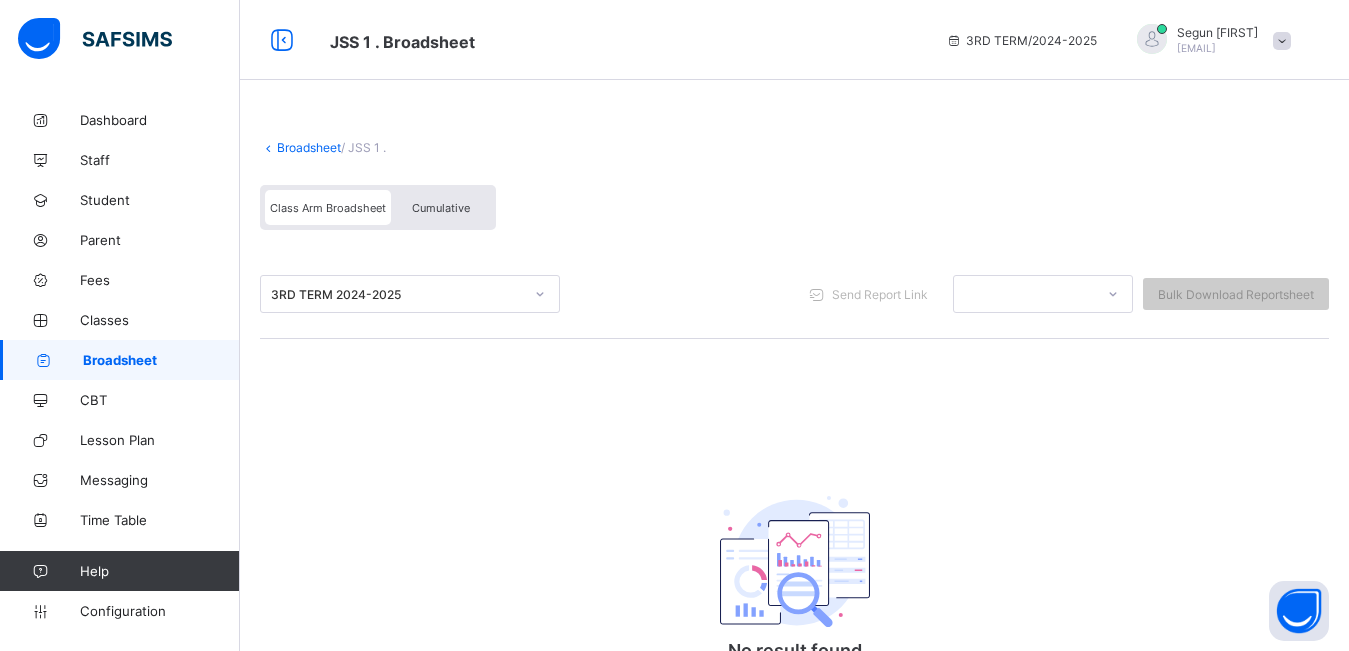 click on "Cumulative" at bounding box center [441, 207] 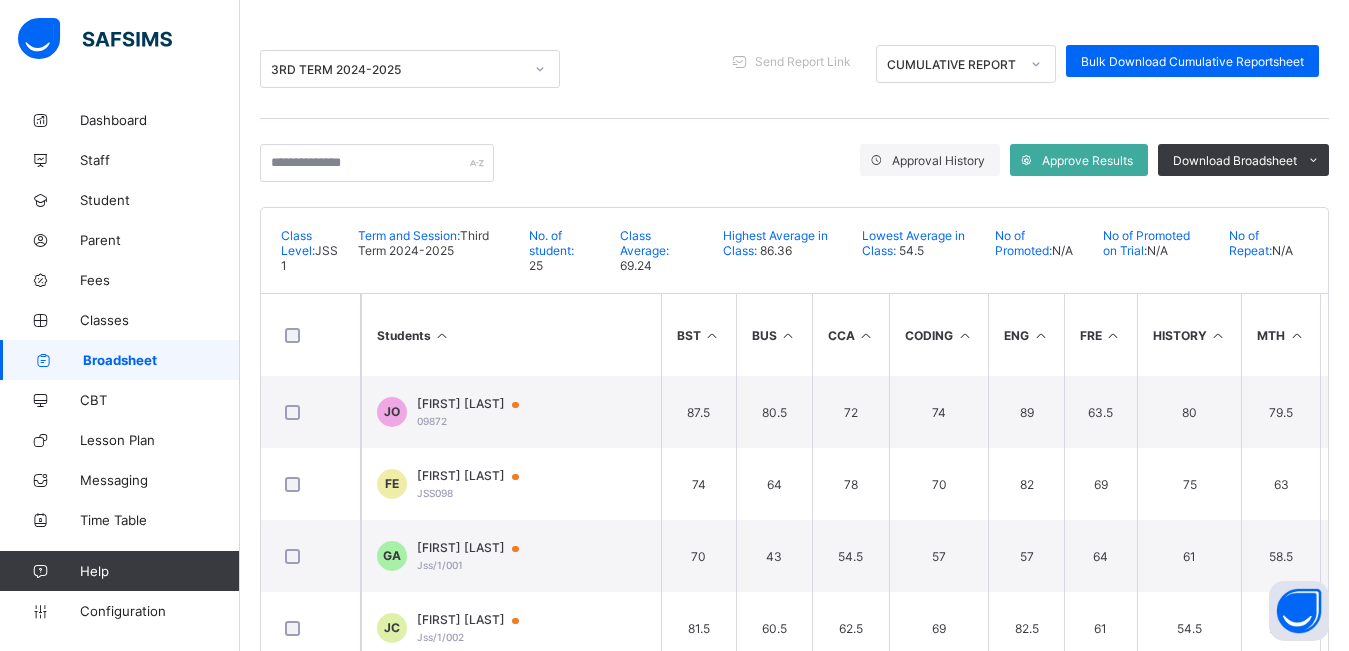 scroll, scrollTop: 244, scrollLeft: 0, axis: vertical 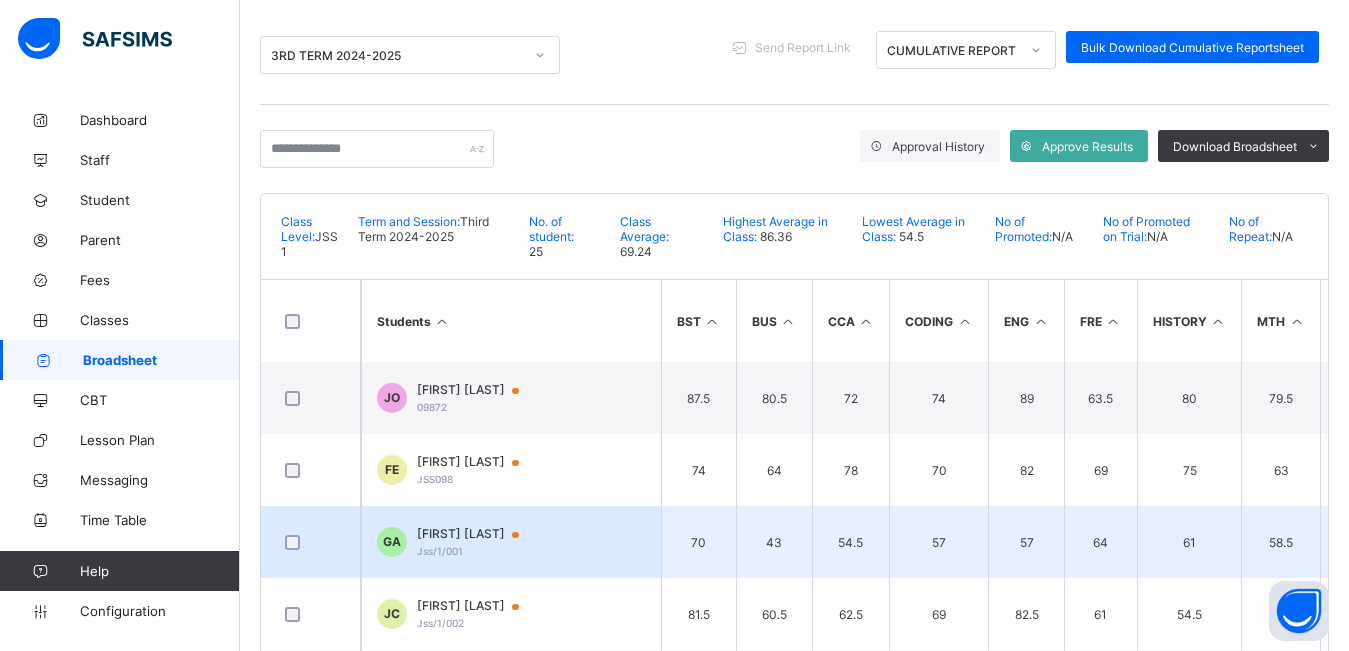 click on "[FIRST]  [LAST]" at bounding box center (477, 534) 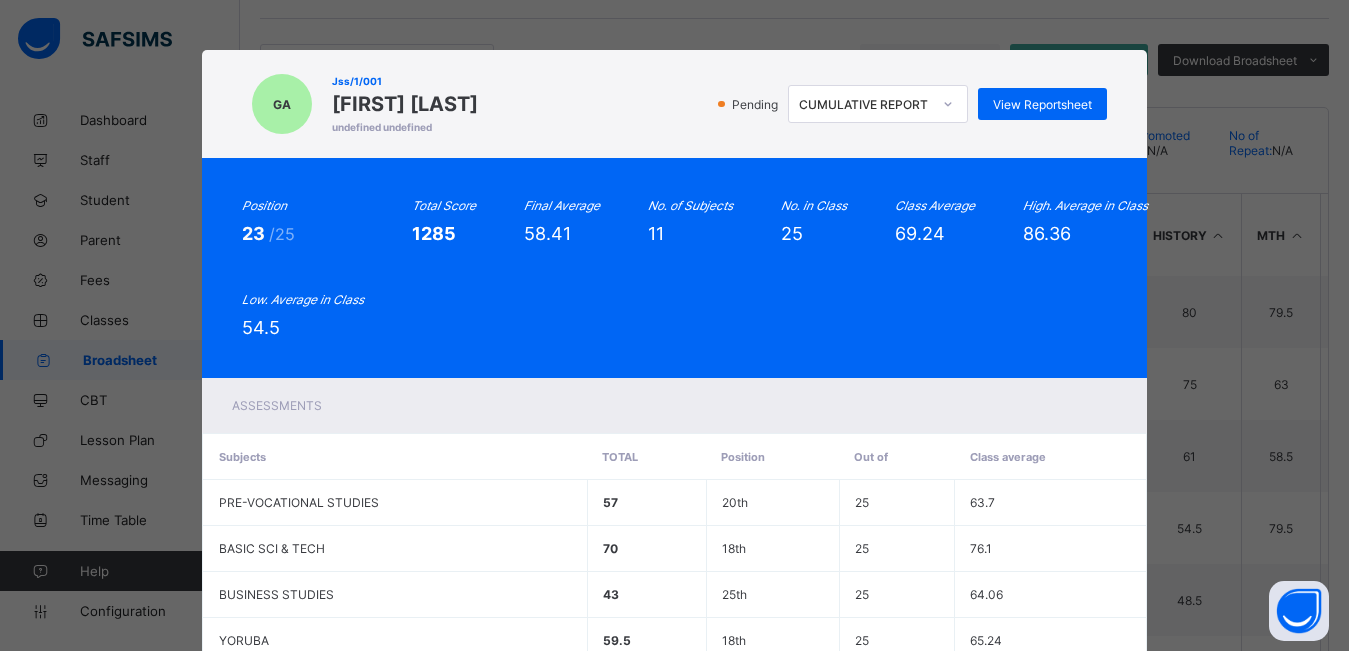 scroll, scrollTop: 328, scrollLeft: 0, axis: vertical 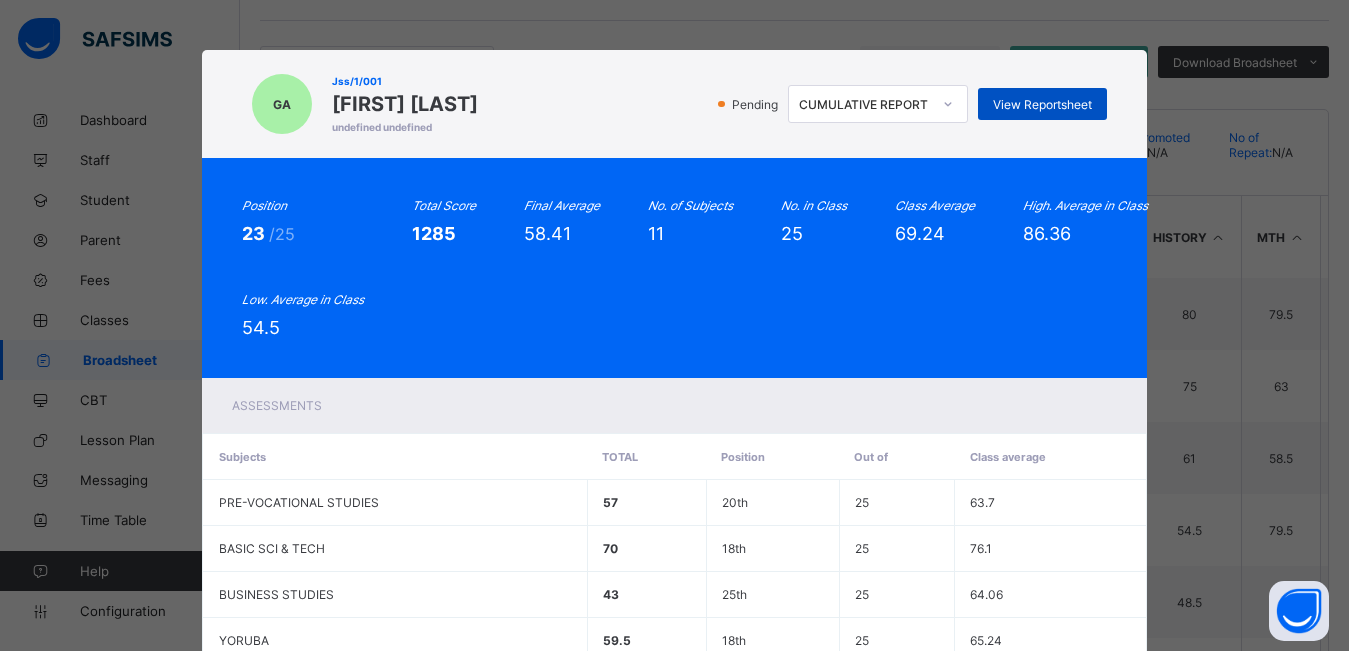 click on "View Reportsheet" at bounding box center [1042, 104] 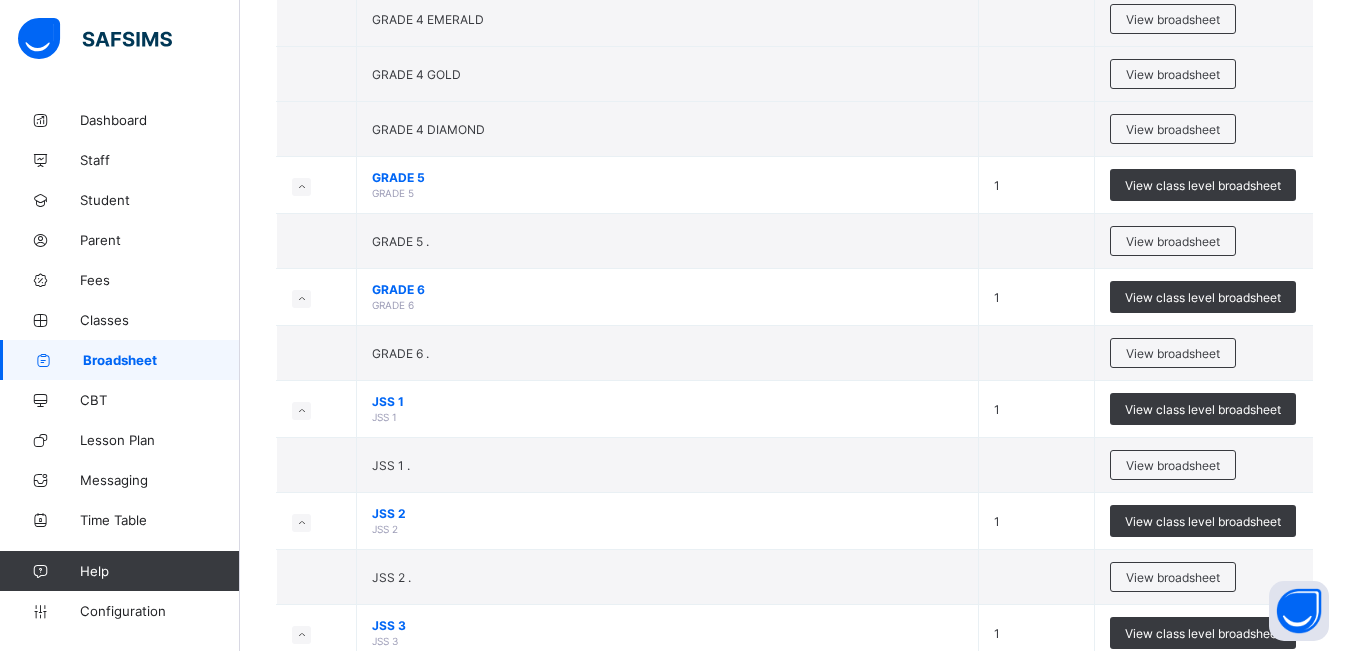 scroll, scrollTop: 772, scrollLeft: 0, axis: vertical 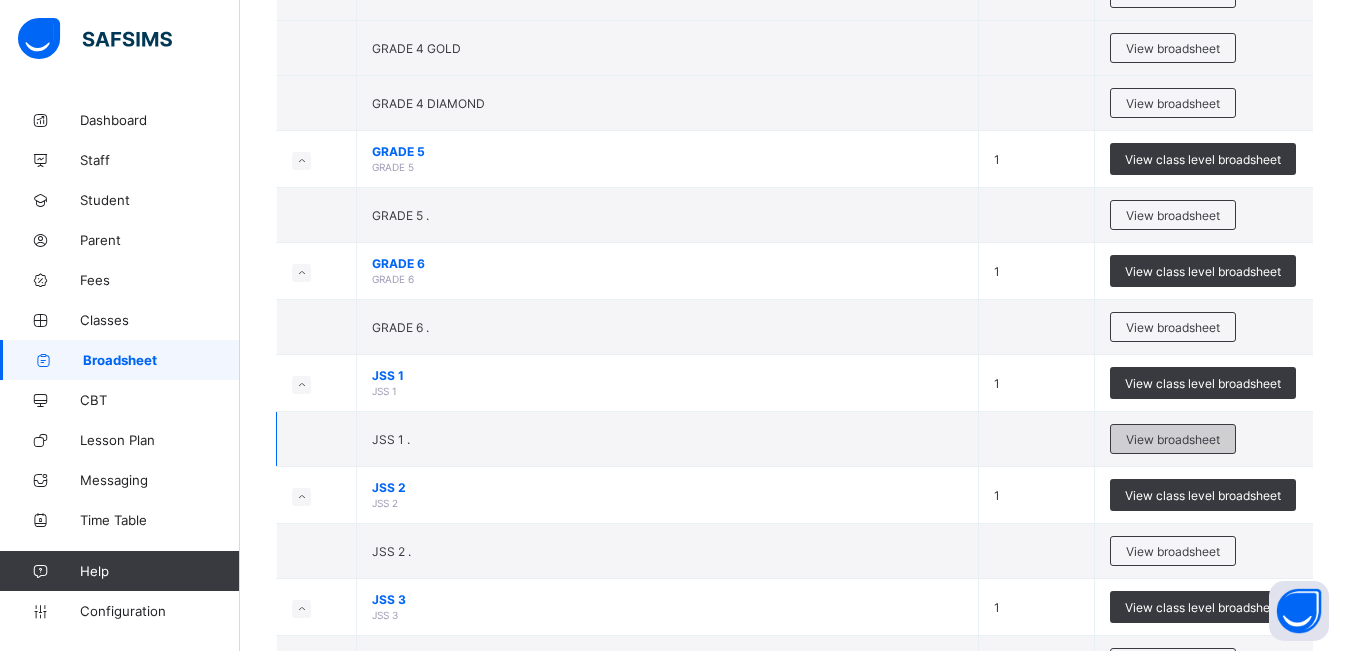 click on "View broadsheet" at bounding box center [1173, 439] 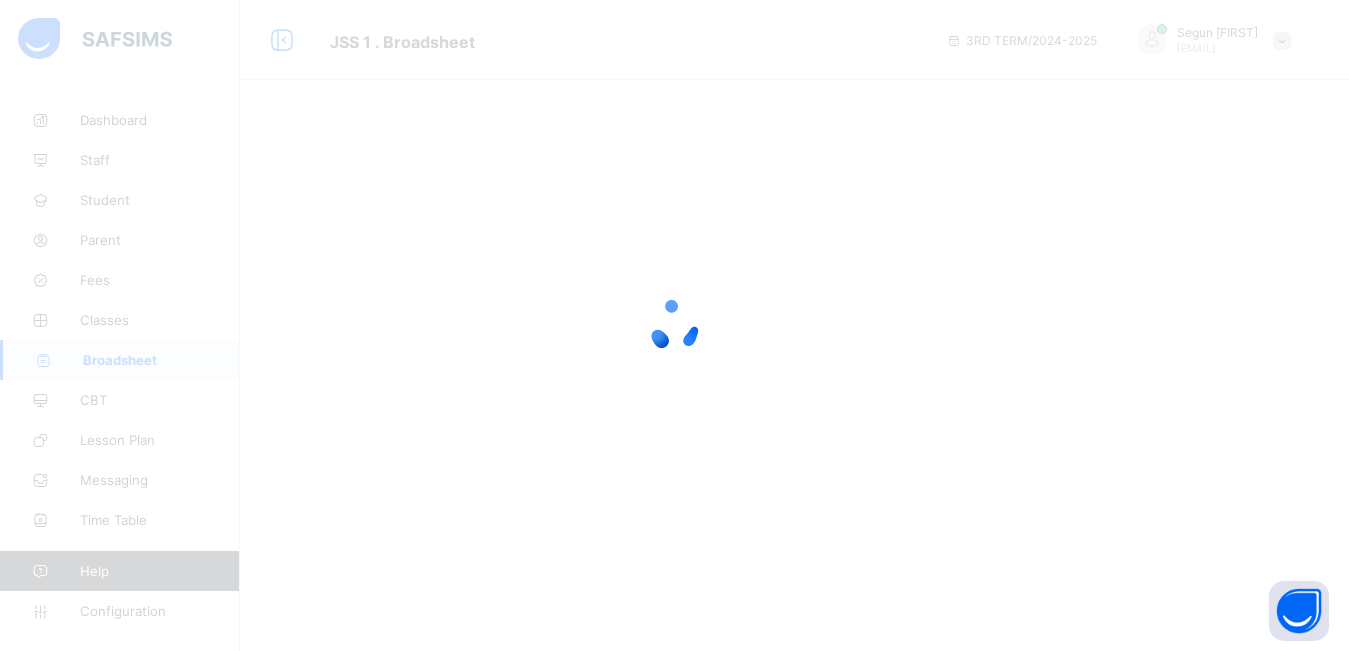 scroll, scrollTop: 0, scrollLeft: 0, axis: both 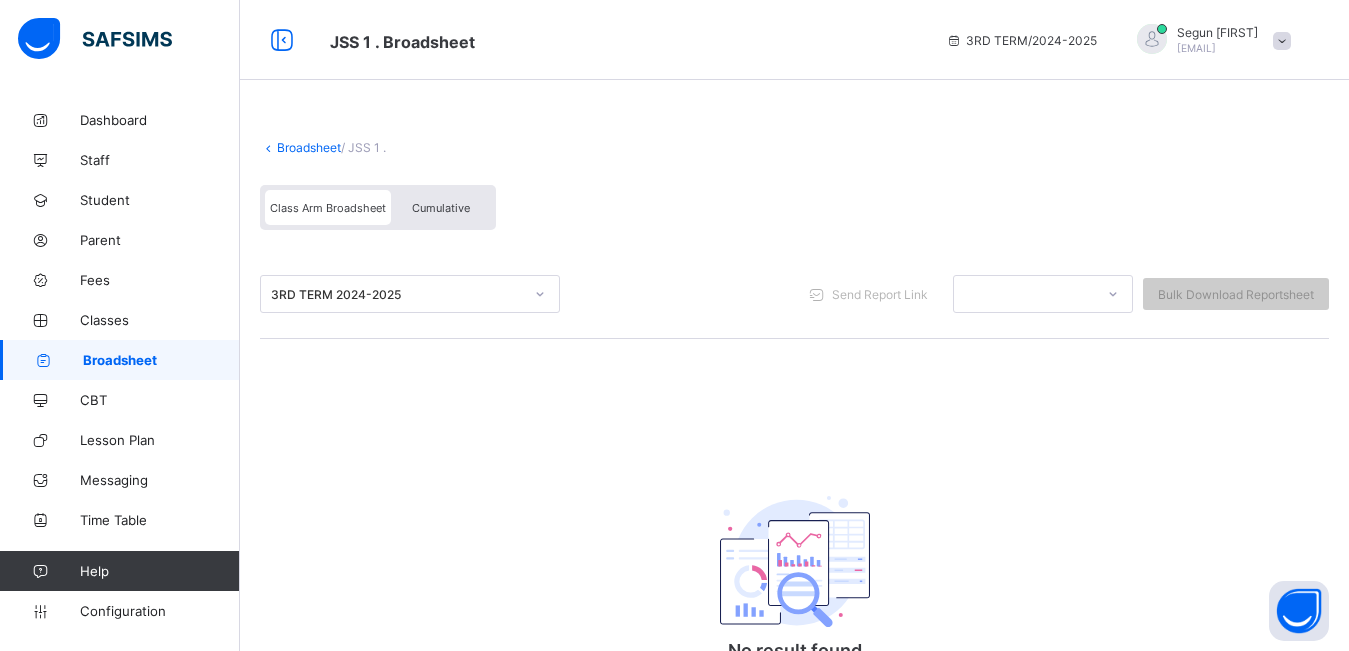 click on "Cumulative" at bounding box center (441, 207) 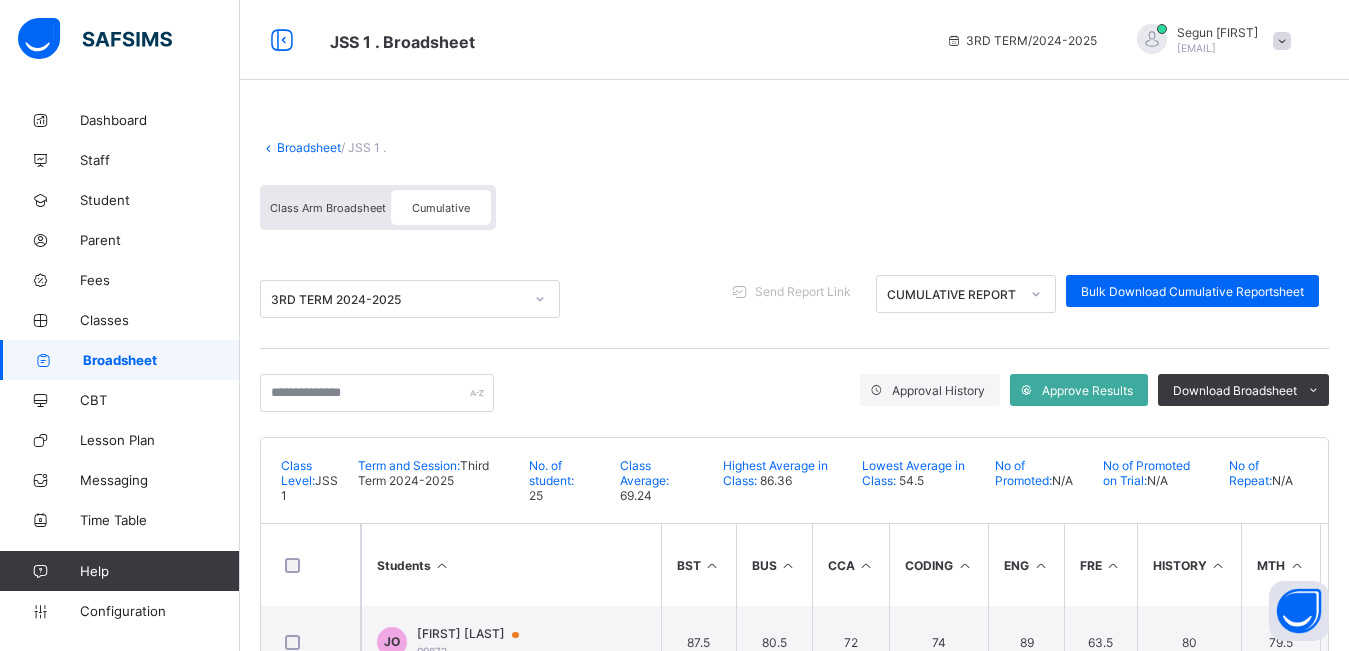 click on "Class Arm Broadsheet" at bounding box center [328, 207] 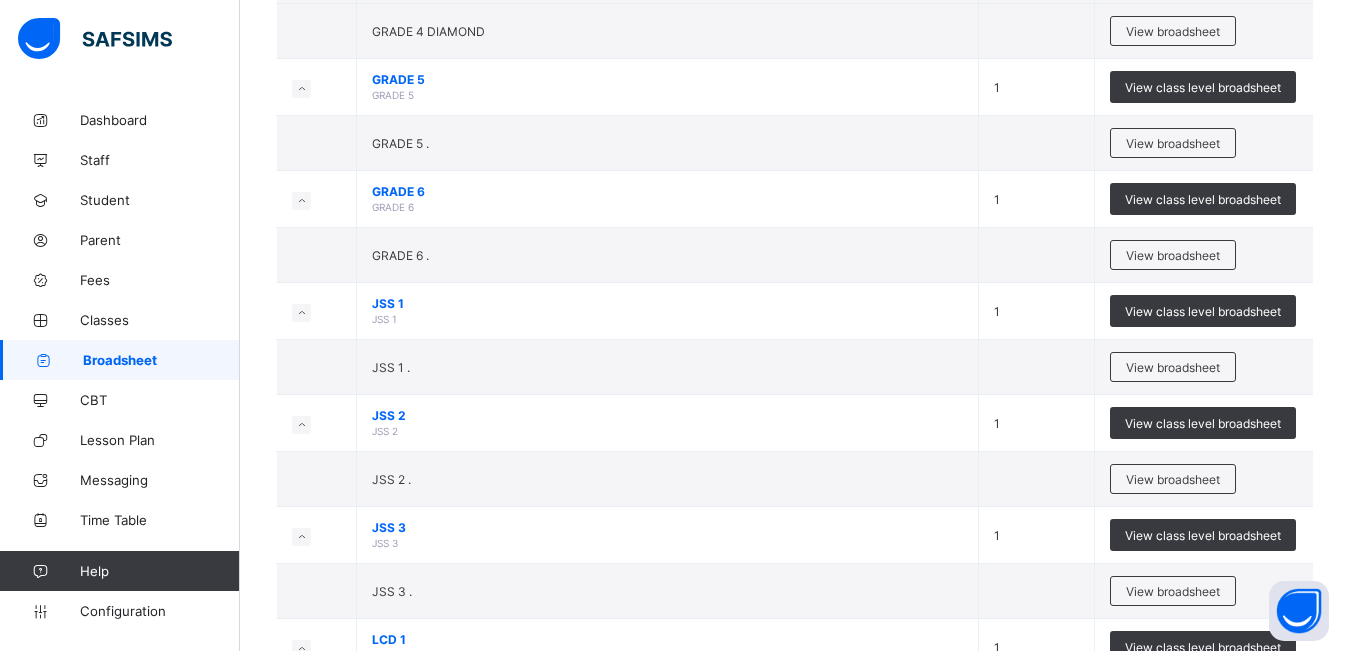 scroll, scrollTop: 848, scrollLeft: 0, axis: vertical 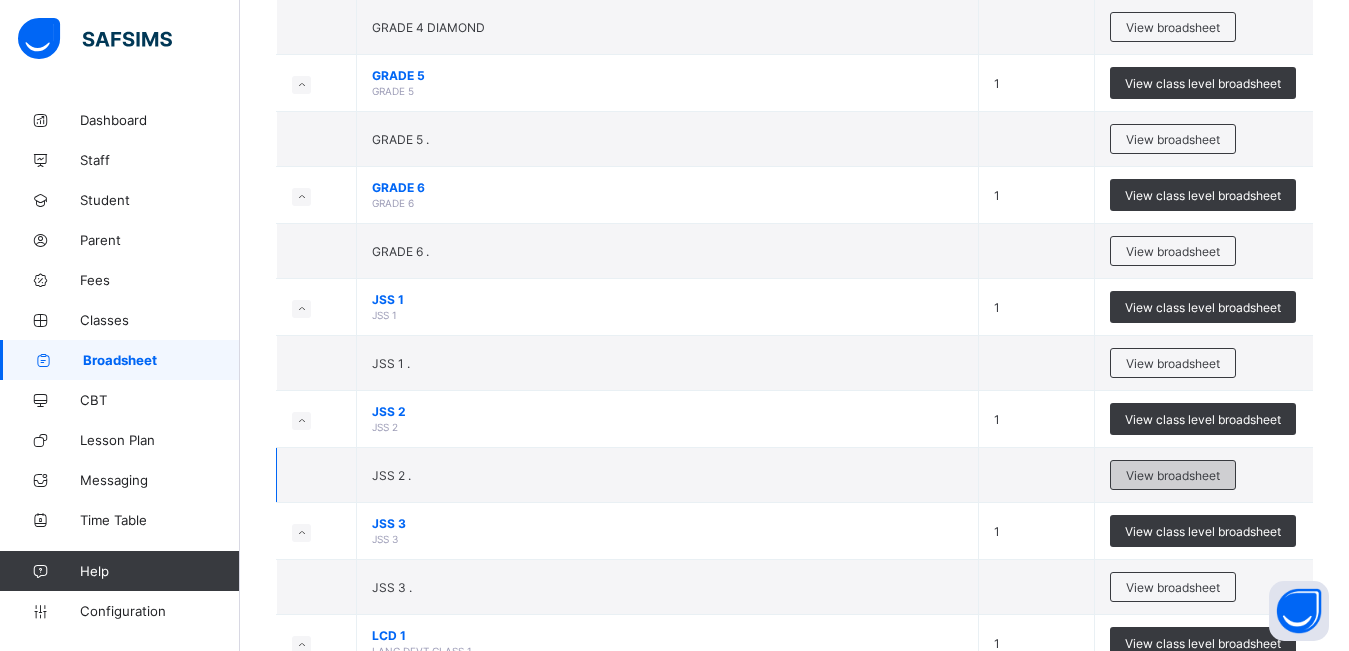 click on "View broadsheet" at bounding box center (1173, 475) 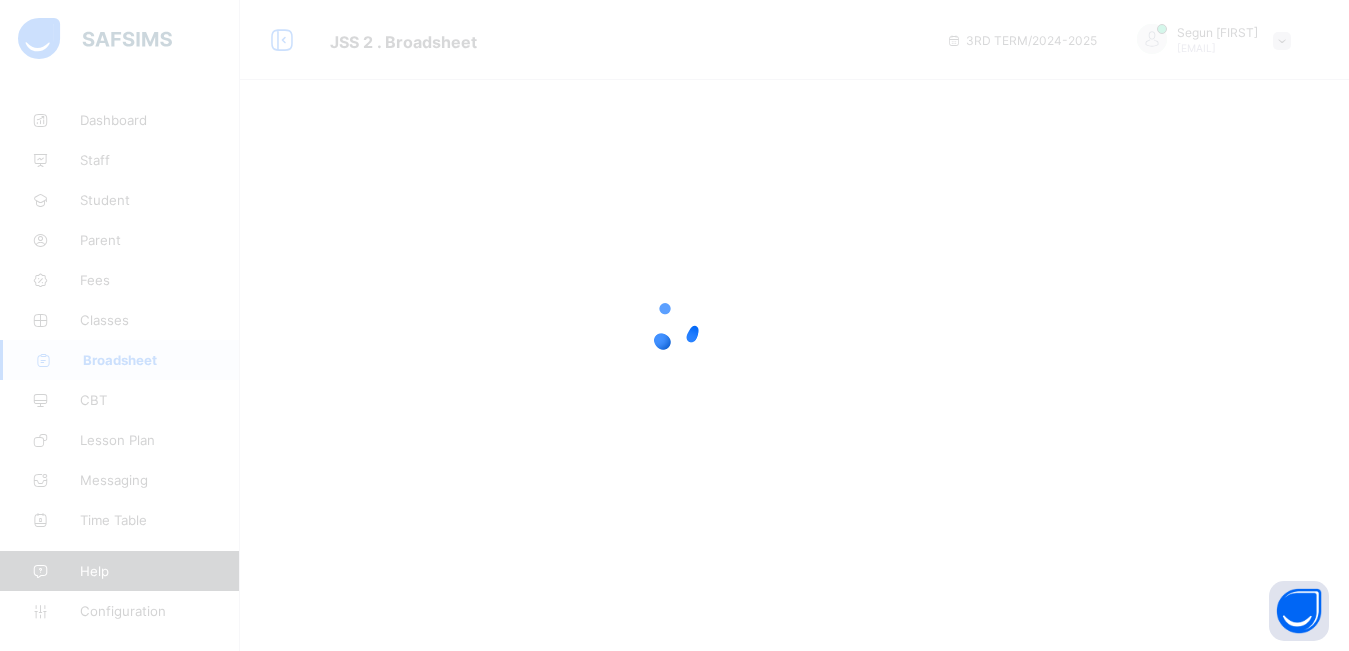 scroll, scrollTop: 0, scrollLeft: 0, axis: both 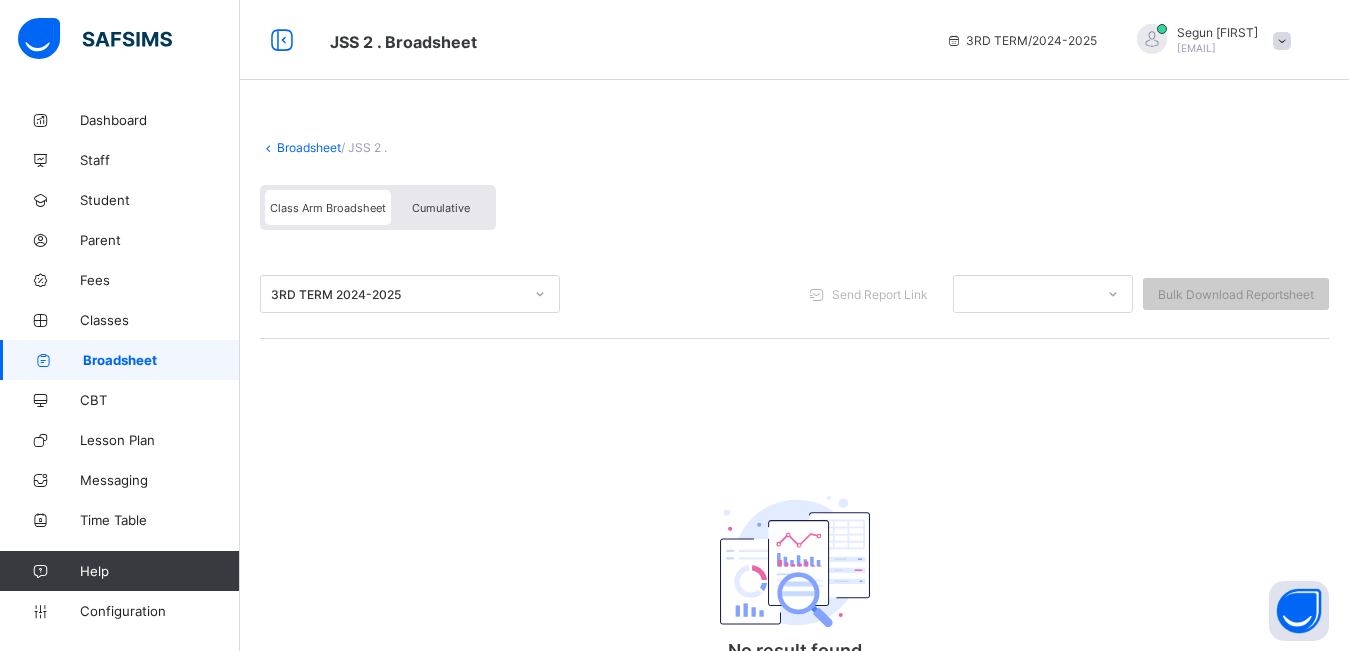 click on "Cumulative" at bounding box center (441, 207) 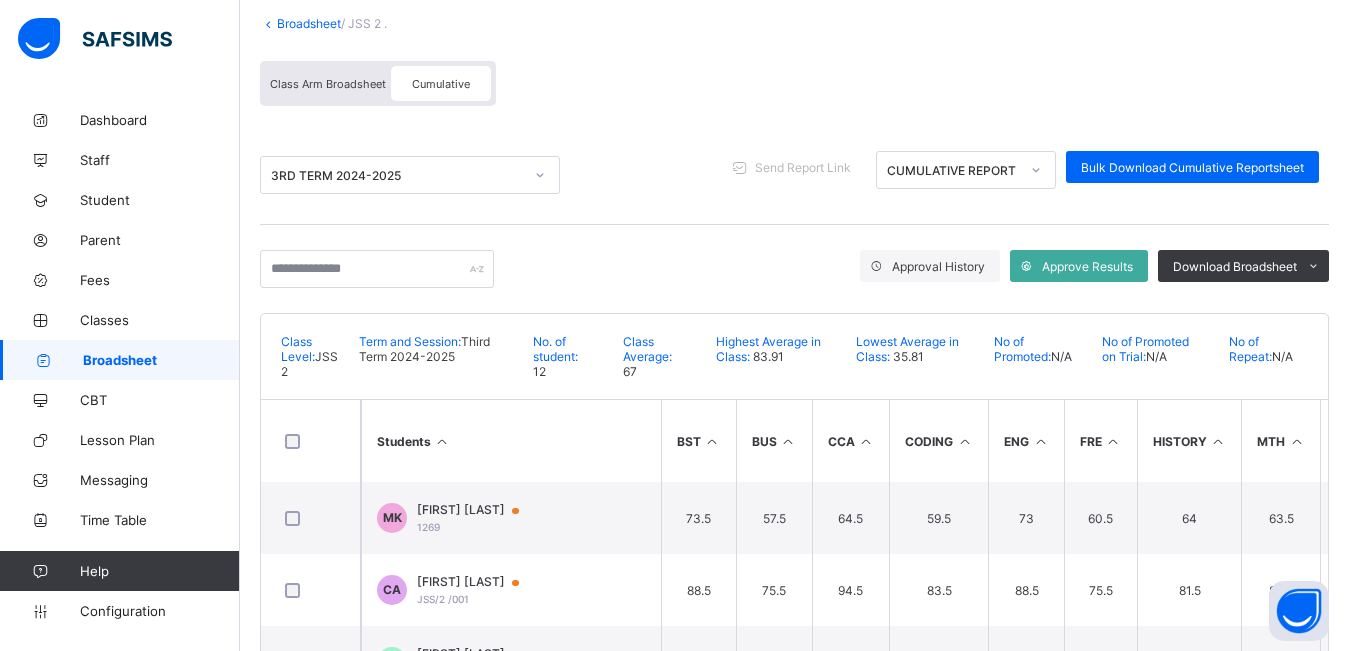 scroll, scrollTop: 131, scrollLeft: 0, axis: vertical 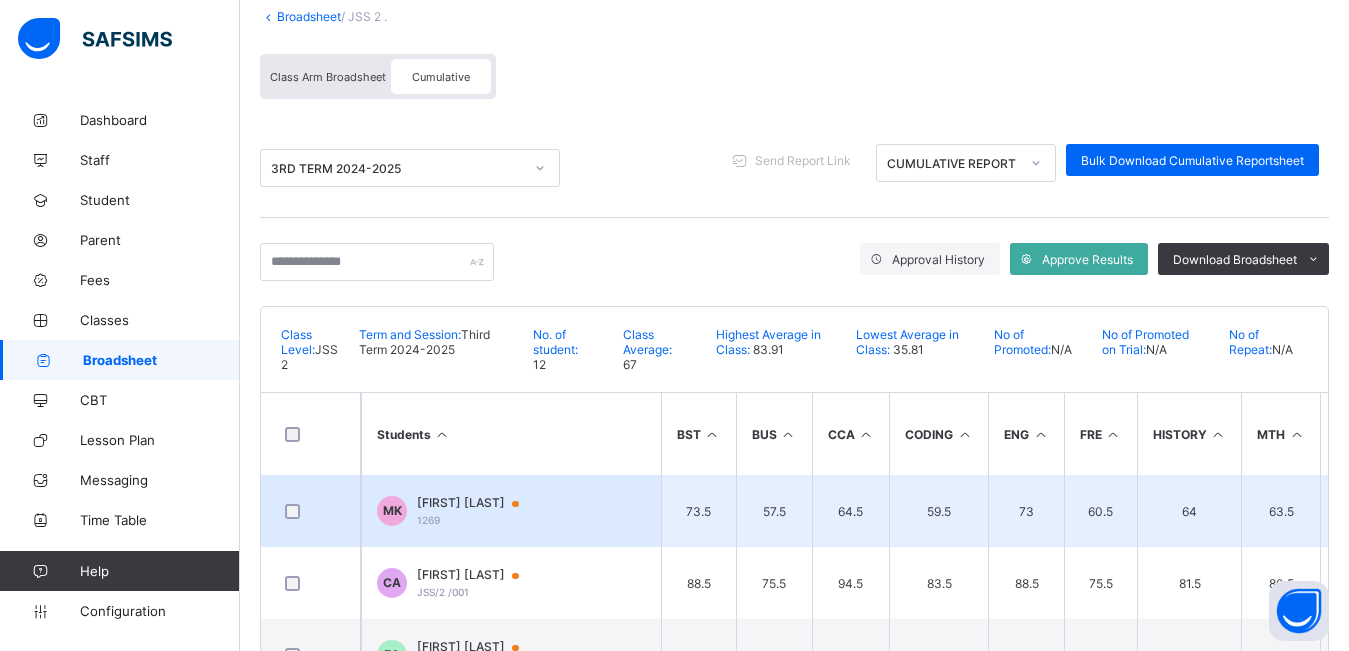 click on "[FIRST]  [LAST]     [NUMBER]" at bounding box center [477, 510] 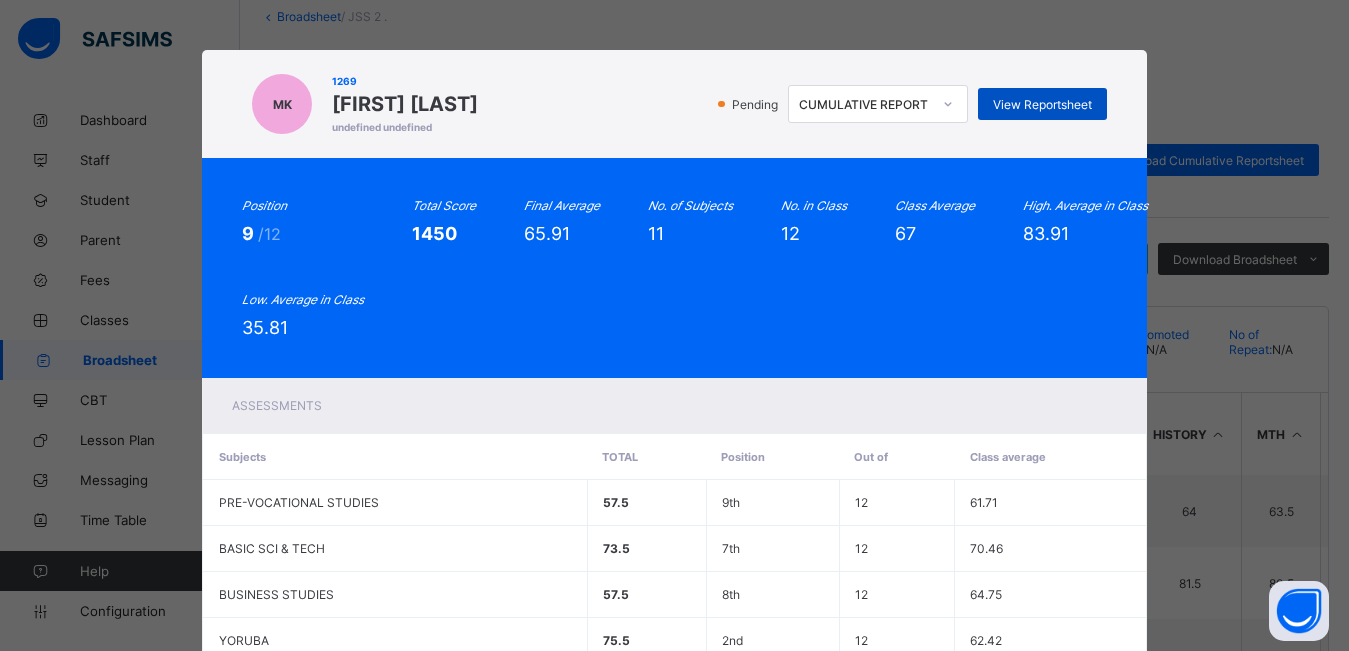 click on "View Reportsheet" at bounding box center [1042, 104] 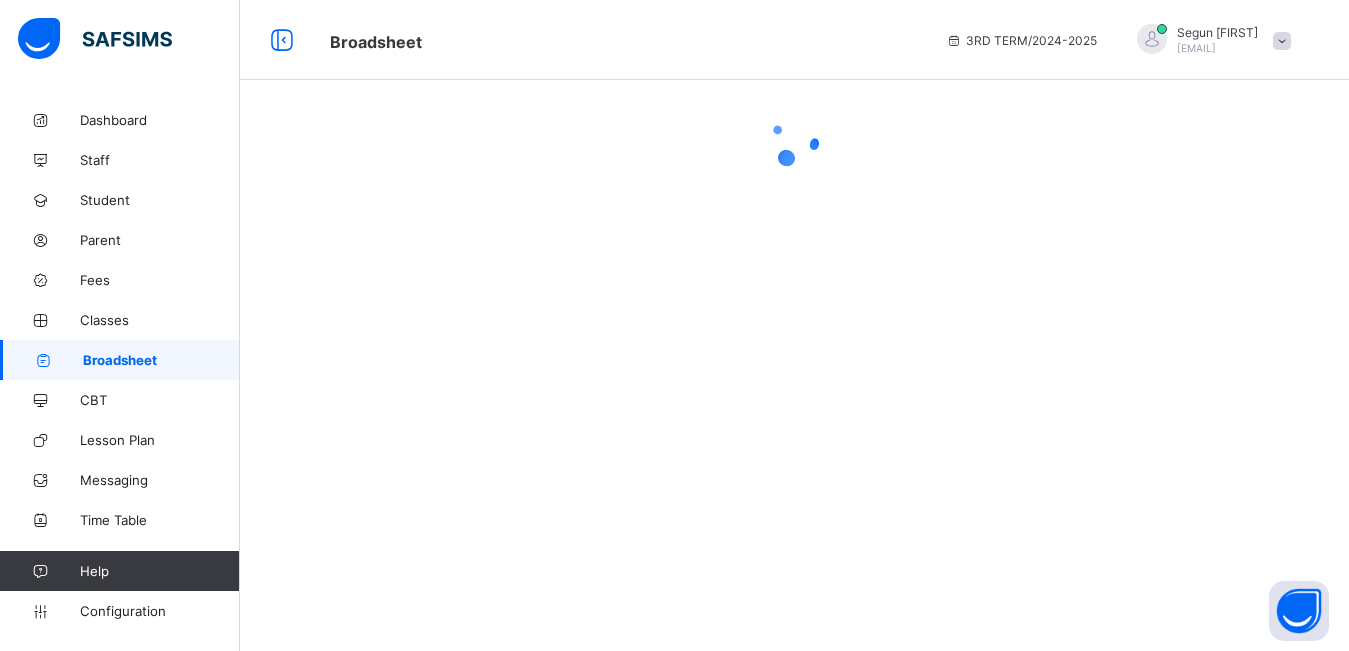 scroll, scrollTop: 0, scrollLeft: 0, axis: both 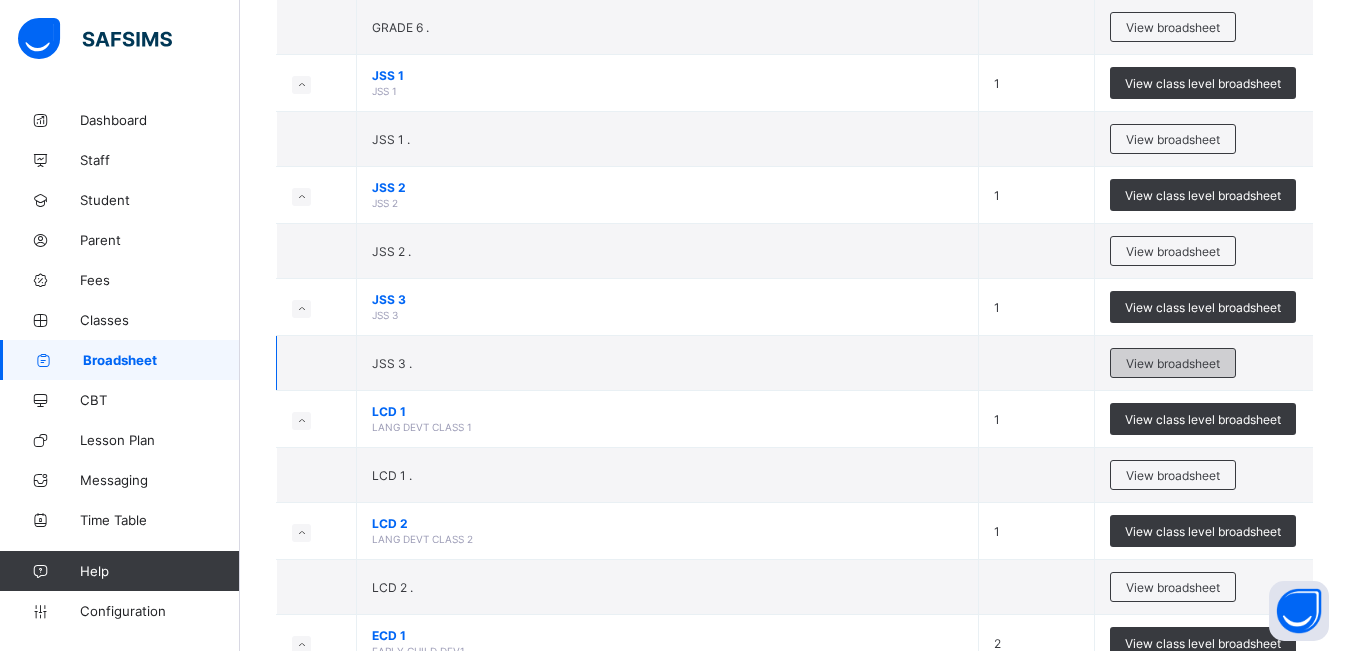 click on "View broadsheet" at bounding box center [1173, 363] 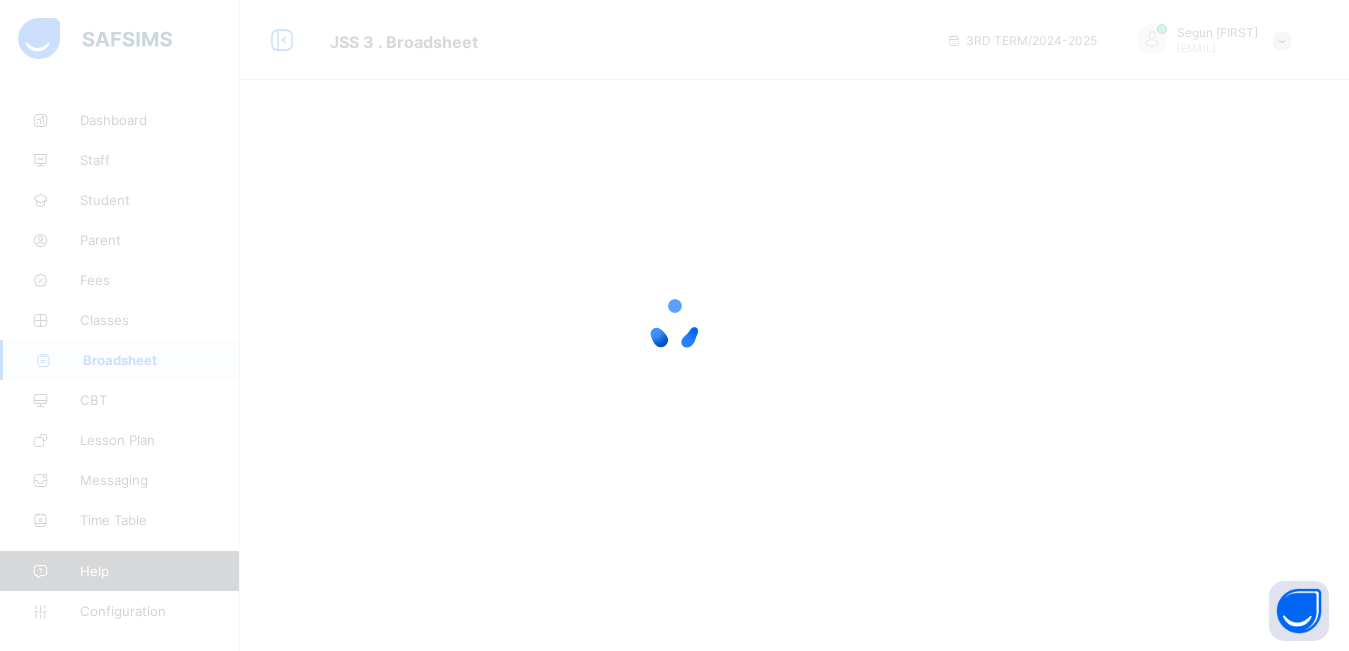 scroll, scrollTop: 0, scrollLeft: 0, axis: both 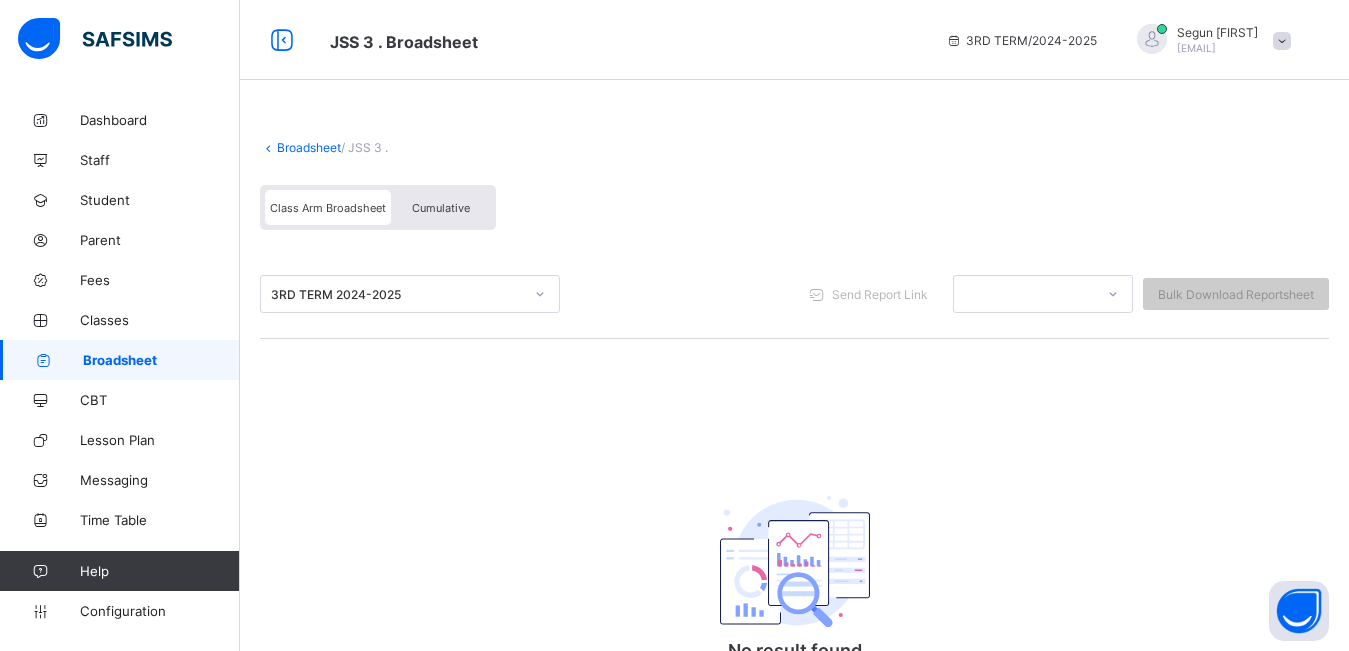 click on "Cumulative" at bounding box center [441, 207] 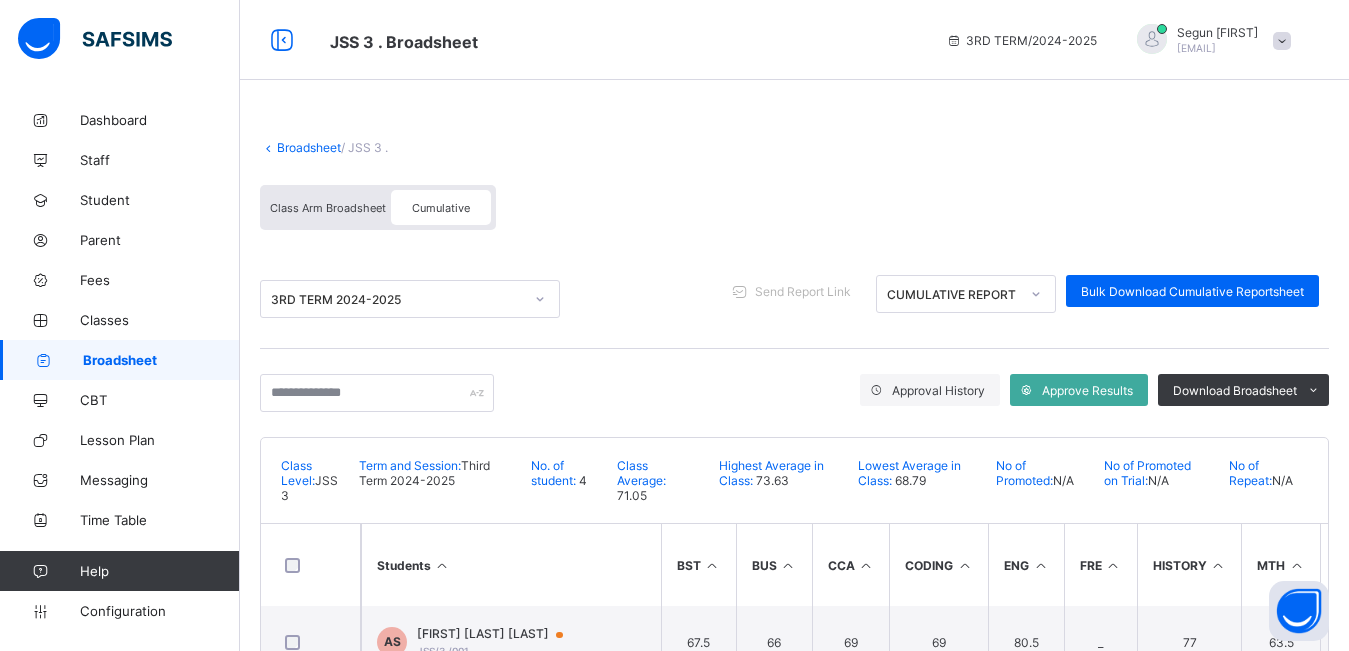 click on "Class Arm Broadsheet" at bounding box center (328, 208) 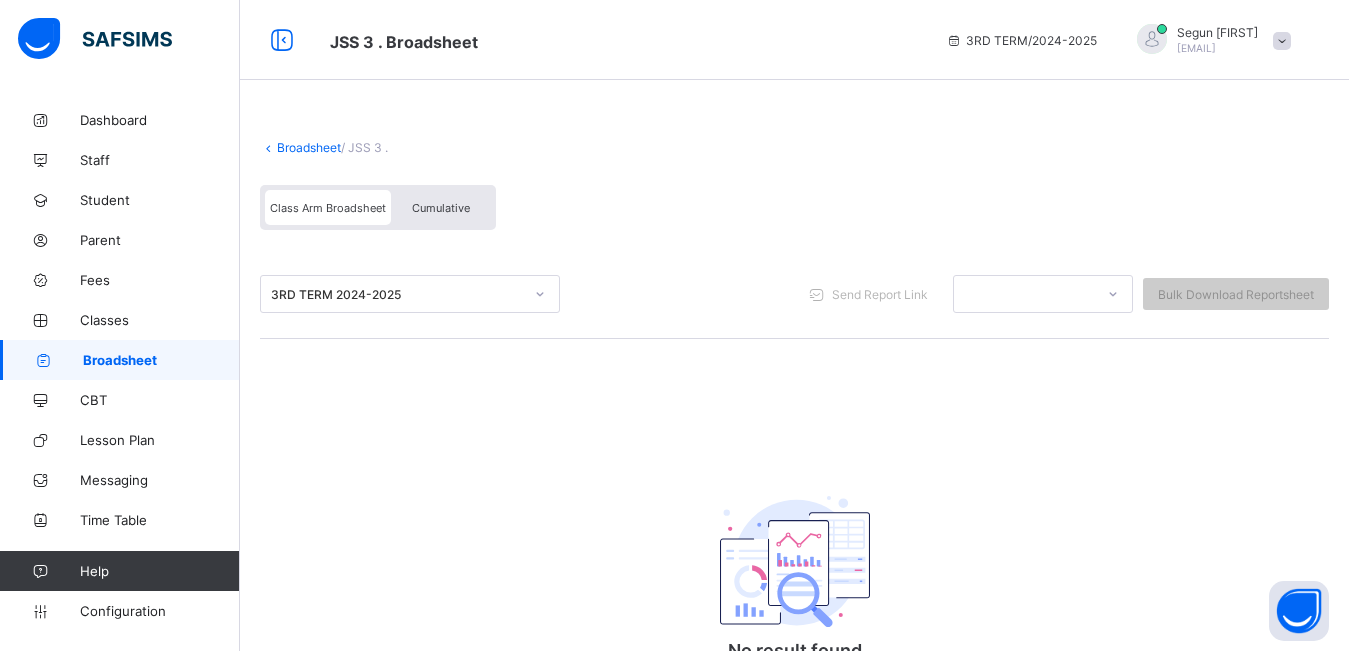 click on "Cumulative" at bounding box center [441, 208] 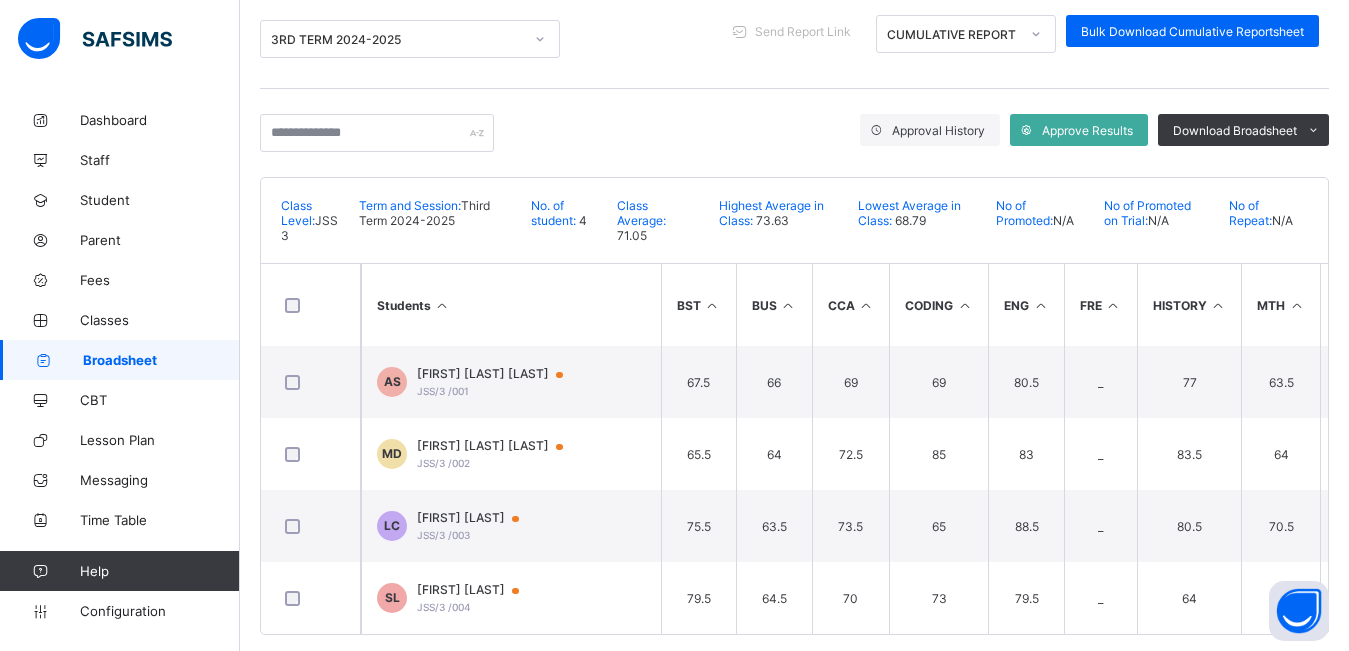scroll, scrollTop: 269, scrollLeft: 0, axis: vertical 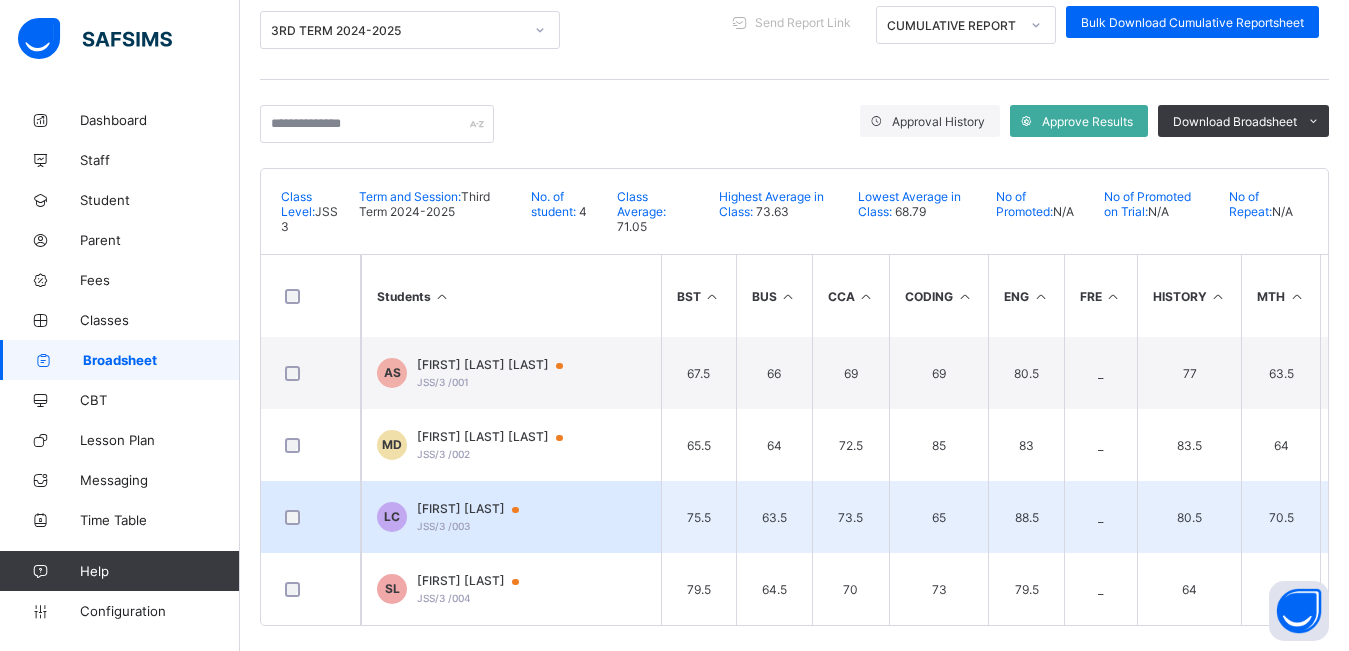 click on "JSS/3 /003" at bounding box center (443, 526) 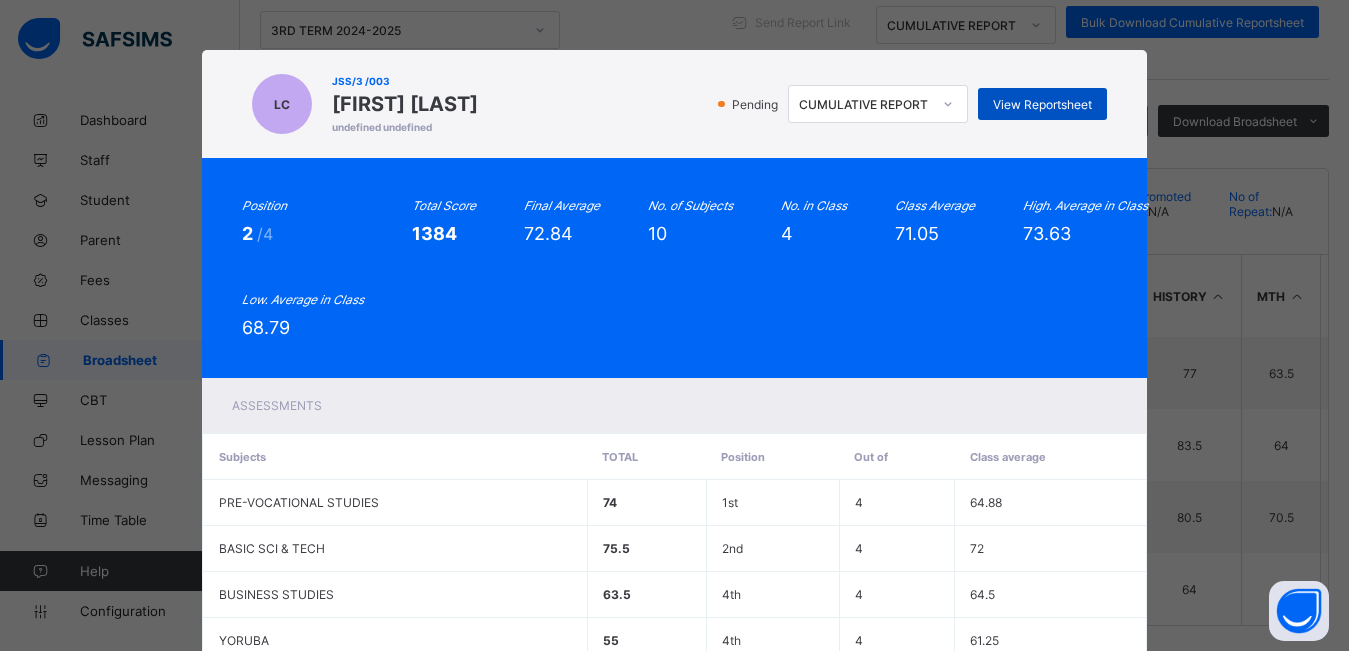 click on "View Reportsheet" at bounding box center (1042, 104) 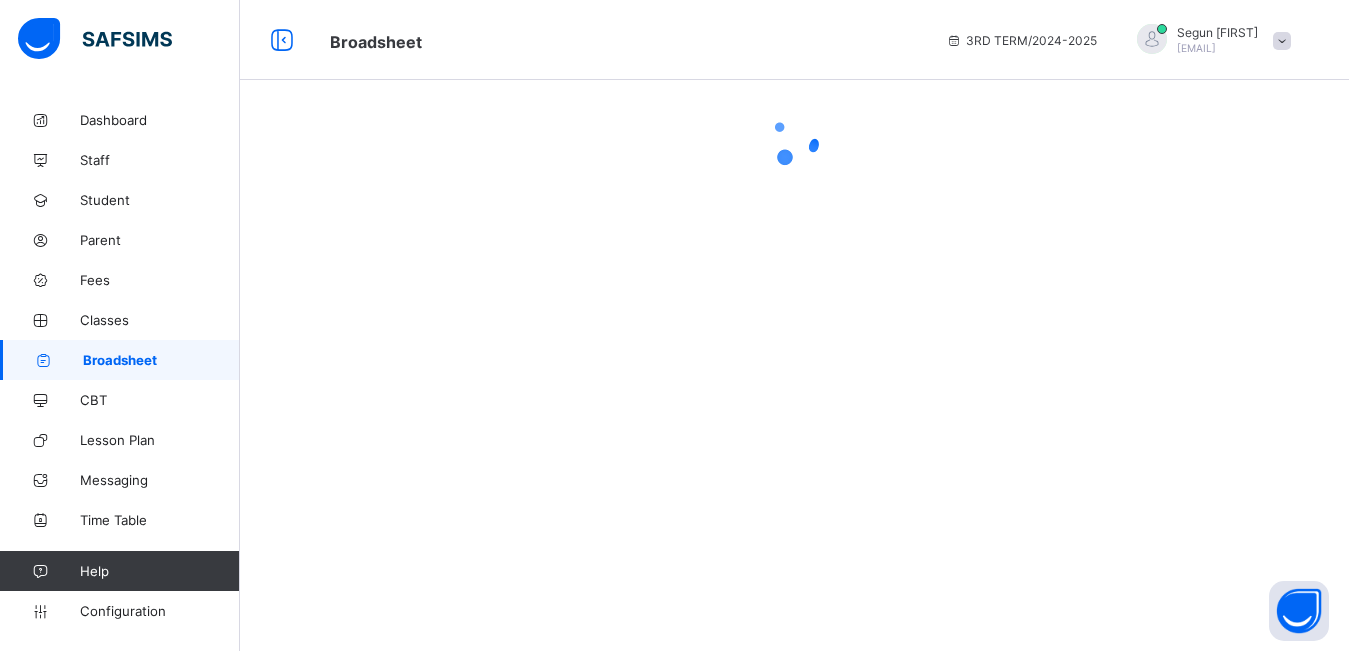 scroll, scrollTop: 0, scrollLeft: 0, axis: both 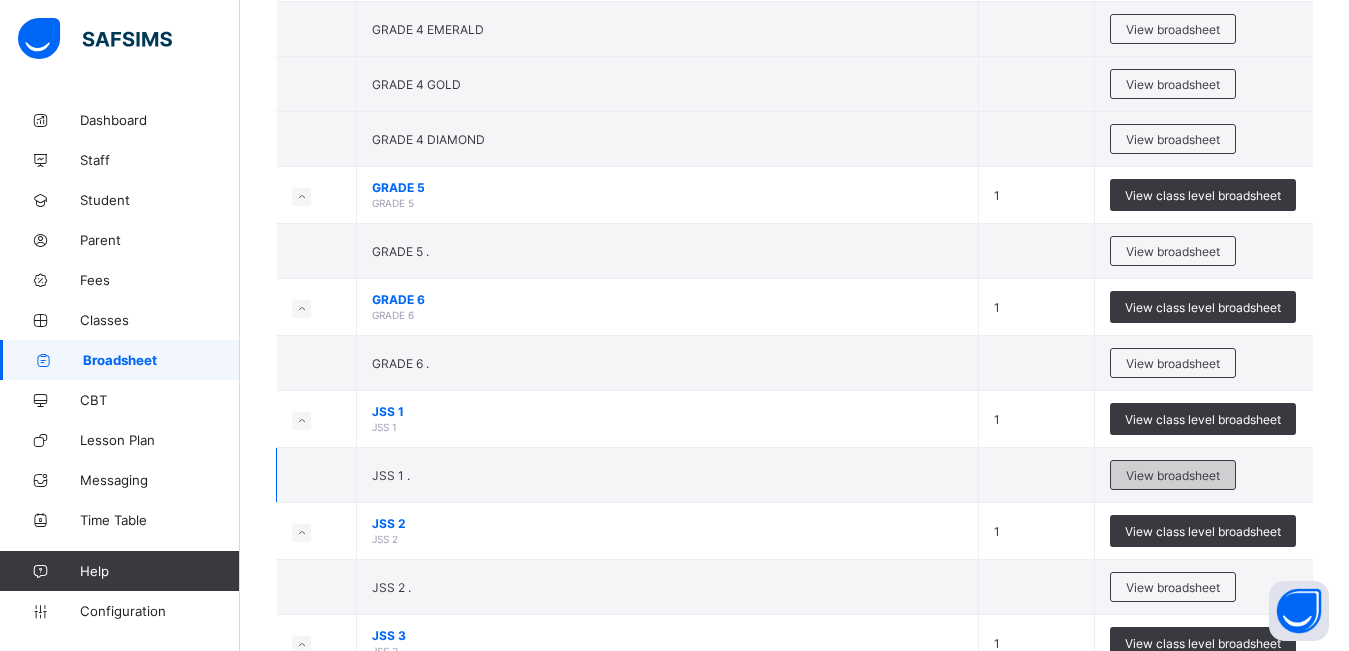 click on "View broadsheet" at bounding box center [1173, 475] 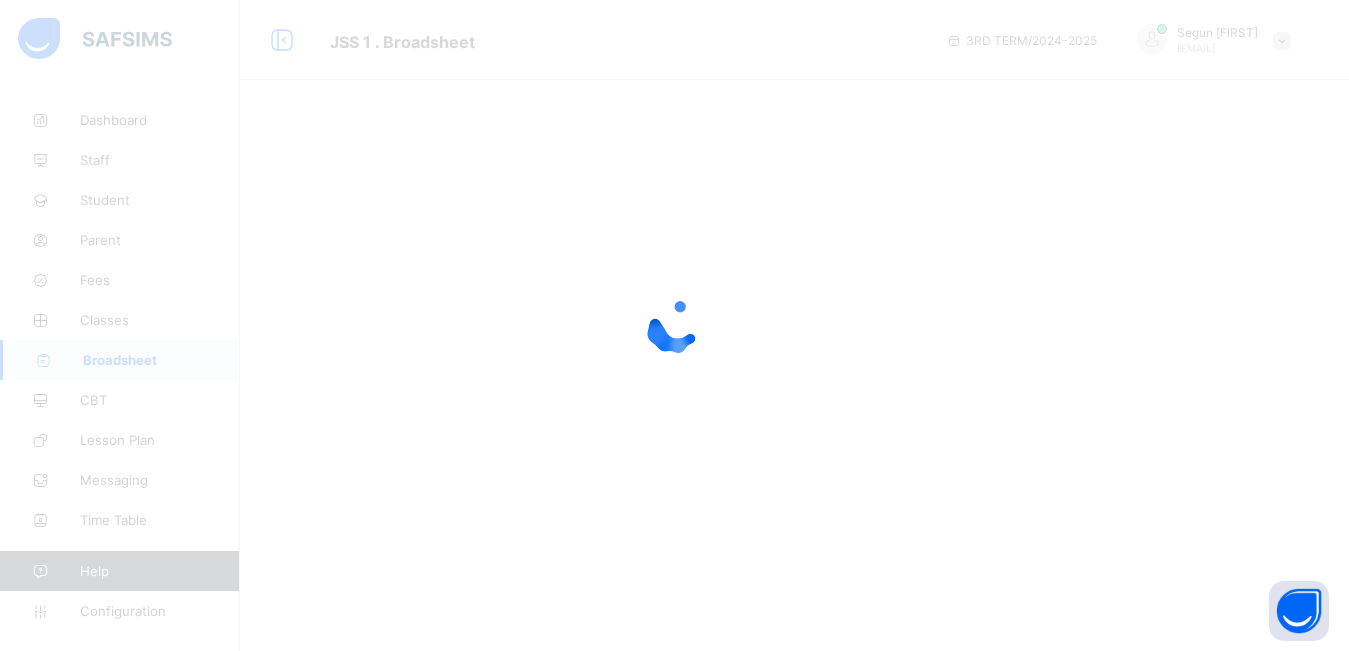 scroll, scrollTop: 0, scrollLeft: 0, axis: both 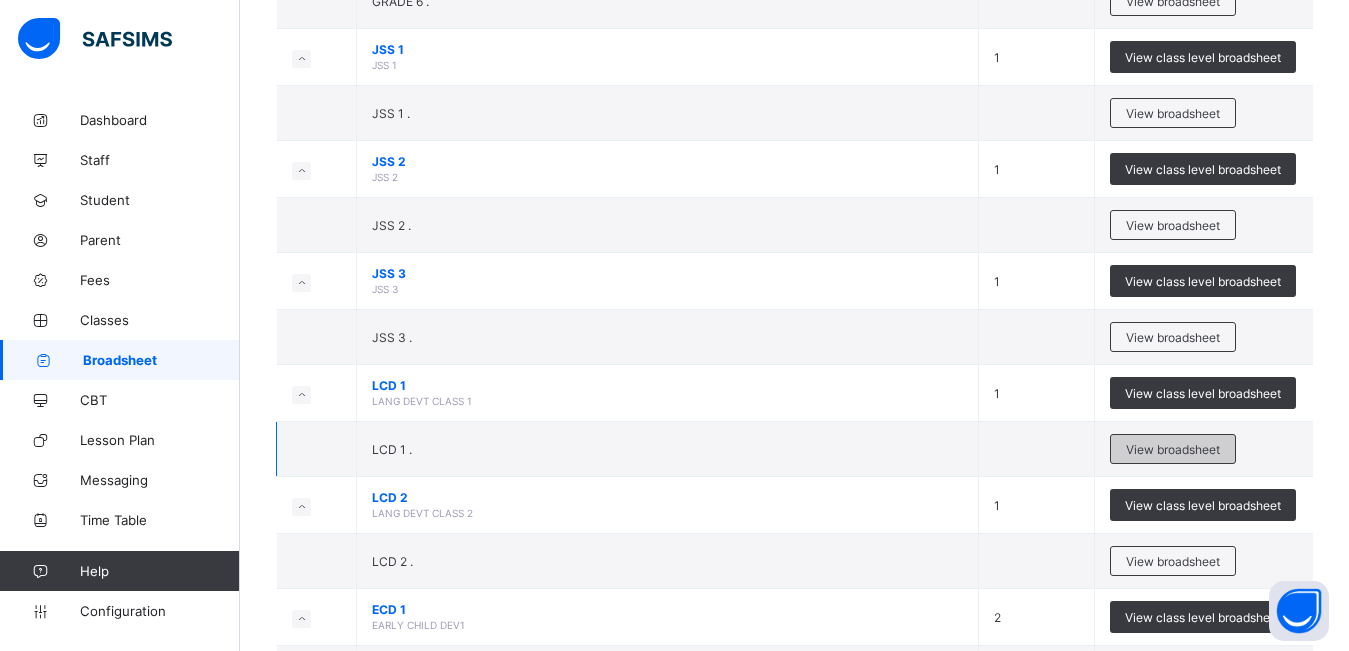 click on "View broadsheet" at bounding box center (1173, 449) 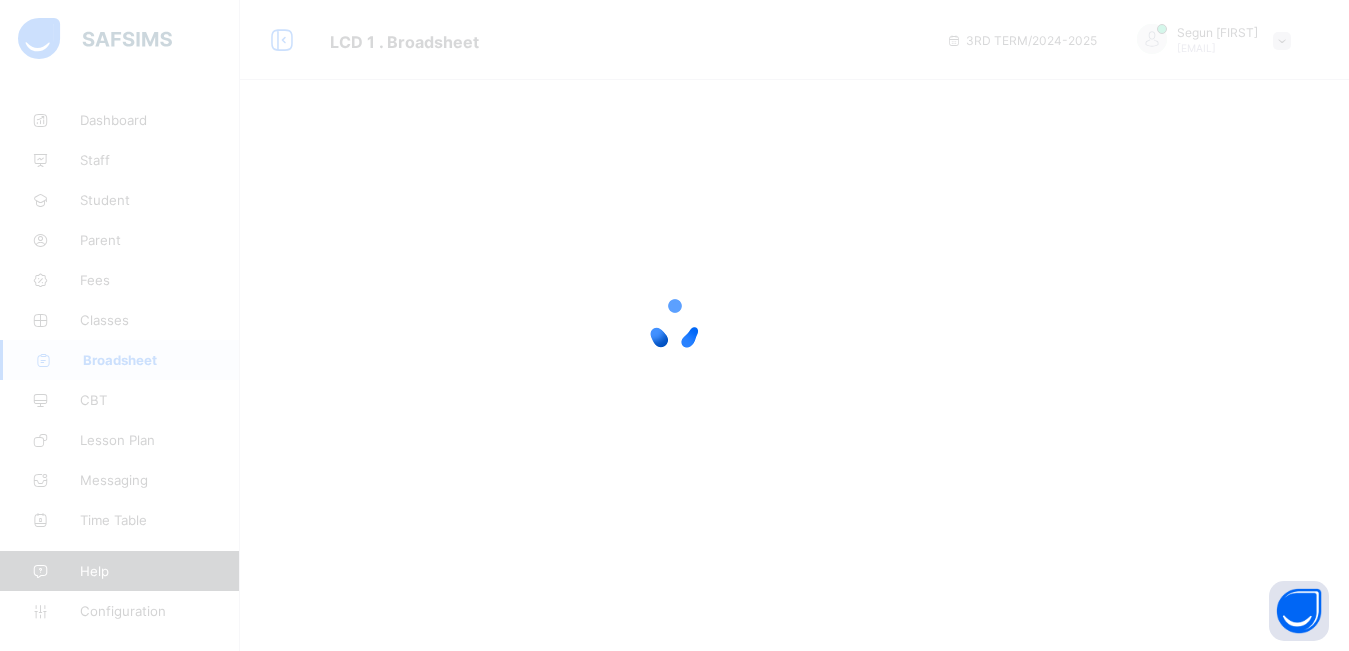 scroll, scrollTop: 0, scrollLeft: 0, axis: both 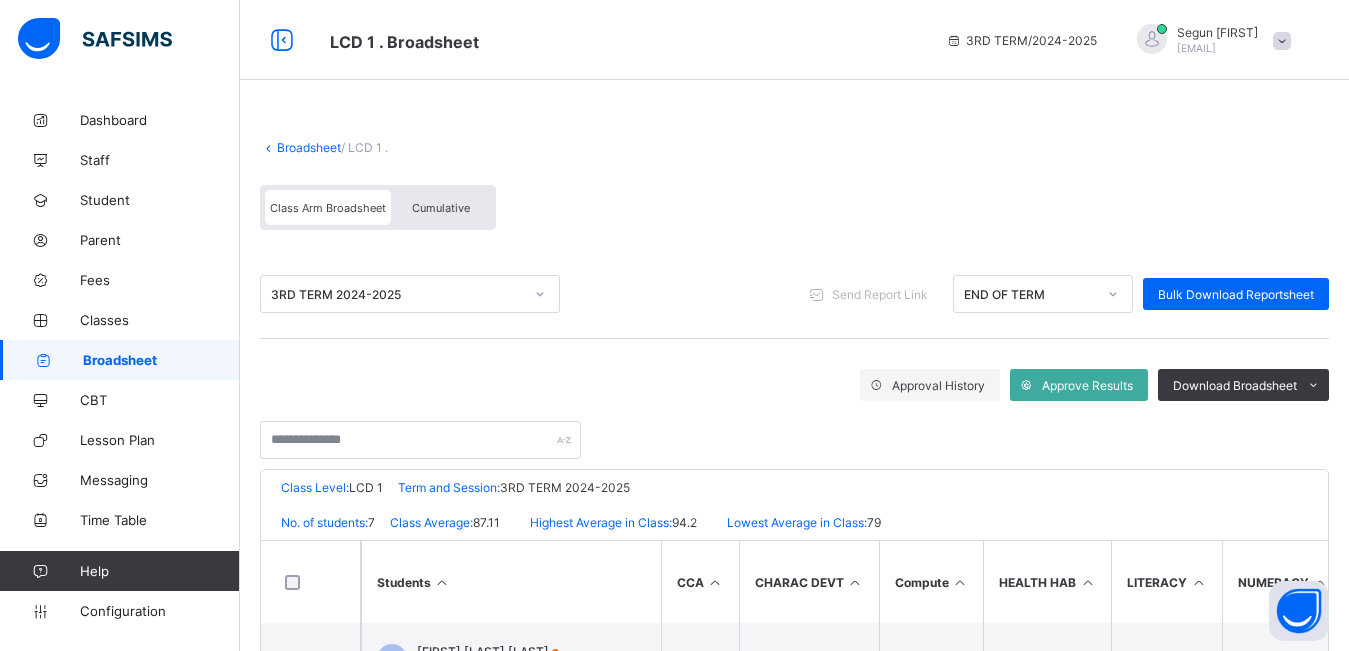 click on "Cumulative" at bounding box center [441, 208] 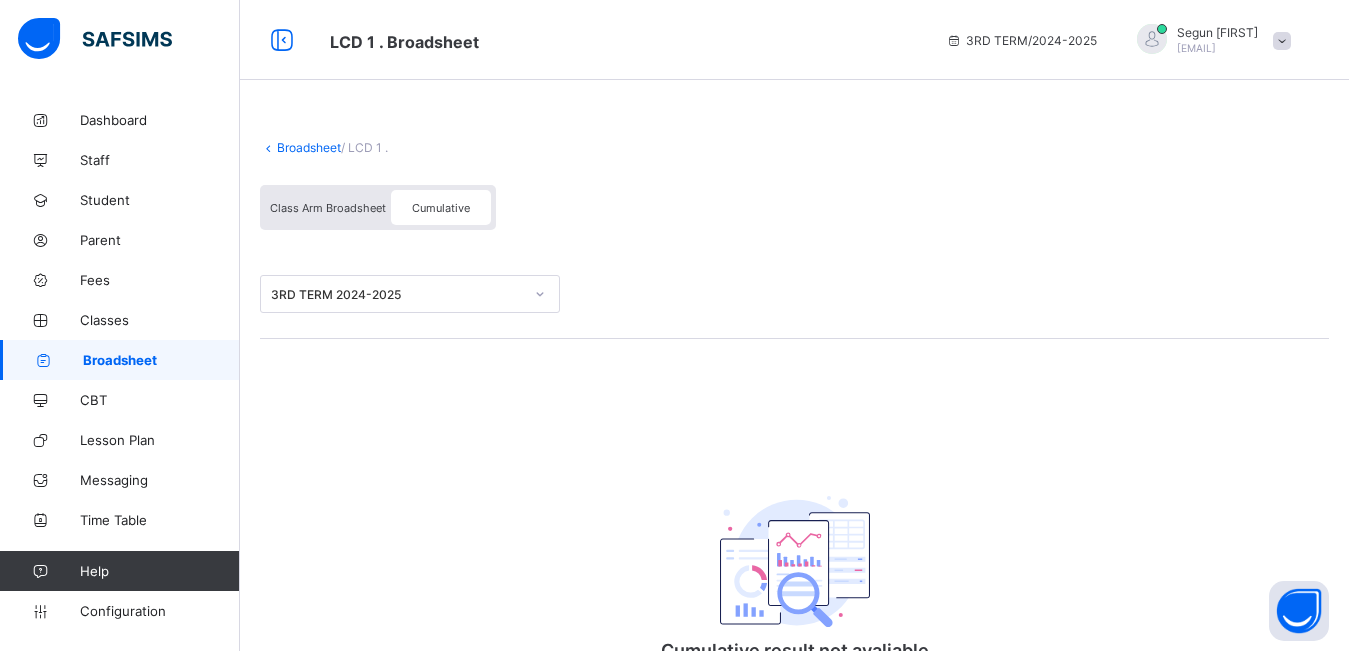 click on "Class Arm Broadsheet" at bounding box center [328, 208] 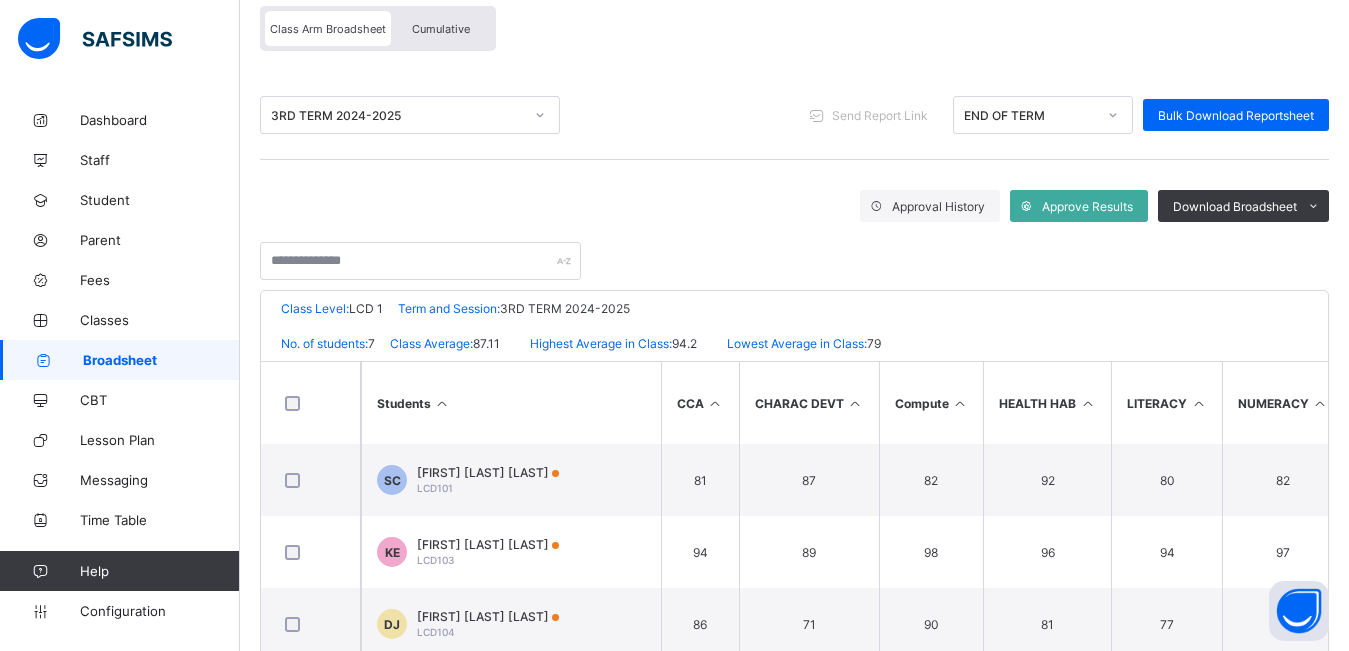 scroll, scrollTop: 181, scrollLeft: 0, axis: vertical 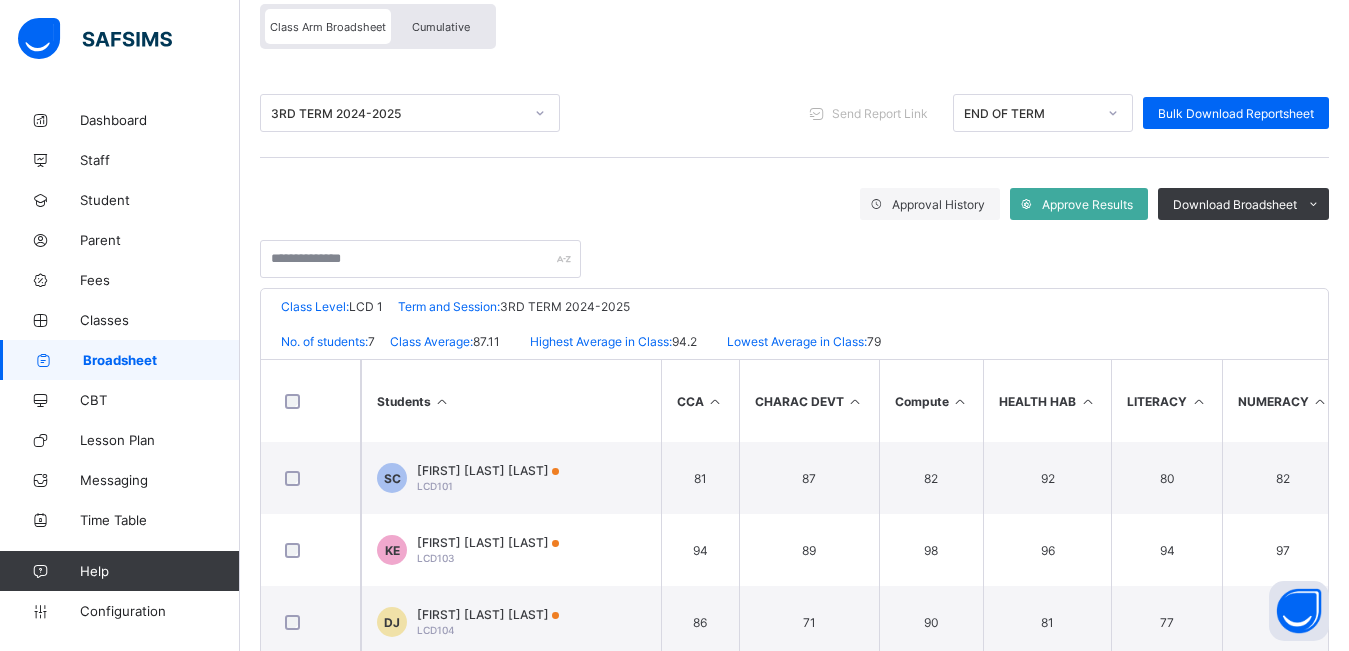 click on "Cumulative" at bounding box center [441, 26] 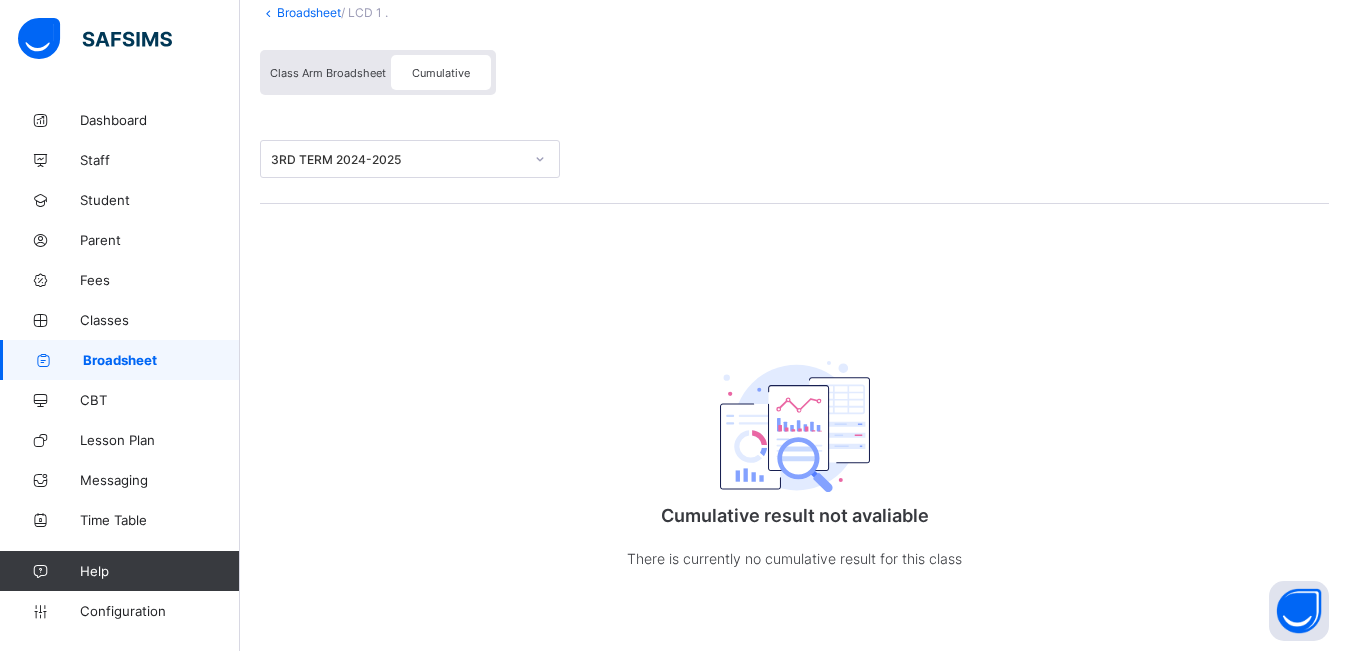 scroll, scrollTop: 137, scrollLeft: 0, axis: vertical 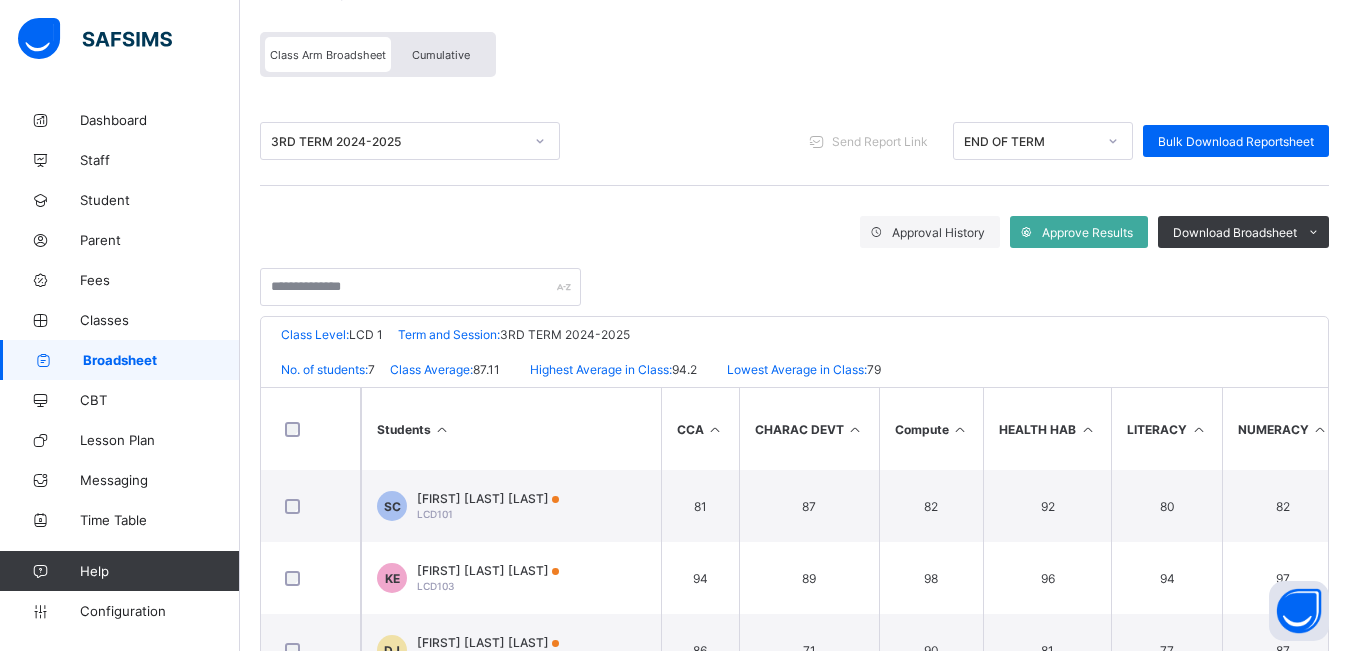 click on "Cumulative" at bounding box center [441, 55] 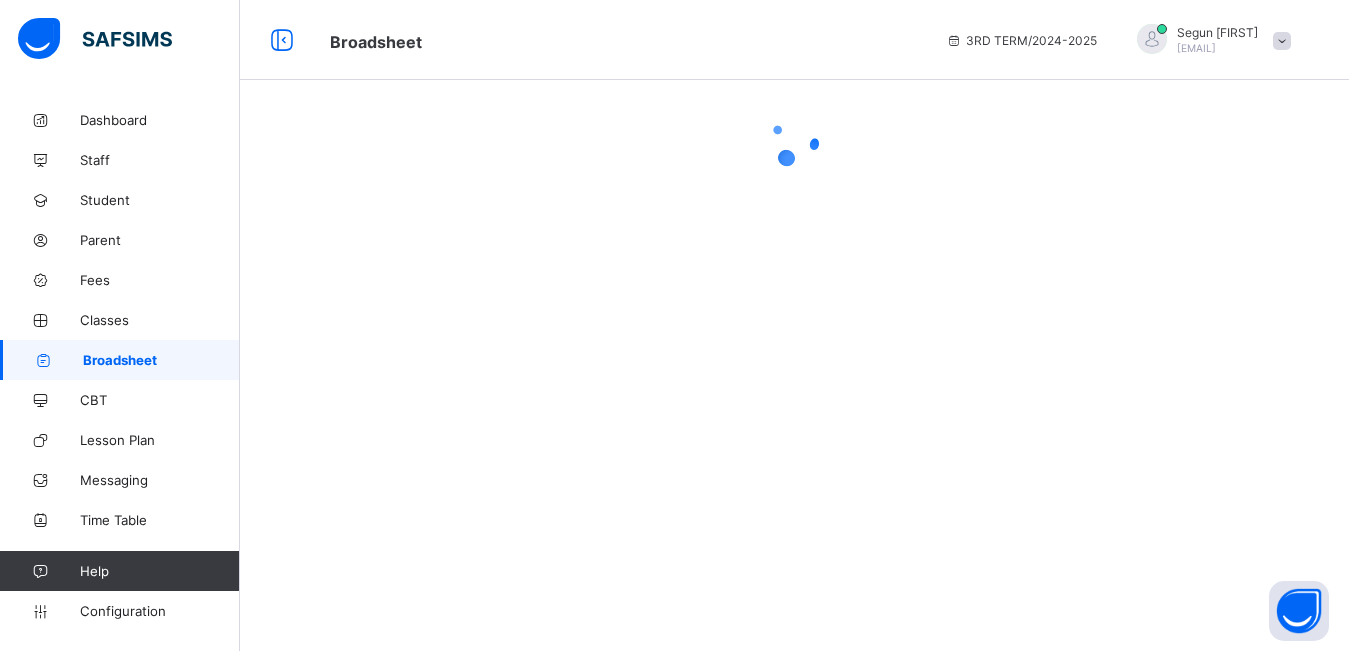 scroll, scrollTop: 0, scrollLeft: 0, axis: both 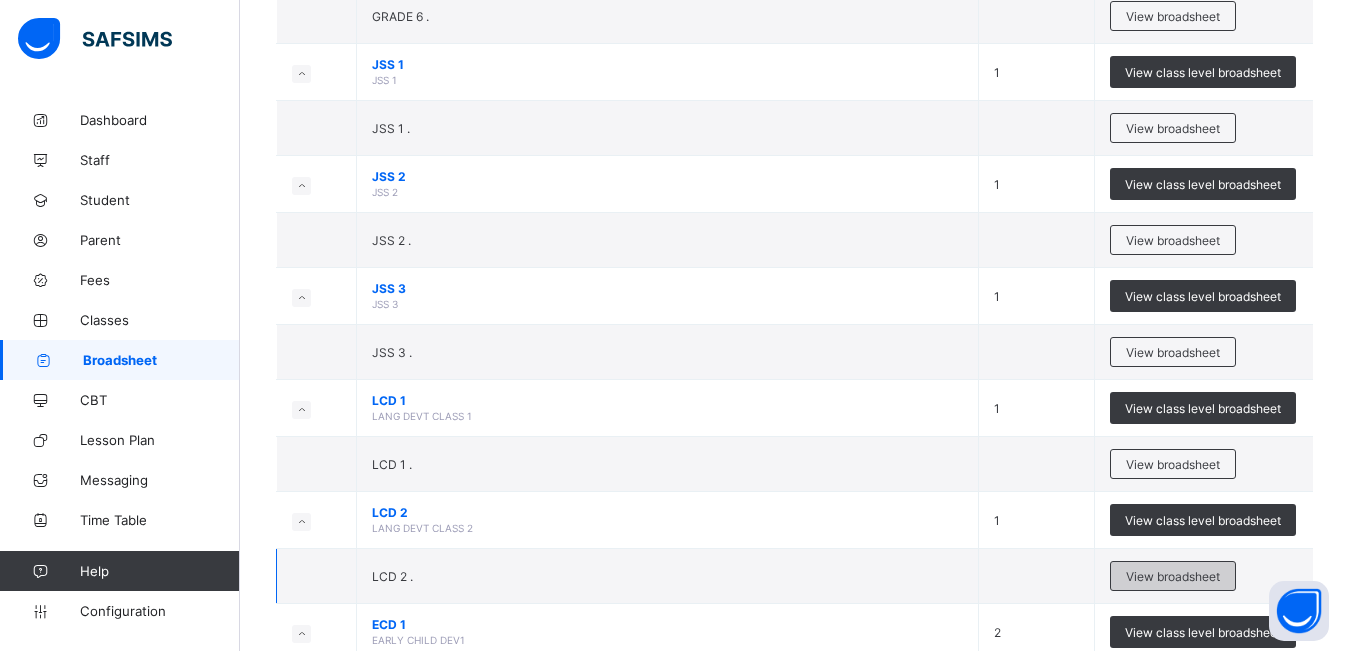 click on "View broadsheet" at bounding box center (1173, 576) 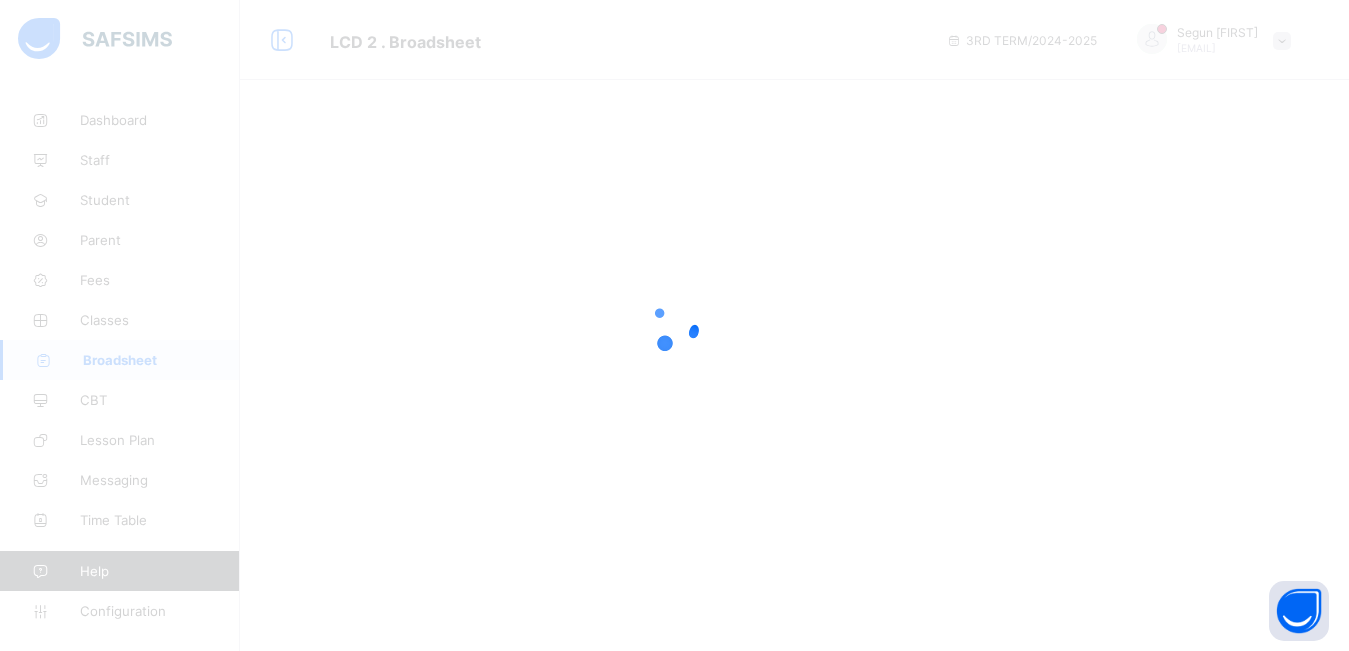 scroll, scrollTop: 0, scrollLeft: 0, axis: both 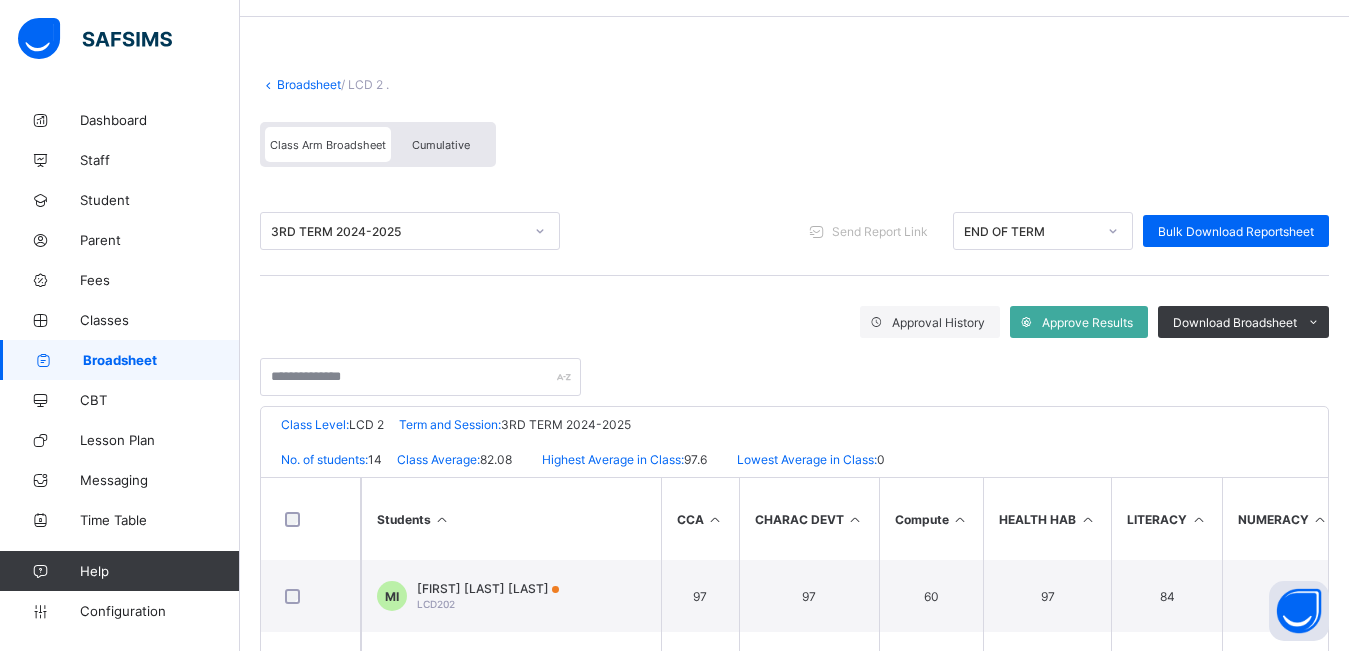 click on "Cumulative" at bounding box center (441, 144) 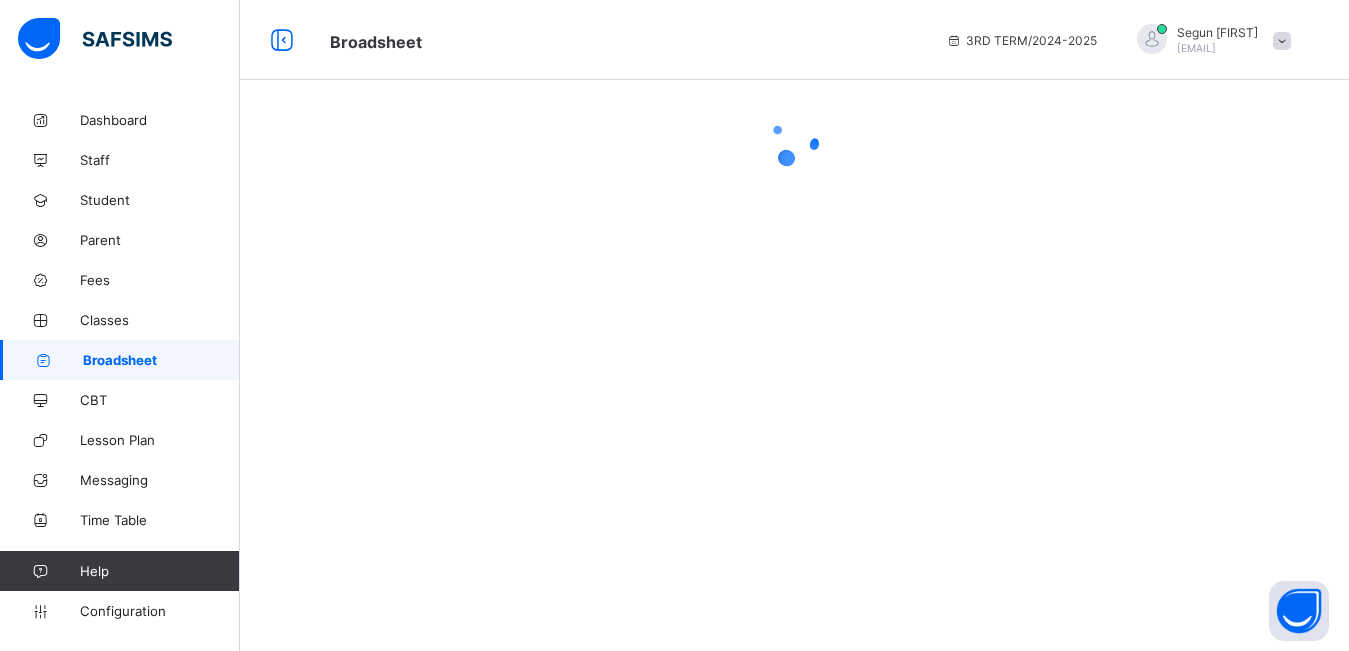 scroll, scrollTop: 0, scrollLeft: 0, axis: both 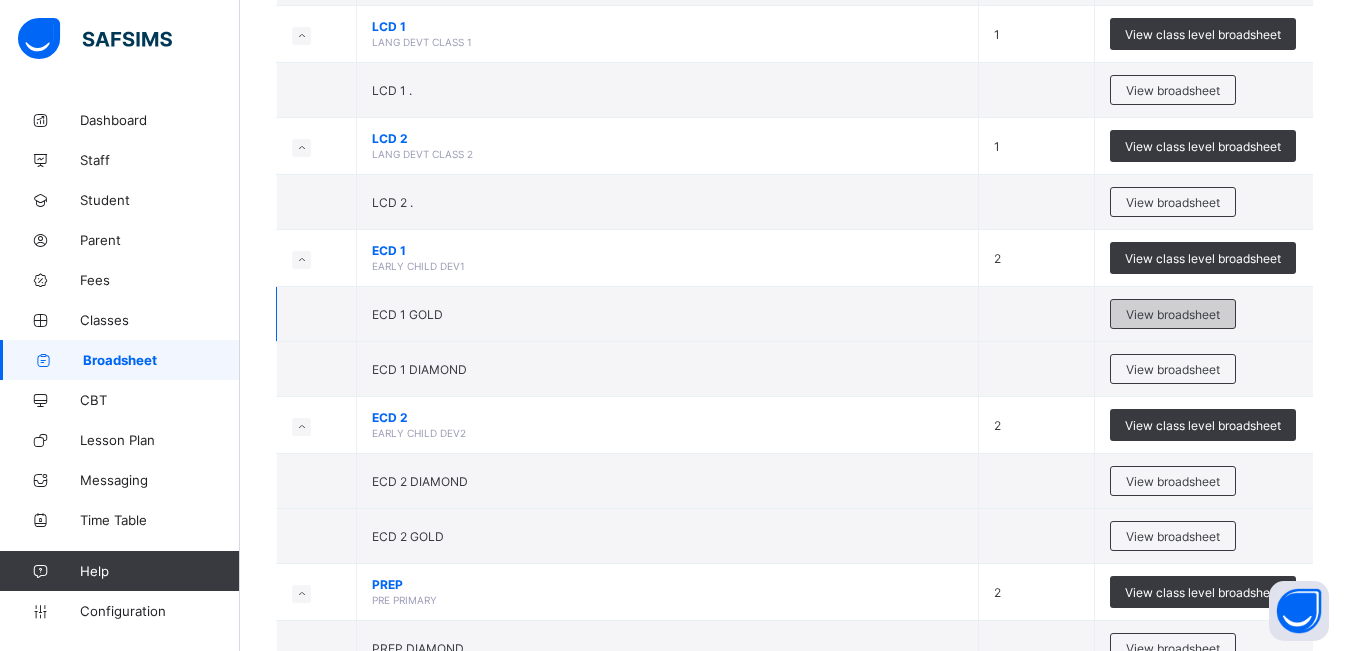 click on "View broadsheet" at bounding box center [1173, 314] 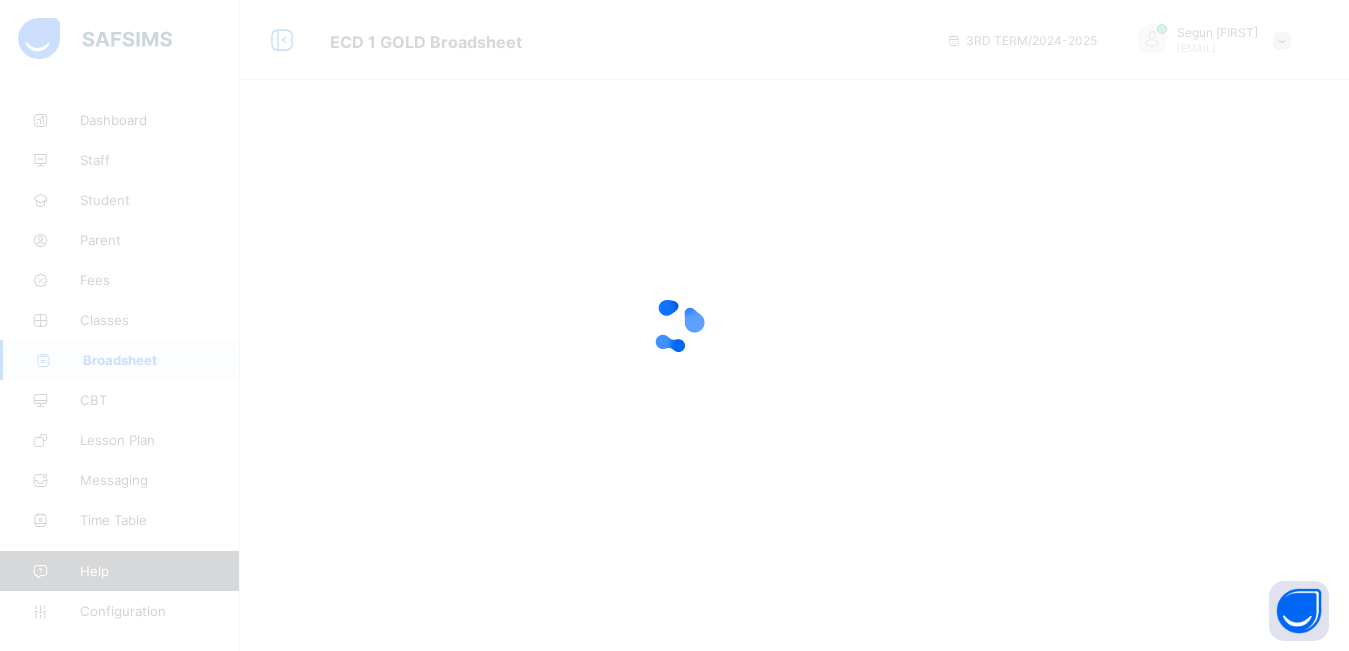 scroll, scrollTop: 0, scrollLeft: 0, axis: both 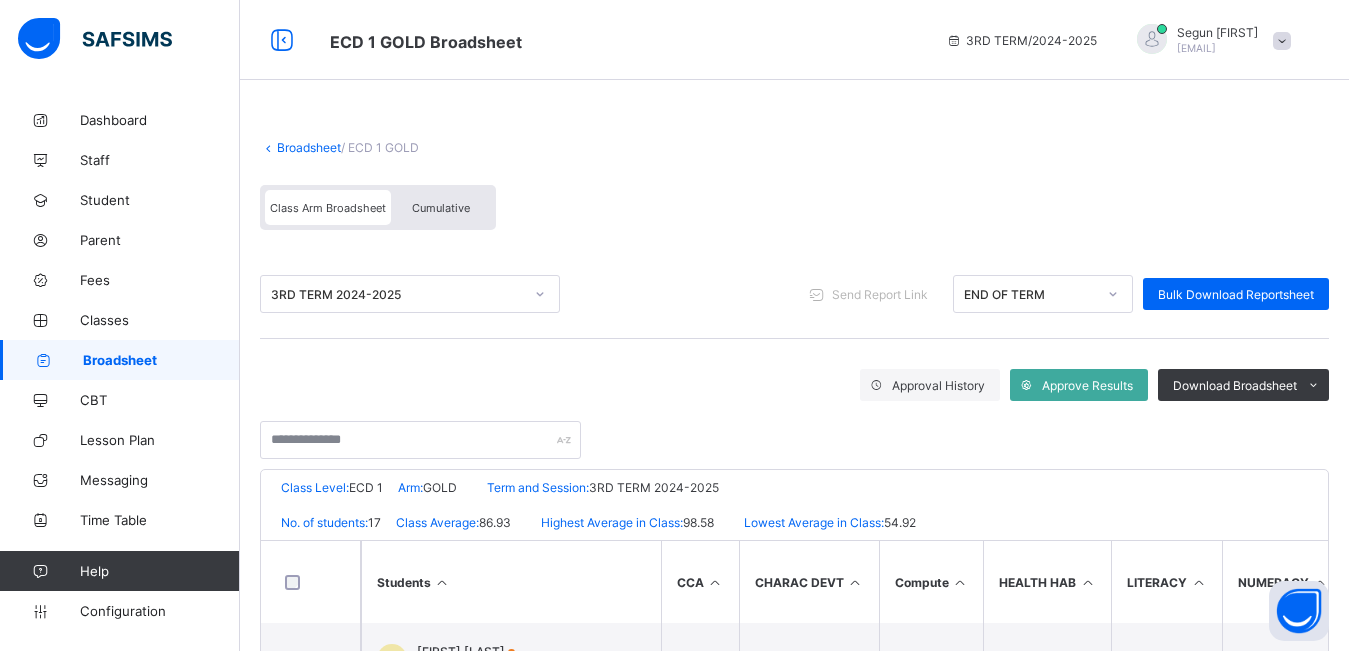 click on "Cumulative" at bounding box center (441, 207) 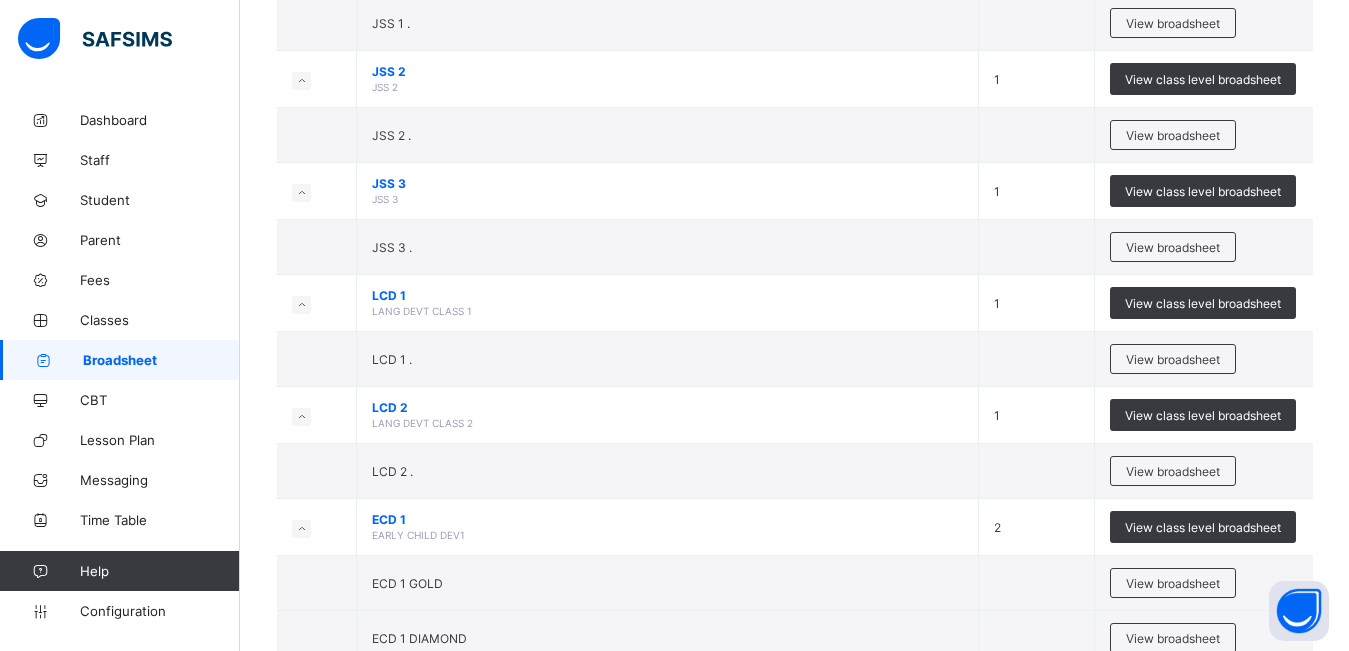 scroll, scrollTop: 1236, scrollLeft: 0, axis: vertical 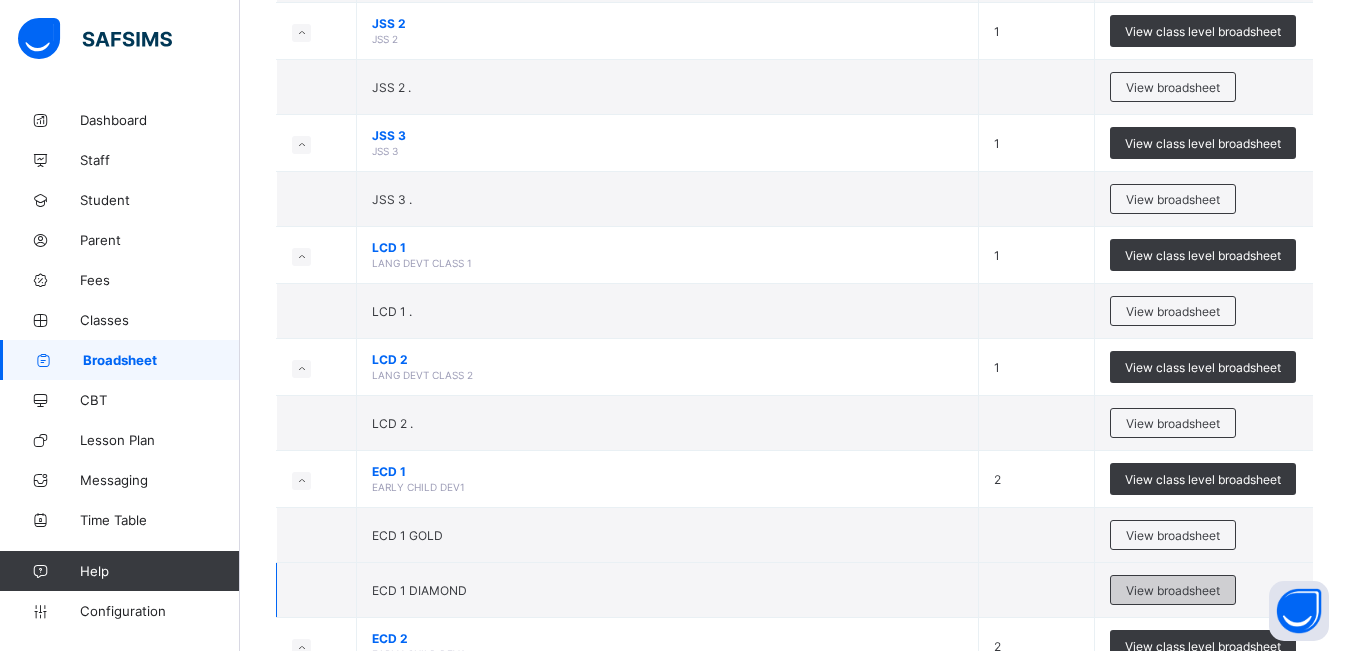 click on "View broadsheet" at bounding box center (1173, 590) 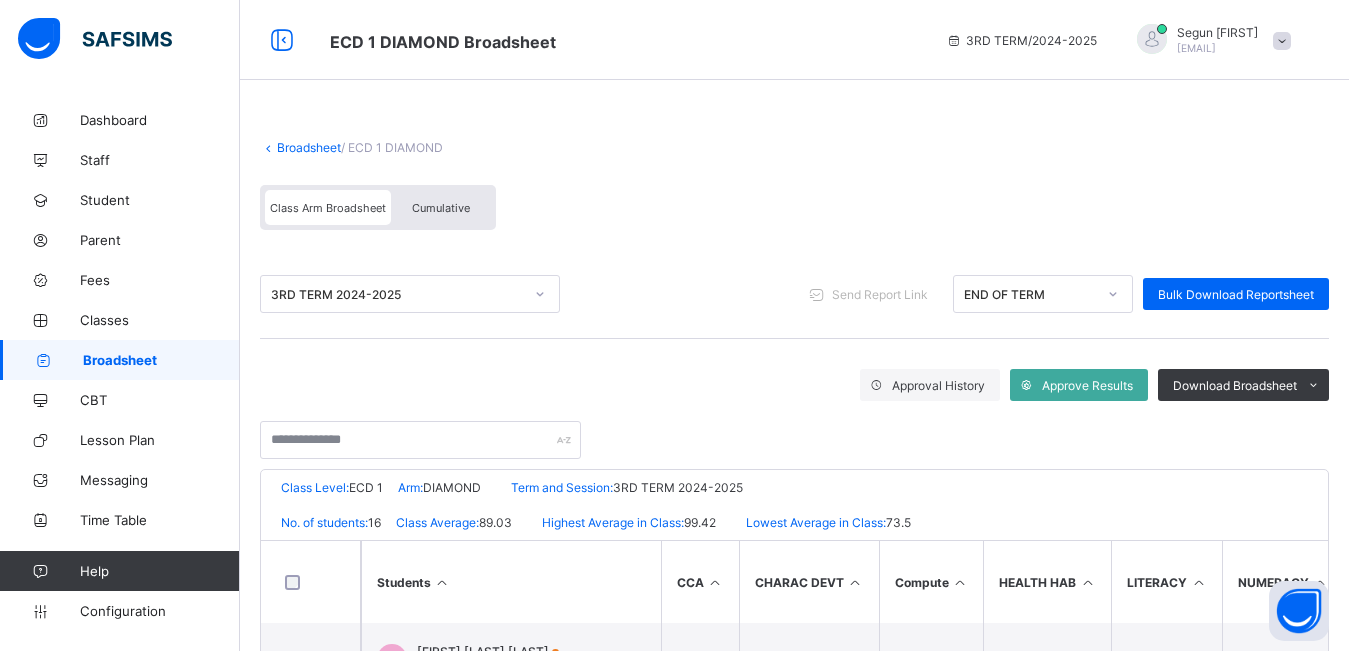 click on "Cumulative" at bounding box center [441, 208] 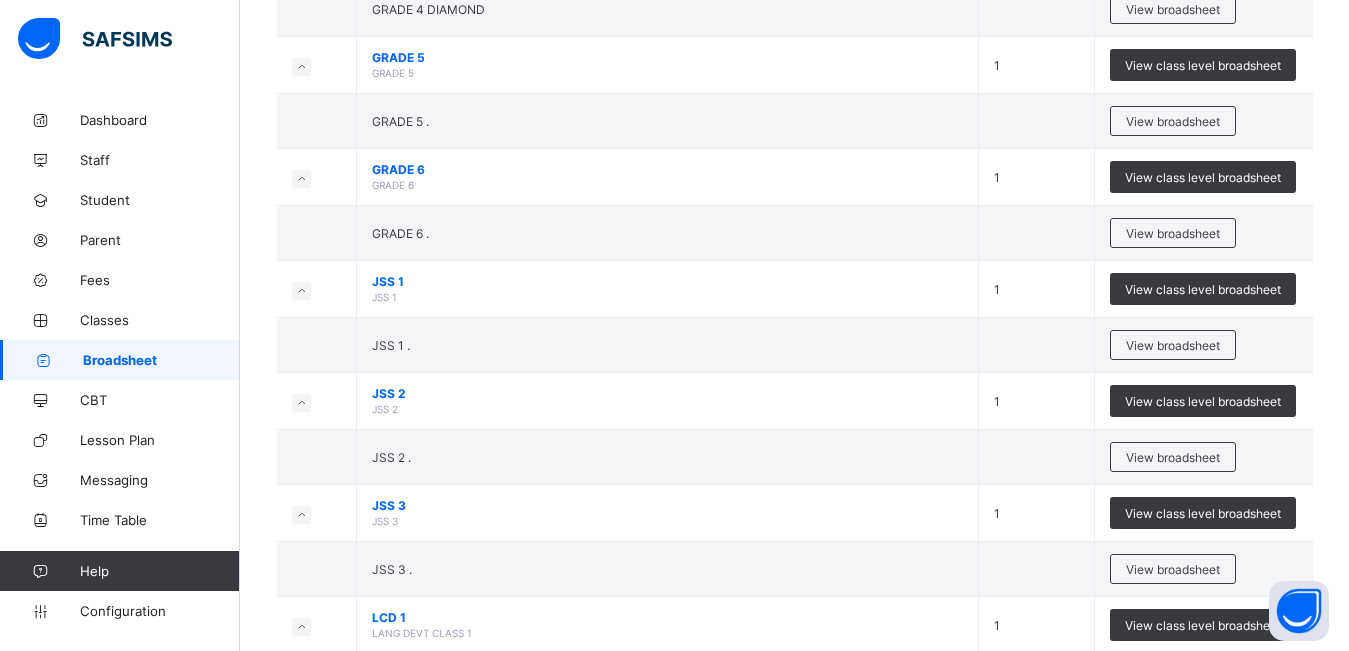 scroll, scrollTop: 862, scrollLeft: 0, axis: vertical 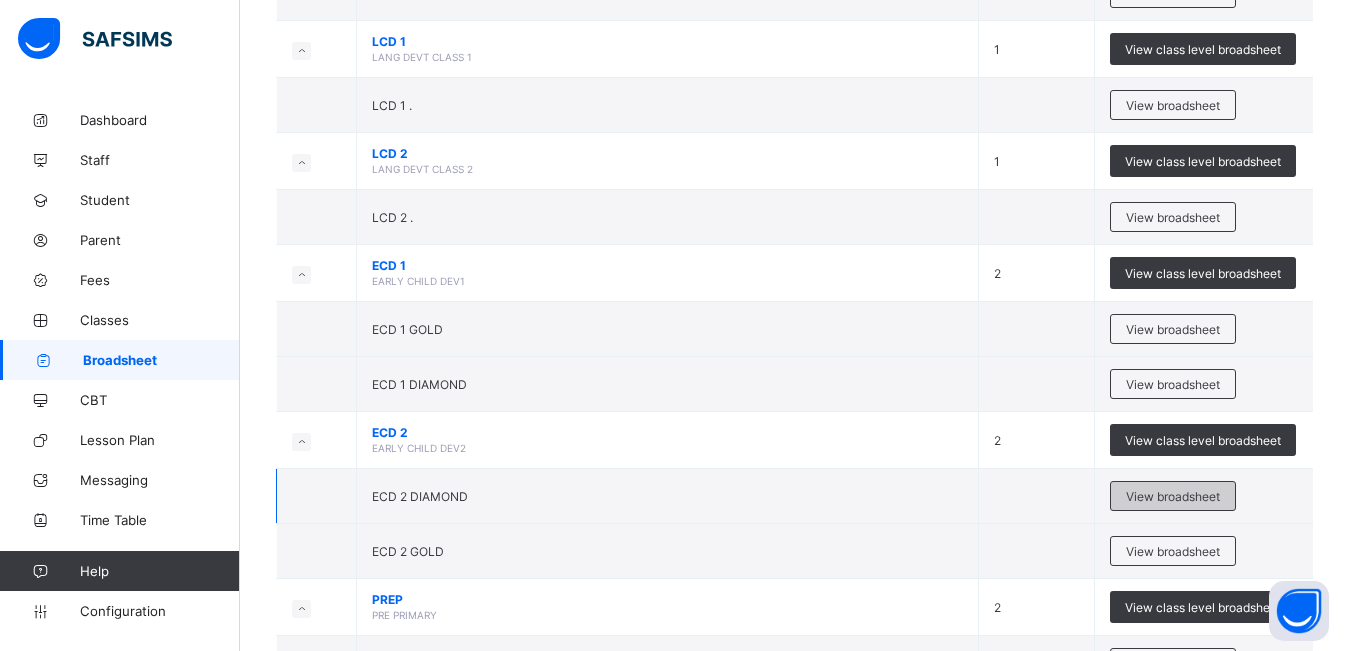 click on "View broadsheet" at bounding box center (1173, 496) 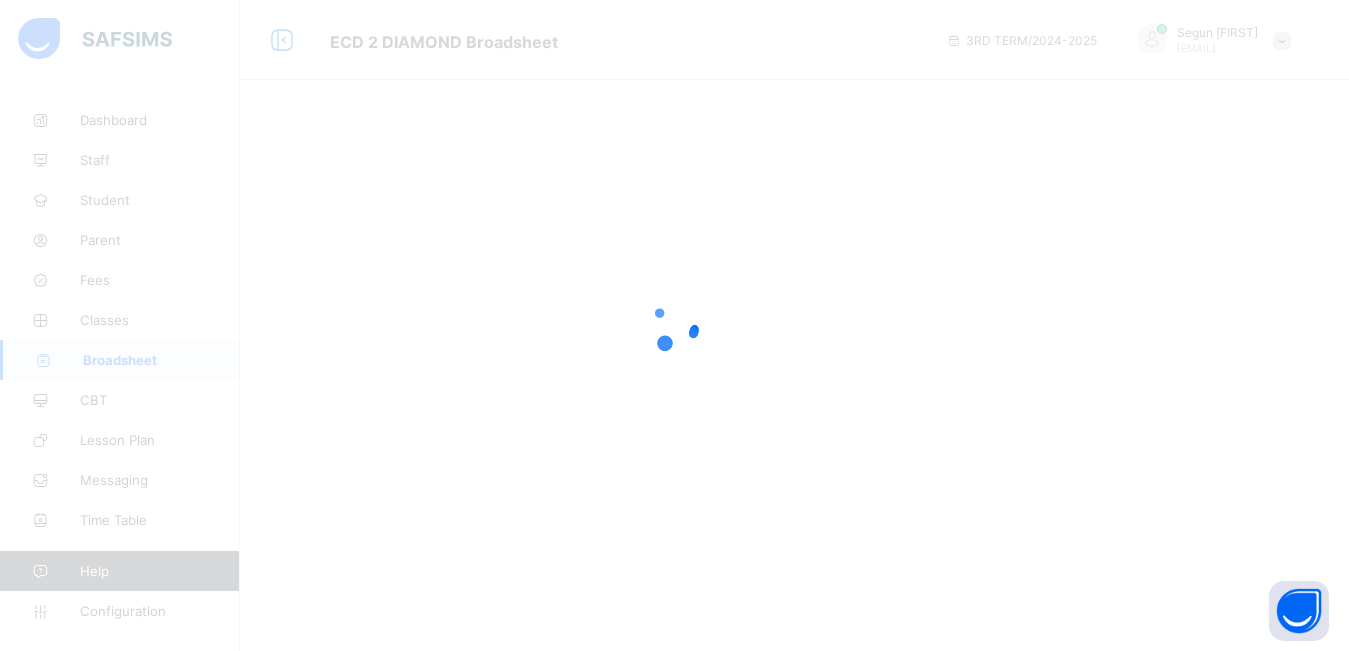 scroll, scrollTop: 0, scrollLeft: 0, axis: both 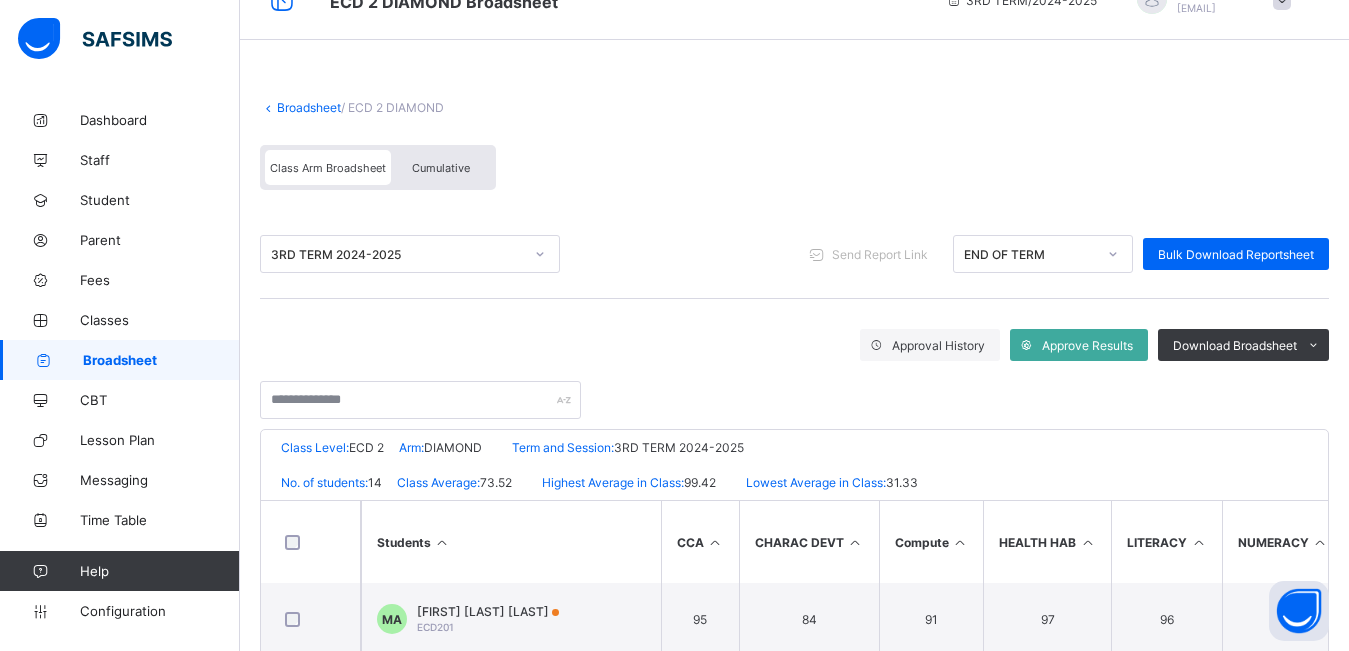 click on "Cumulative" at bounding box center (441, 168) 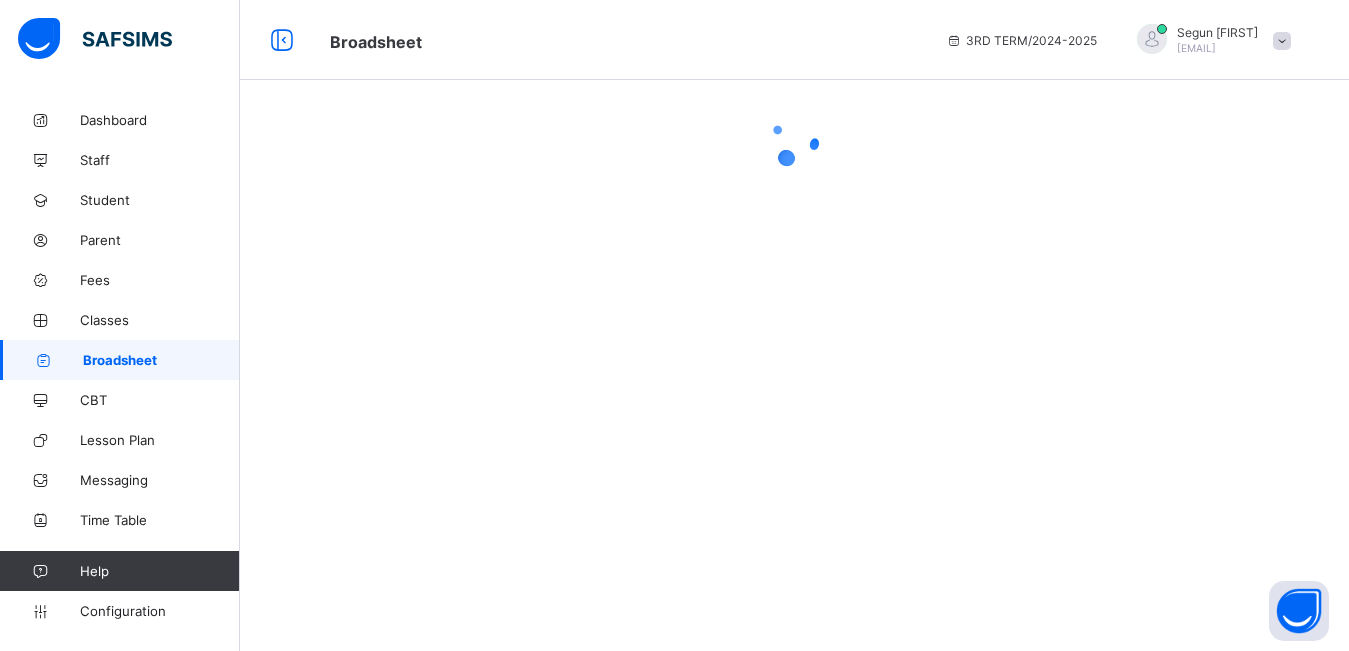 scroll, scrollTop: 0, scrollLeft: 0, axis: both 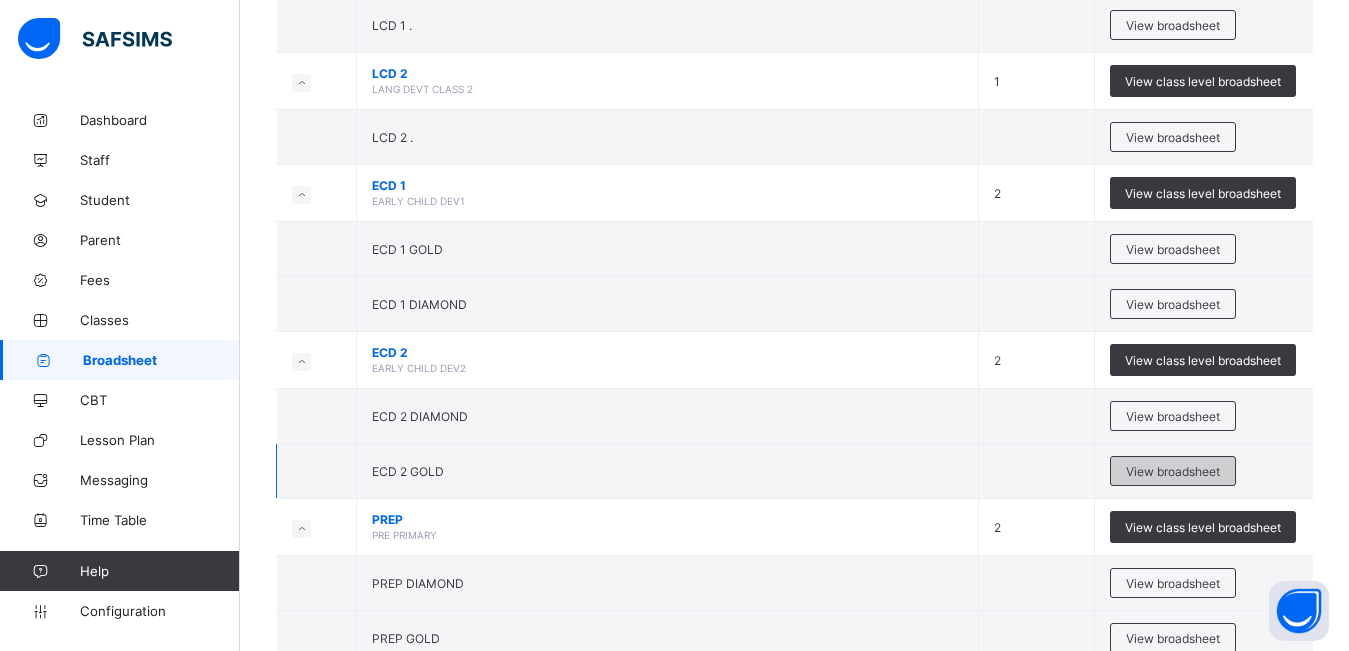 click on "View broadsheet" at bounding box center (1173, 471) 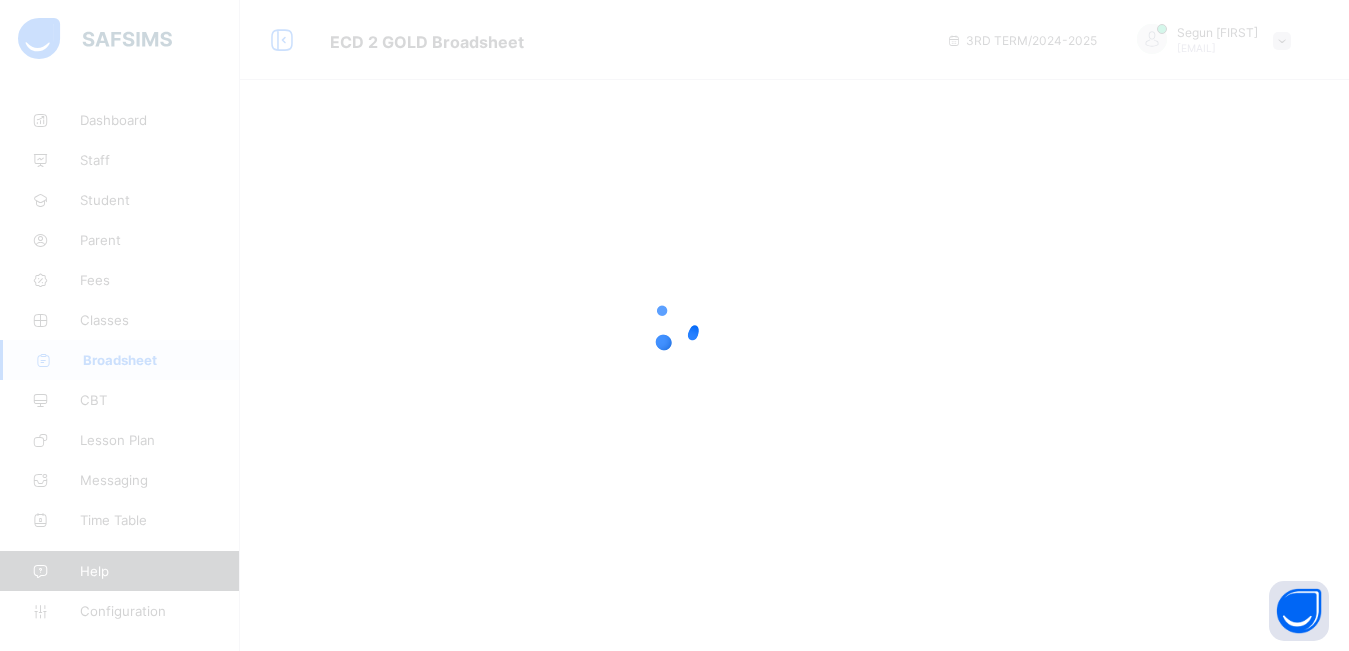 scroll, scrollTop: 0, scrollLeft: 0, axis: both 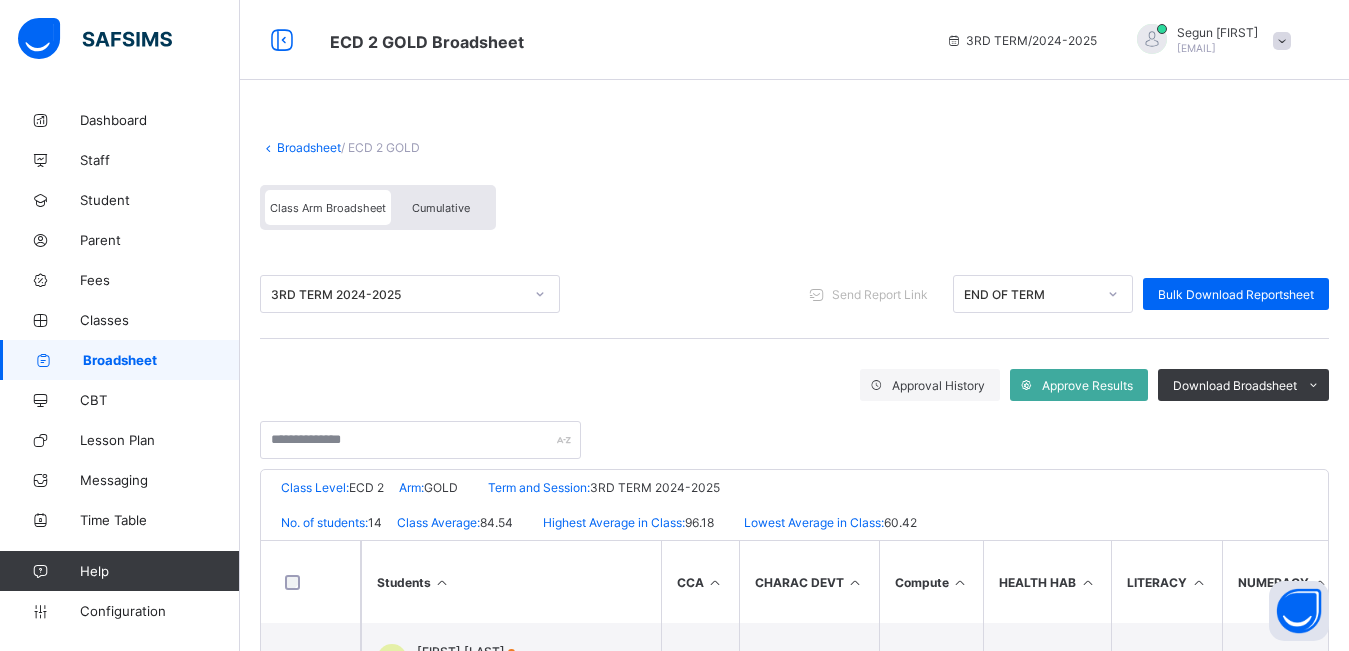 click on "Cumulative" at bounding box center (441, 208) 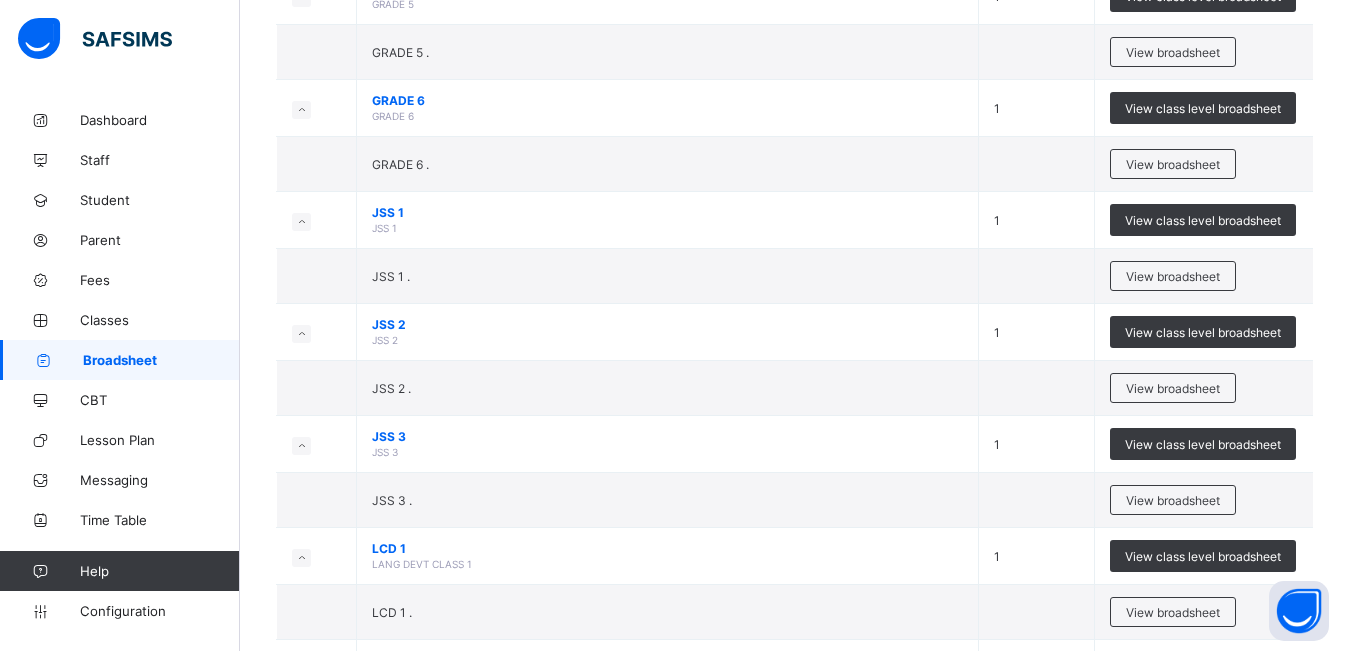 scroll, scrollTop: 931, scrollLeft: 0, axis: vertical 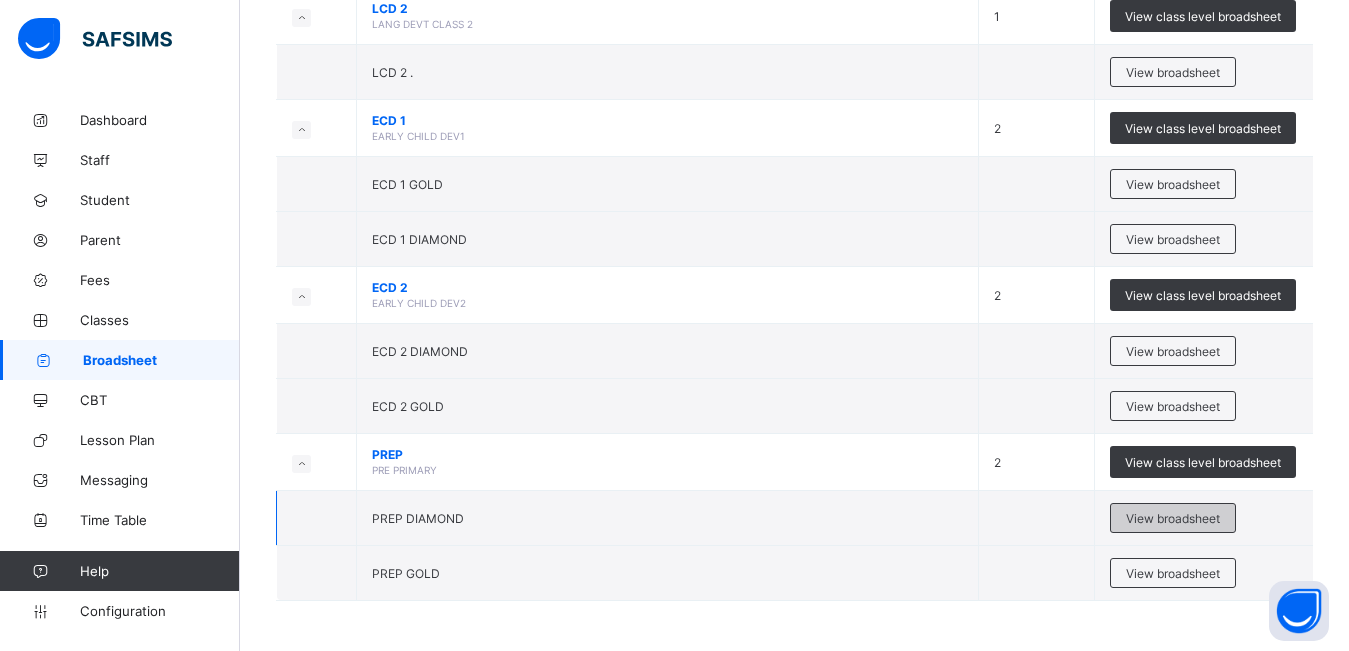 click on "View broadsheet" at bounding box center (1173, 518) 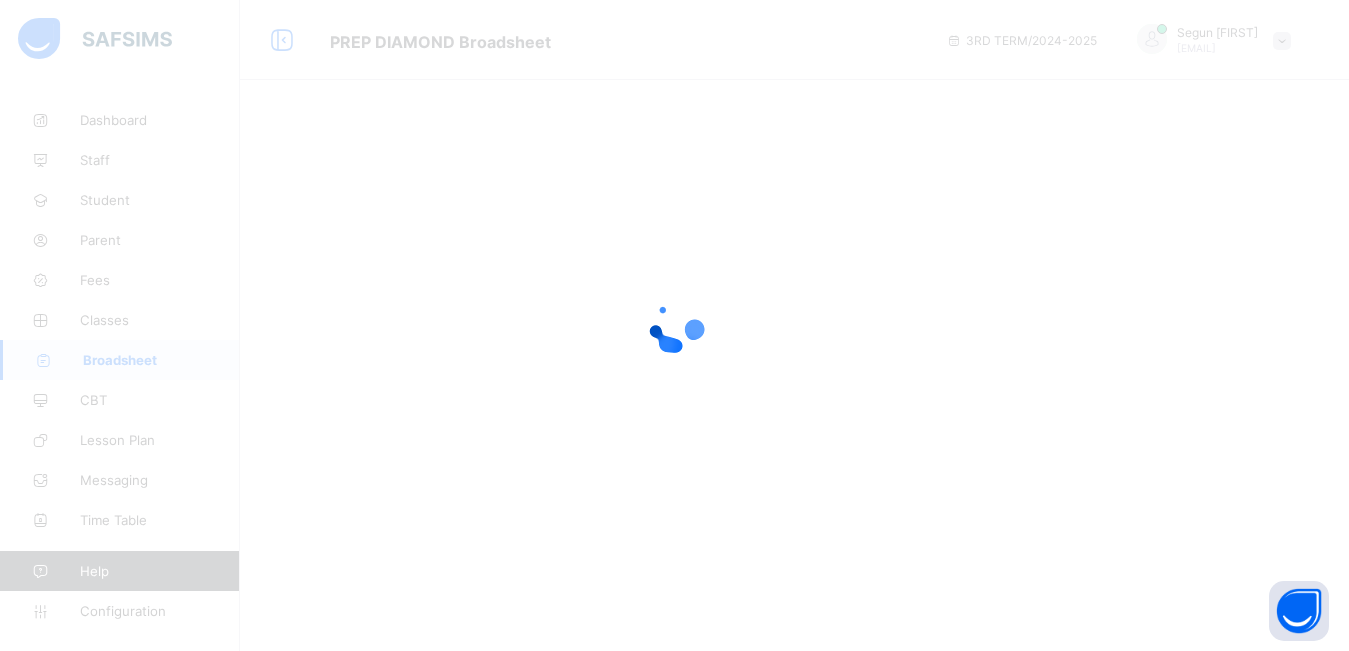scroll, scrollTop: 0, scrollLeft: 0, axis: both 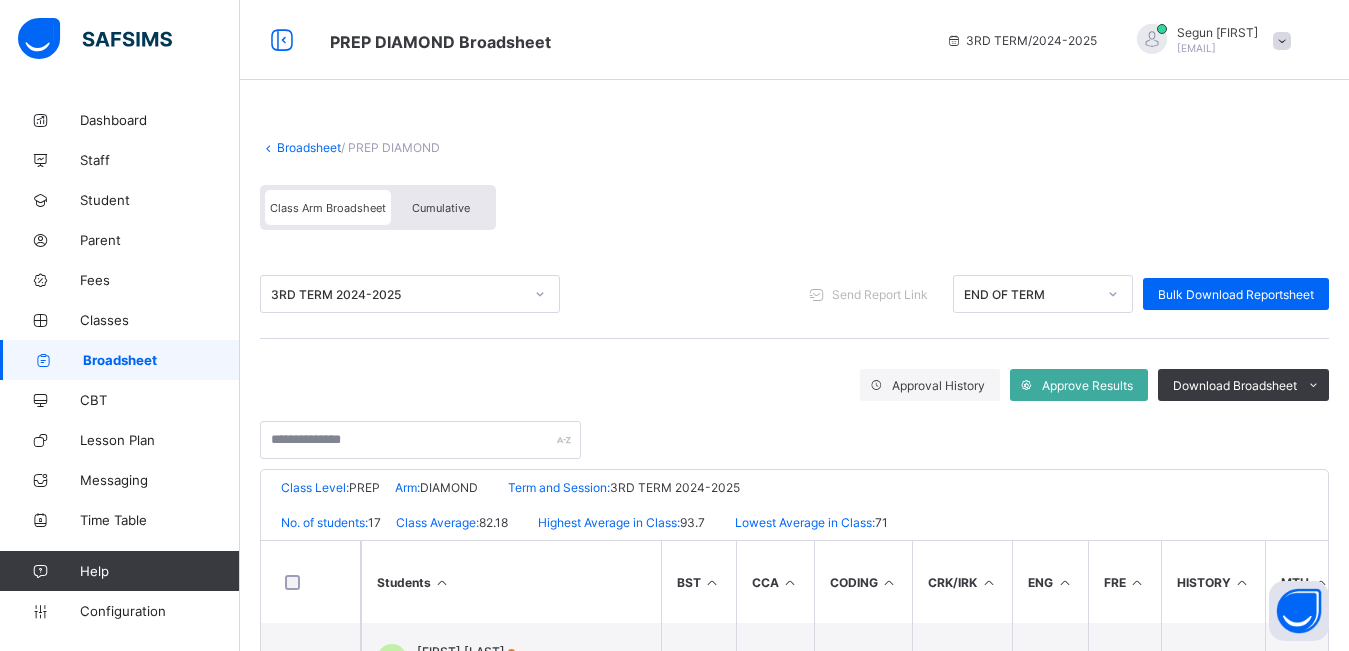 click on "Cumulative" at bounding box center (441, 208) 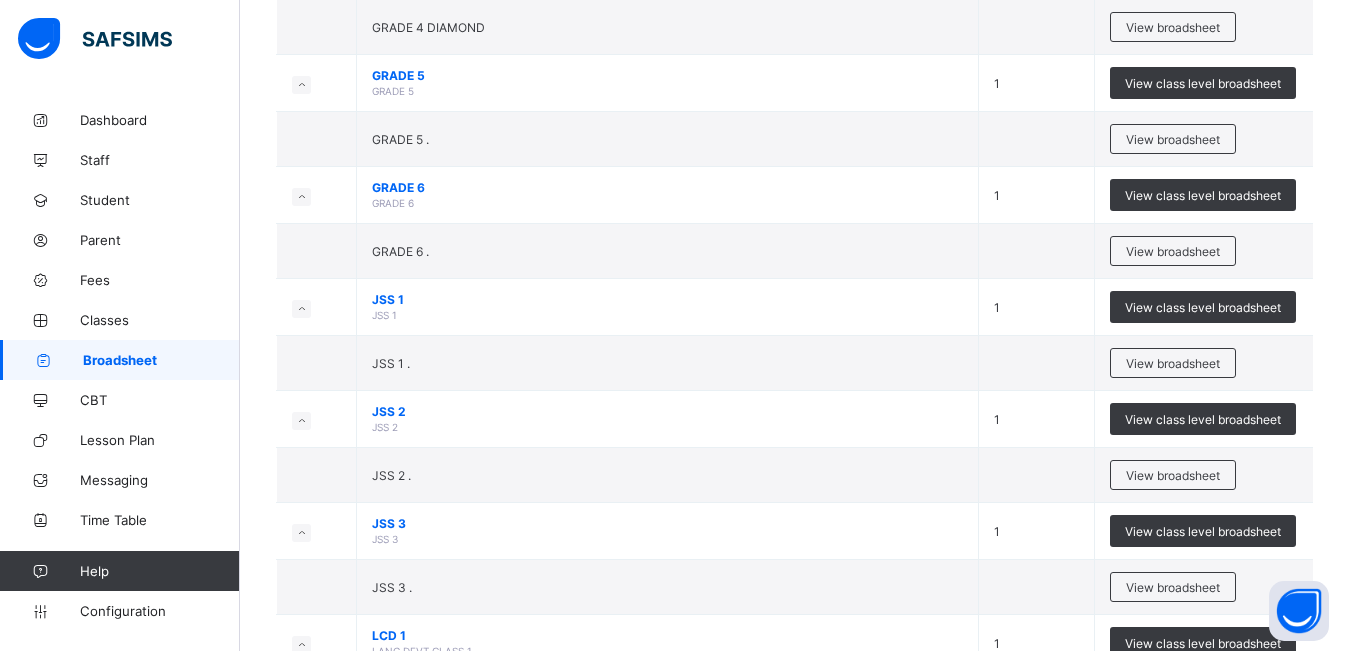 scroll, scrollTop: 1587, scrollLeft: 0, axis: vertical 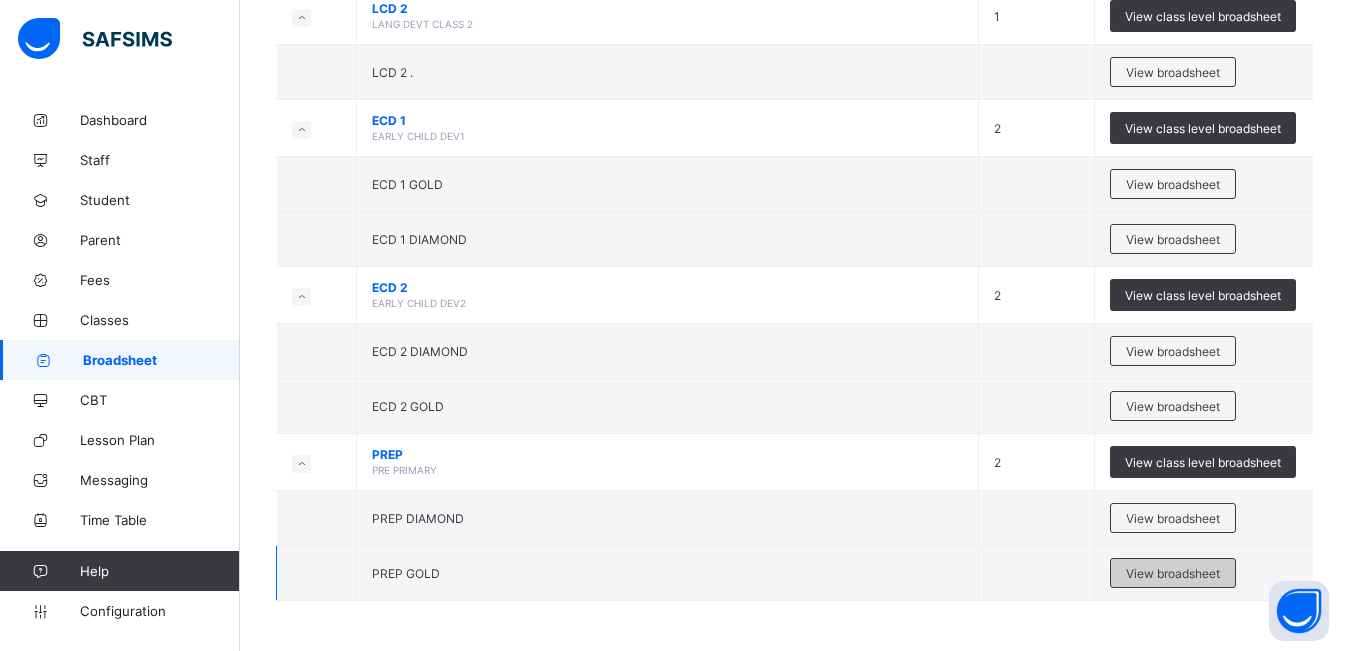 click on "View broadsheet" at bounding box center [1173, 573] 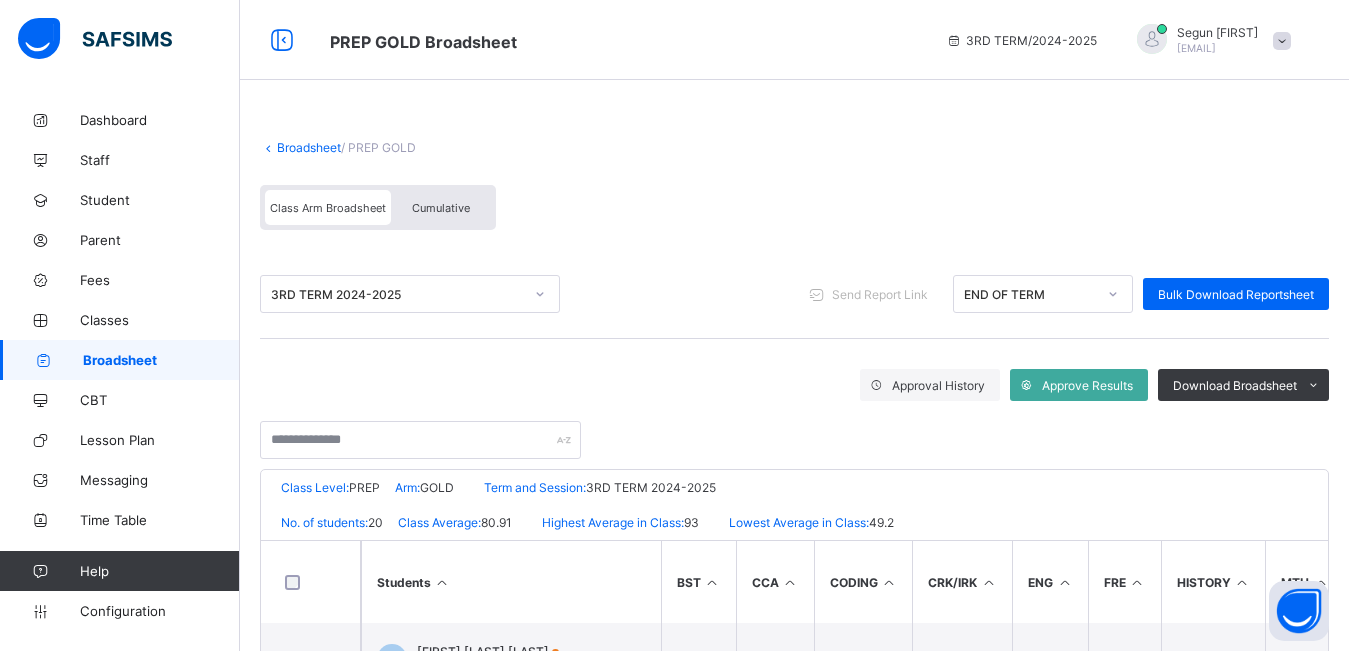 click on "Cumulative" at bounding box center (441, 208) 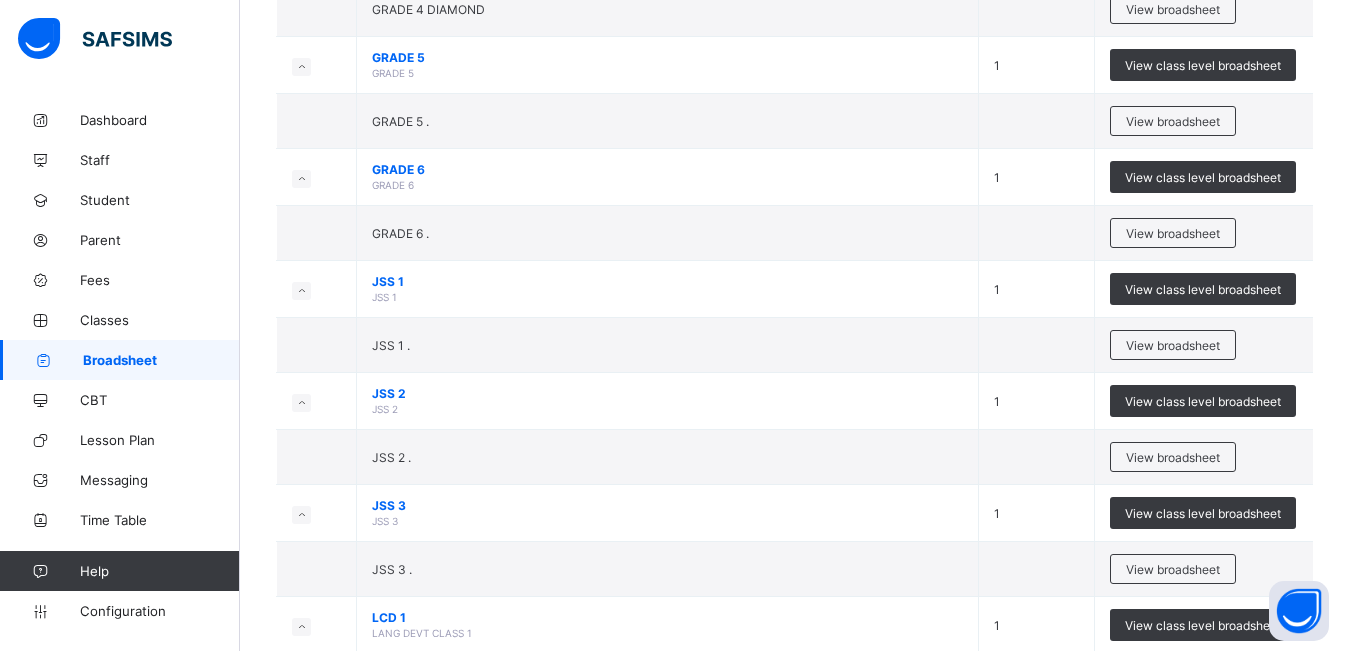 scroll, scrollTop: 1587, scrollLeft: 0, axis: vertical 